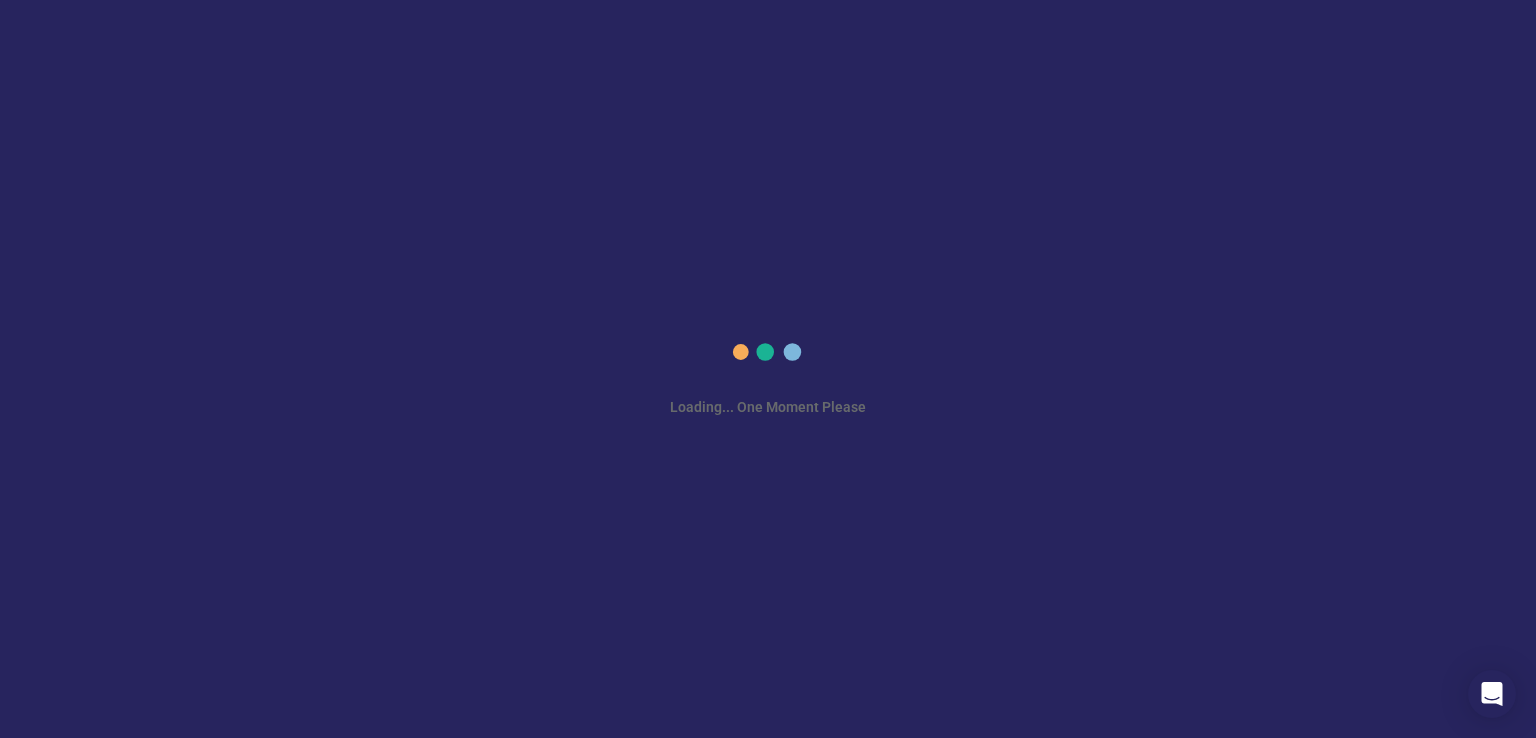scroll, scrollTop: 0, scrollLeft: 0, axis: both 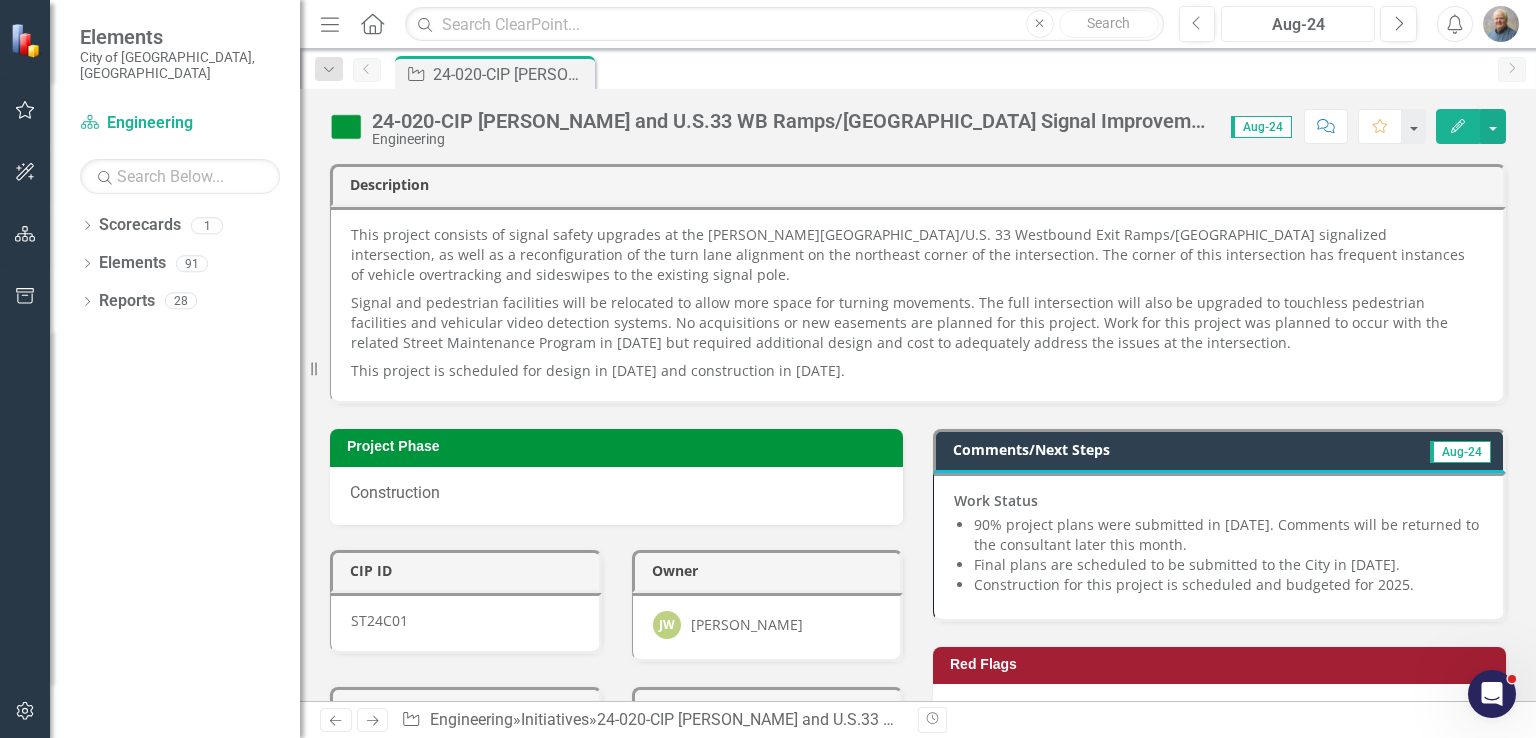 click on "Aug-24" at bounding box center [1298, 25] 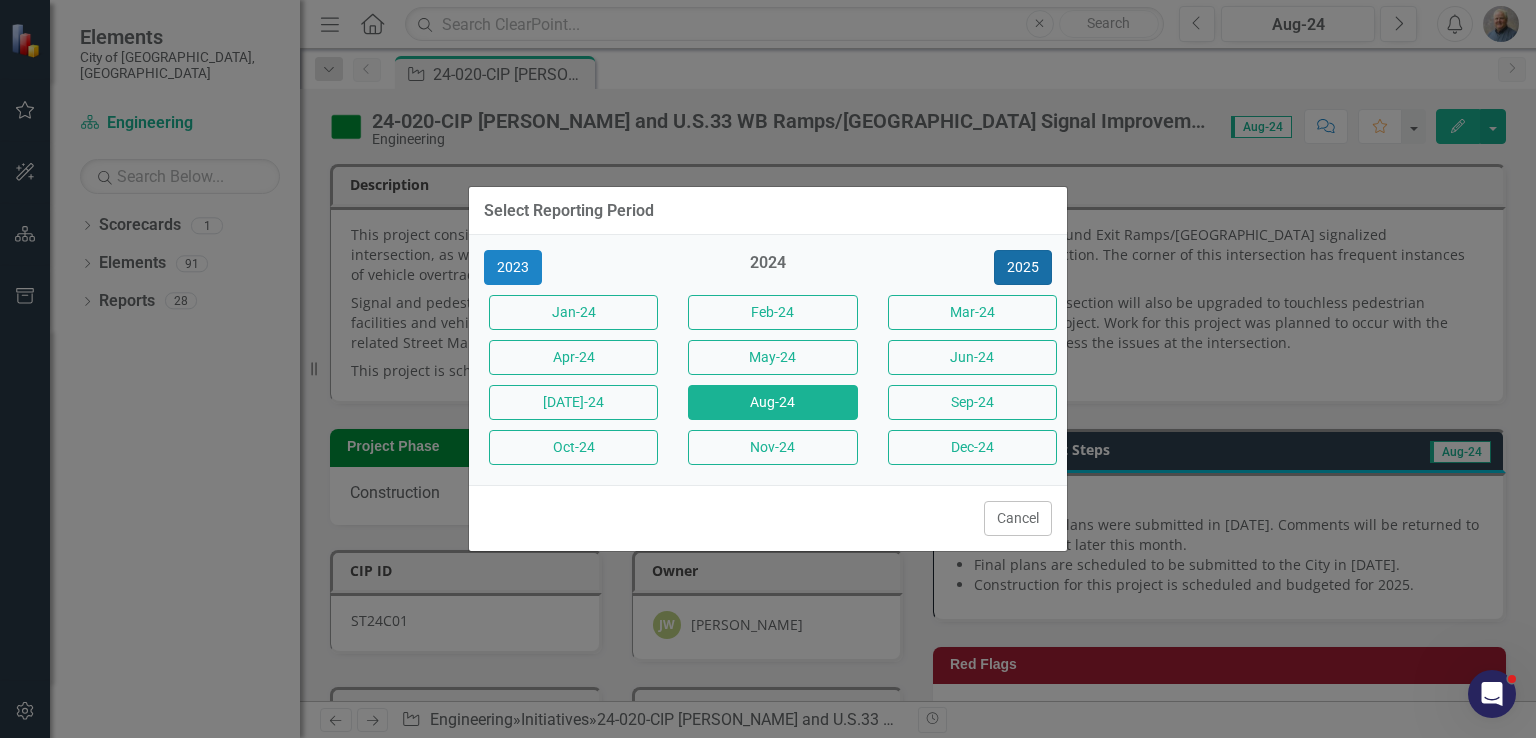 click on "2025" at bounding box center (1023, 267) 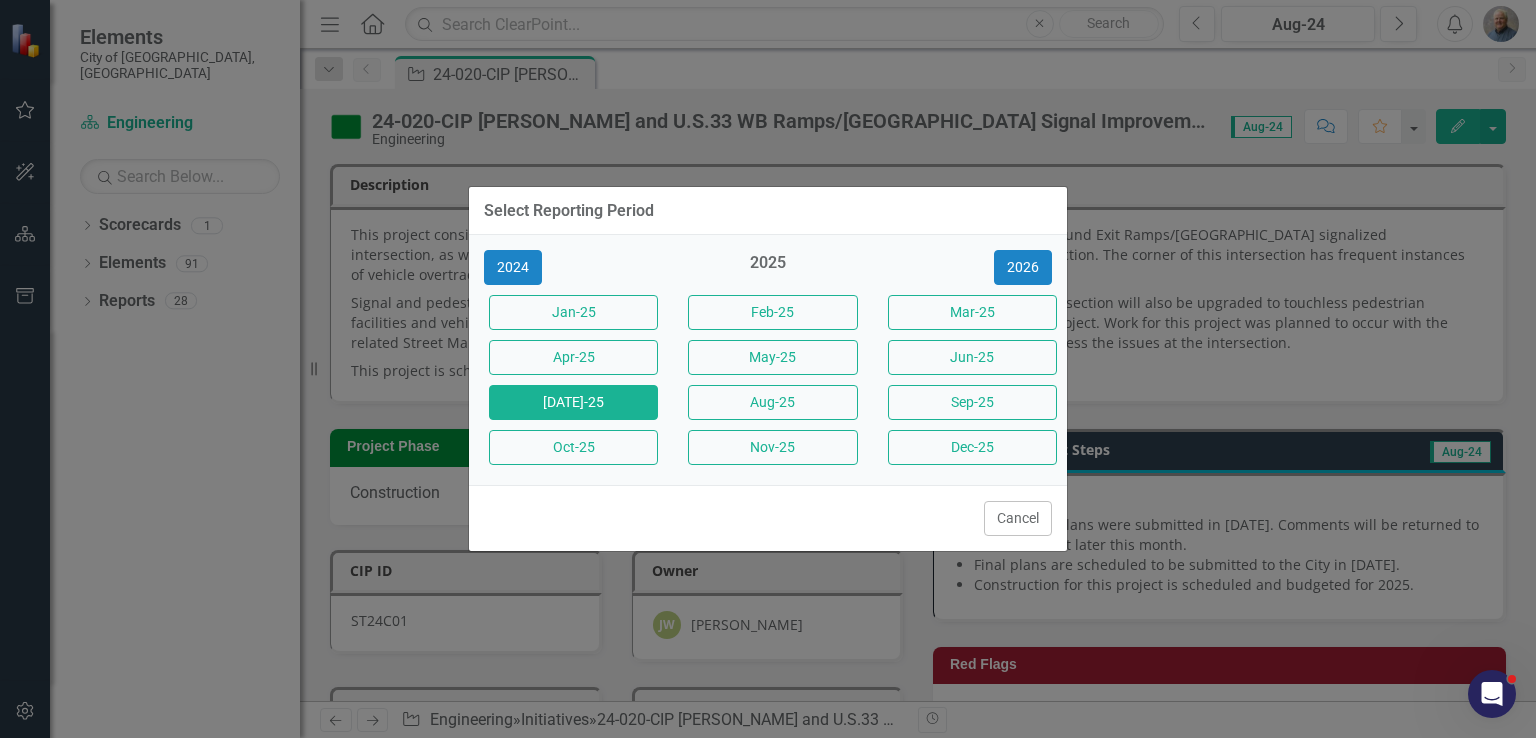 click on "[DATE]-25" at bounding box center (573, 402) 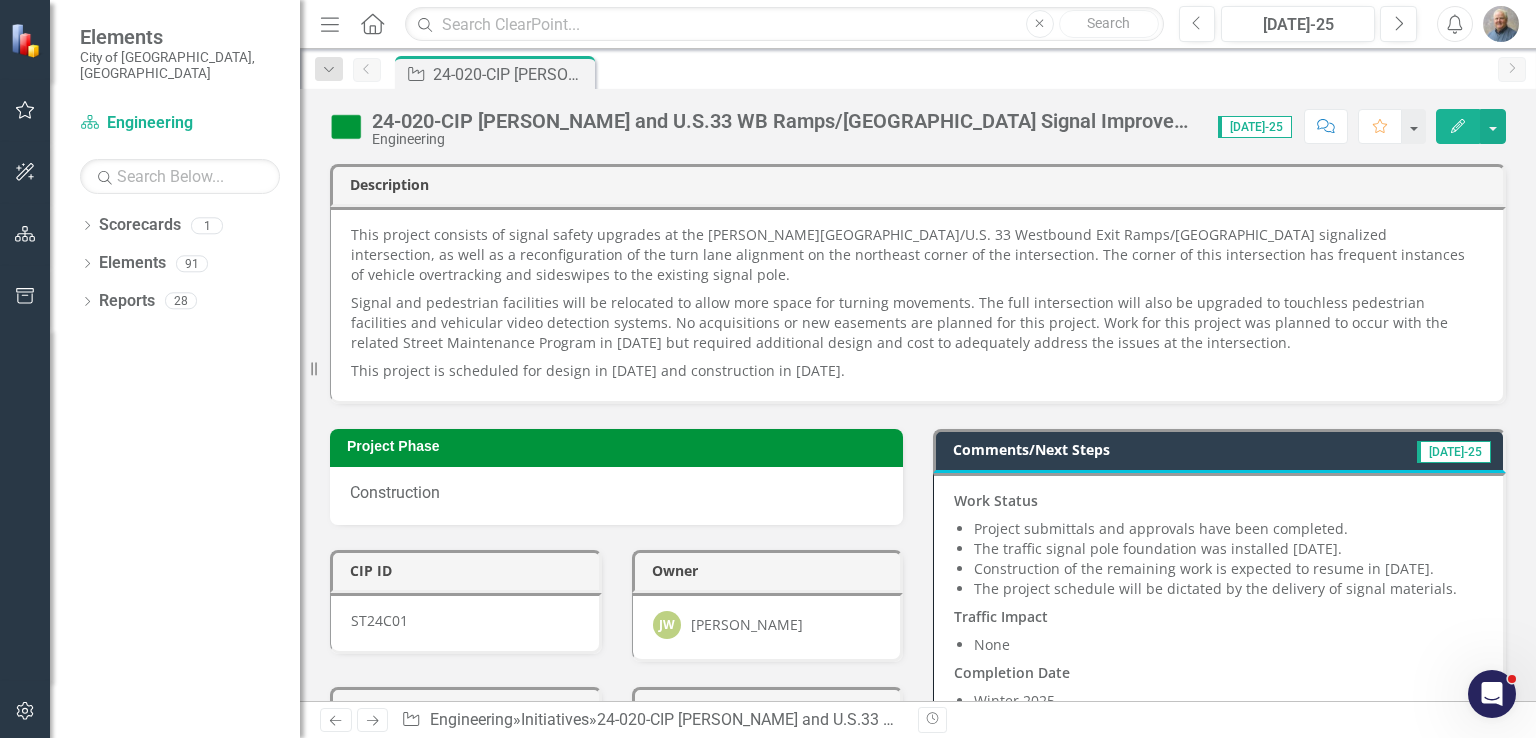 click on "Signal and pedestrian facilities will be relocated to allow more space for turning movements. The full intersection will also be upgraded to touchless pedestrian facilities and vehicular video detection systems. No acquisitions or new easements are planned for this project. Work for this project was planned to occur with the related Street Maintenance Program in 2023 but required additional design and cost to adequately address the issues at the intersection." at bounding box center (917, 323) 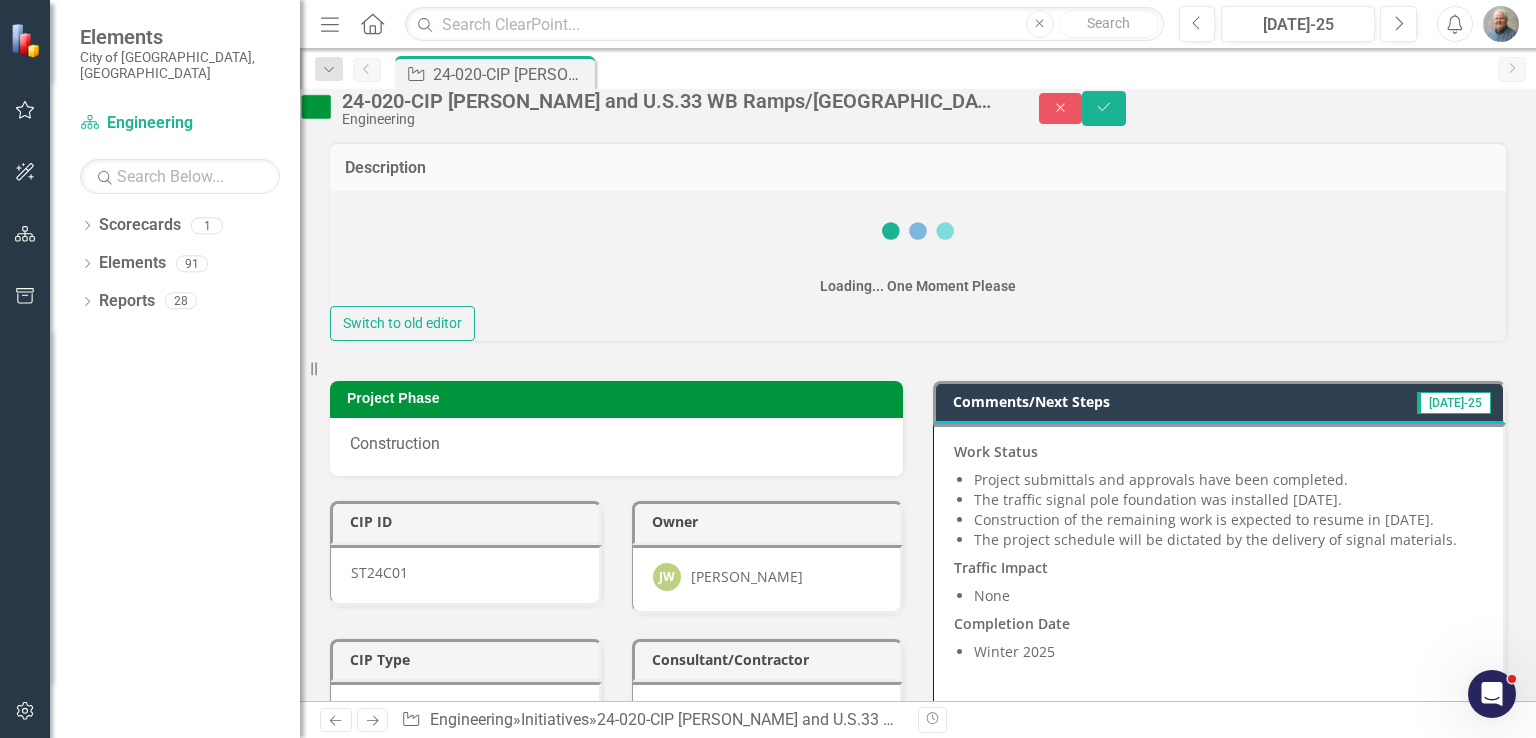 click 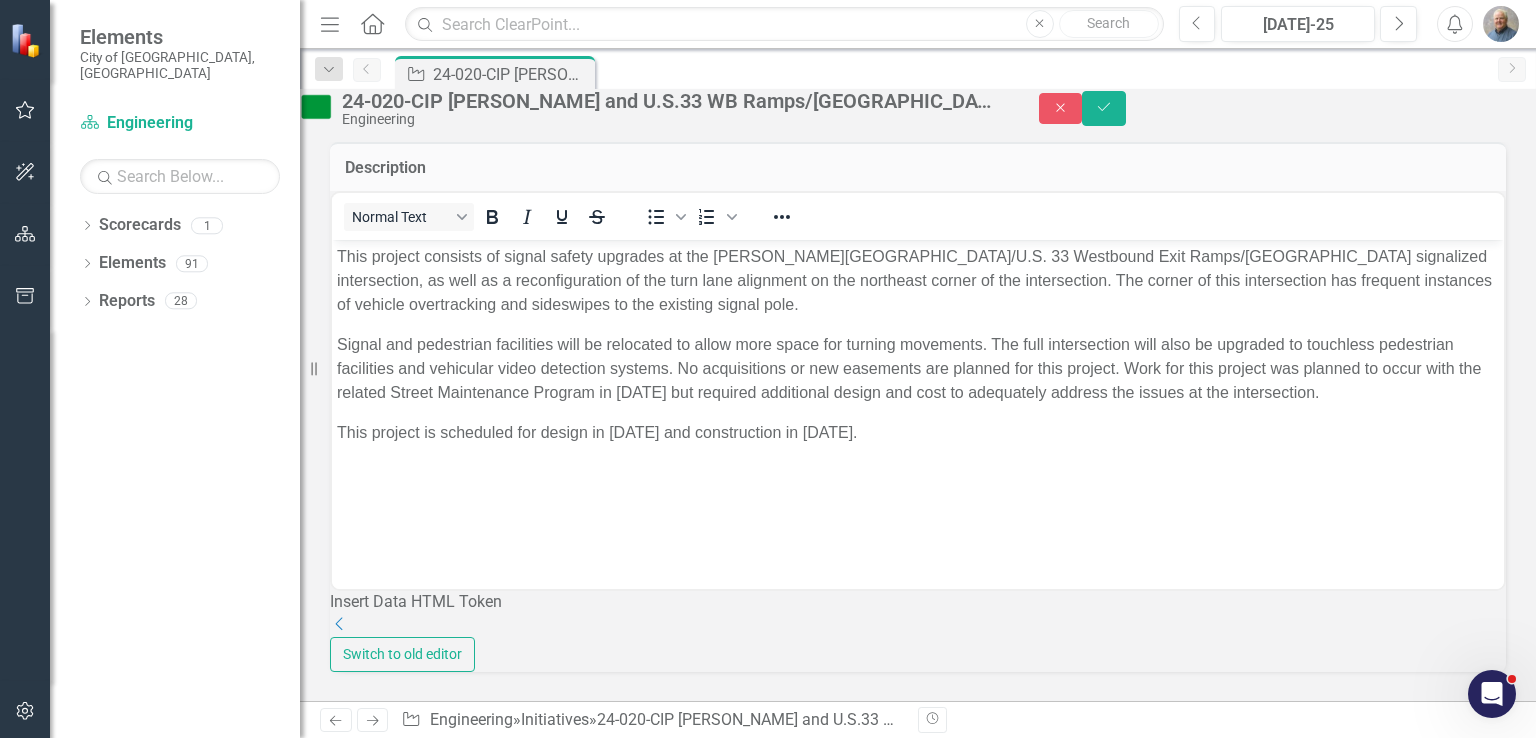 scroll, scrollTop: 0, scrollLeft: 0, axis: both 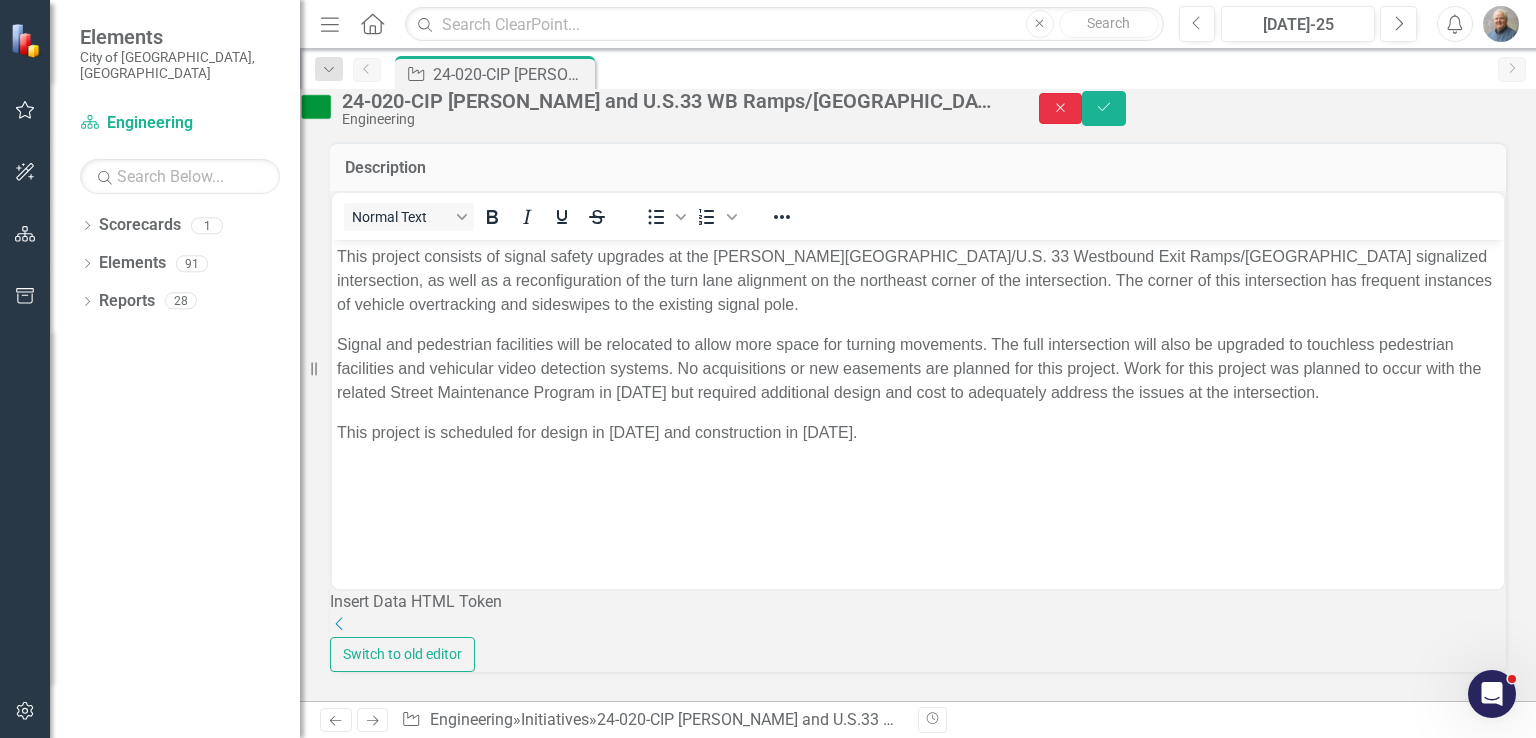click on "Close" at bounding box center (1061, 108) 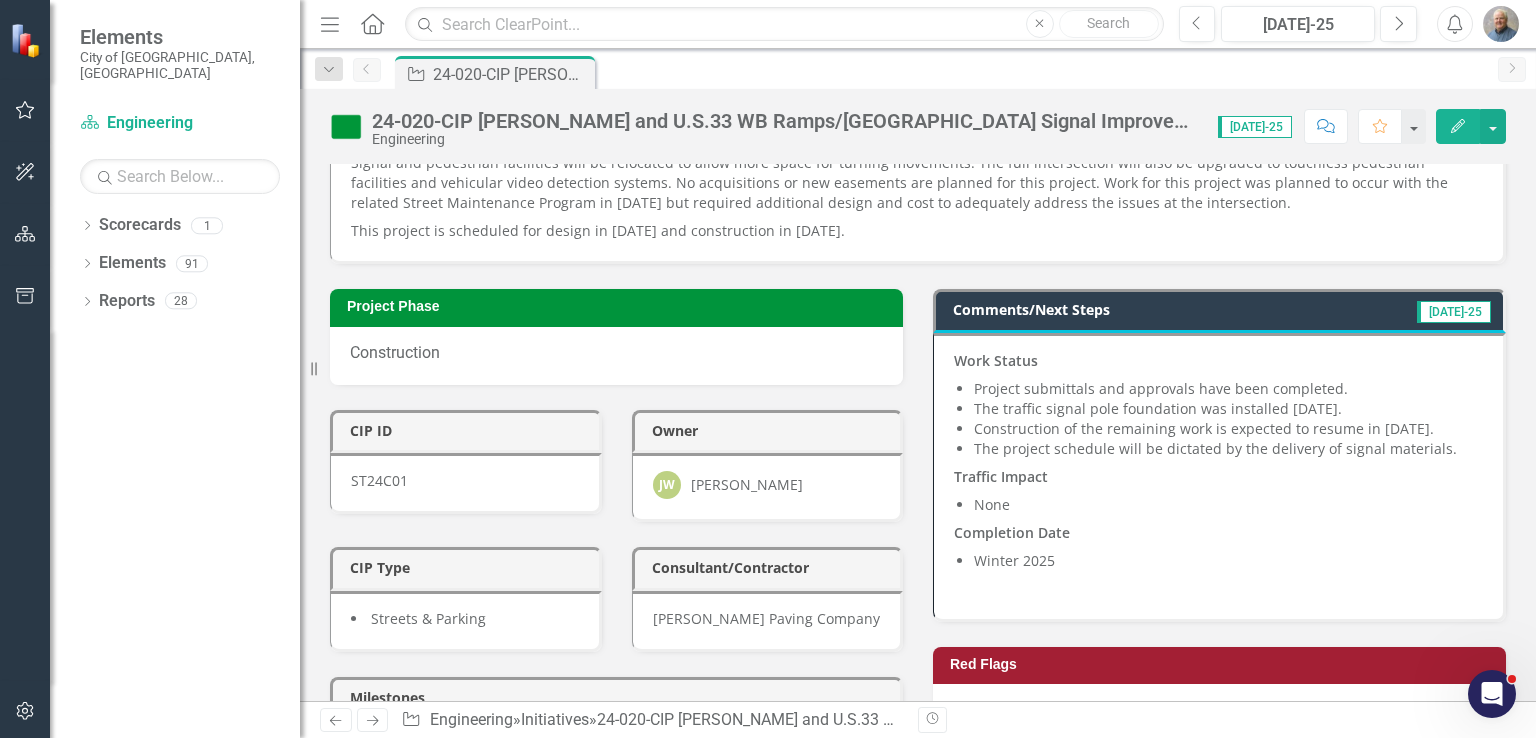 scroll, scrollTop: 0, scrollLeft: 0, axis: both 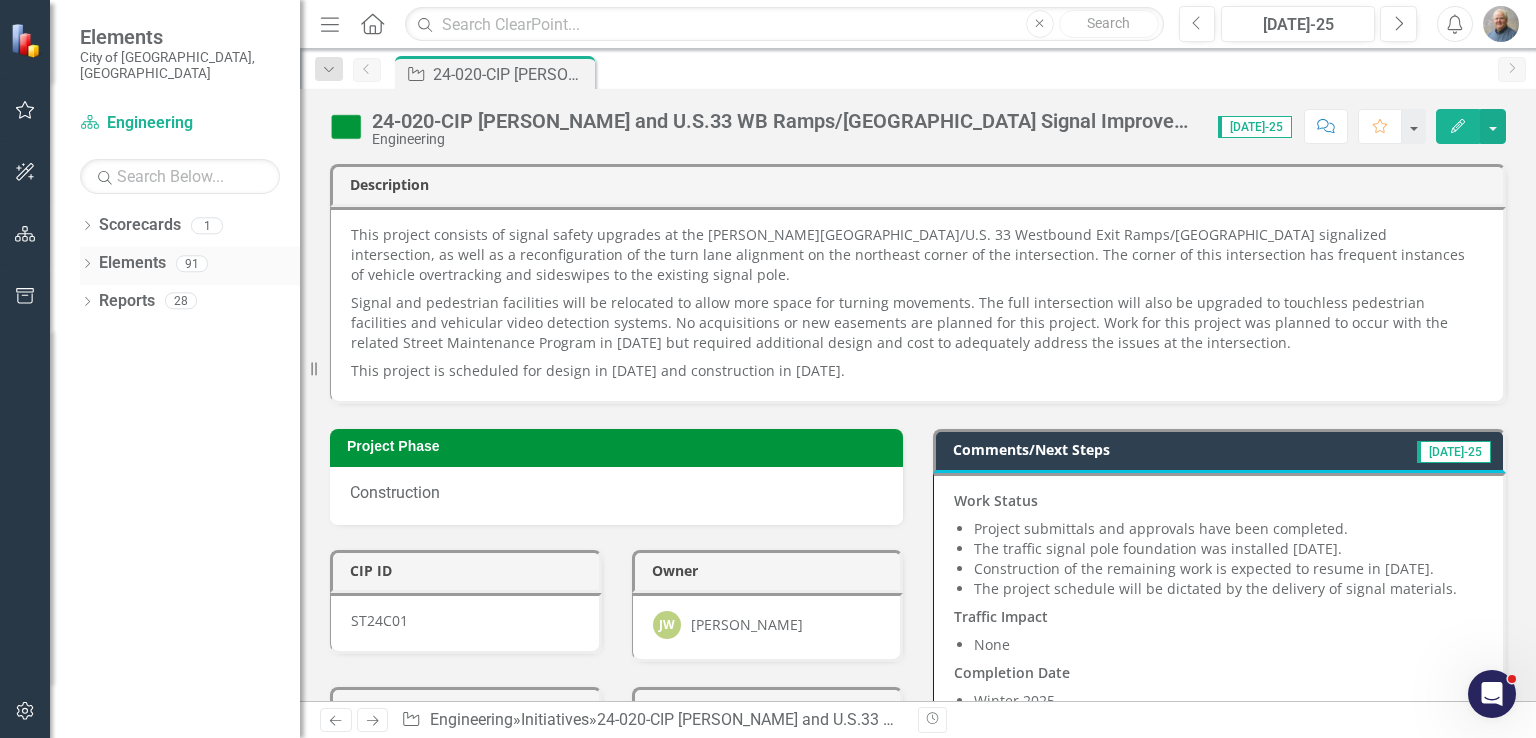 click on "Dropdown" at bounding box center [87, 266] 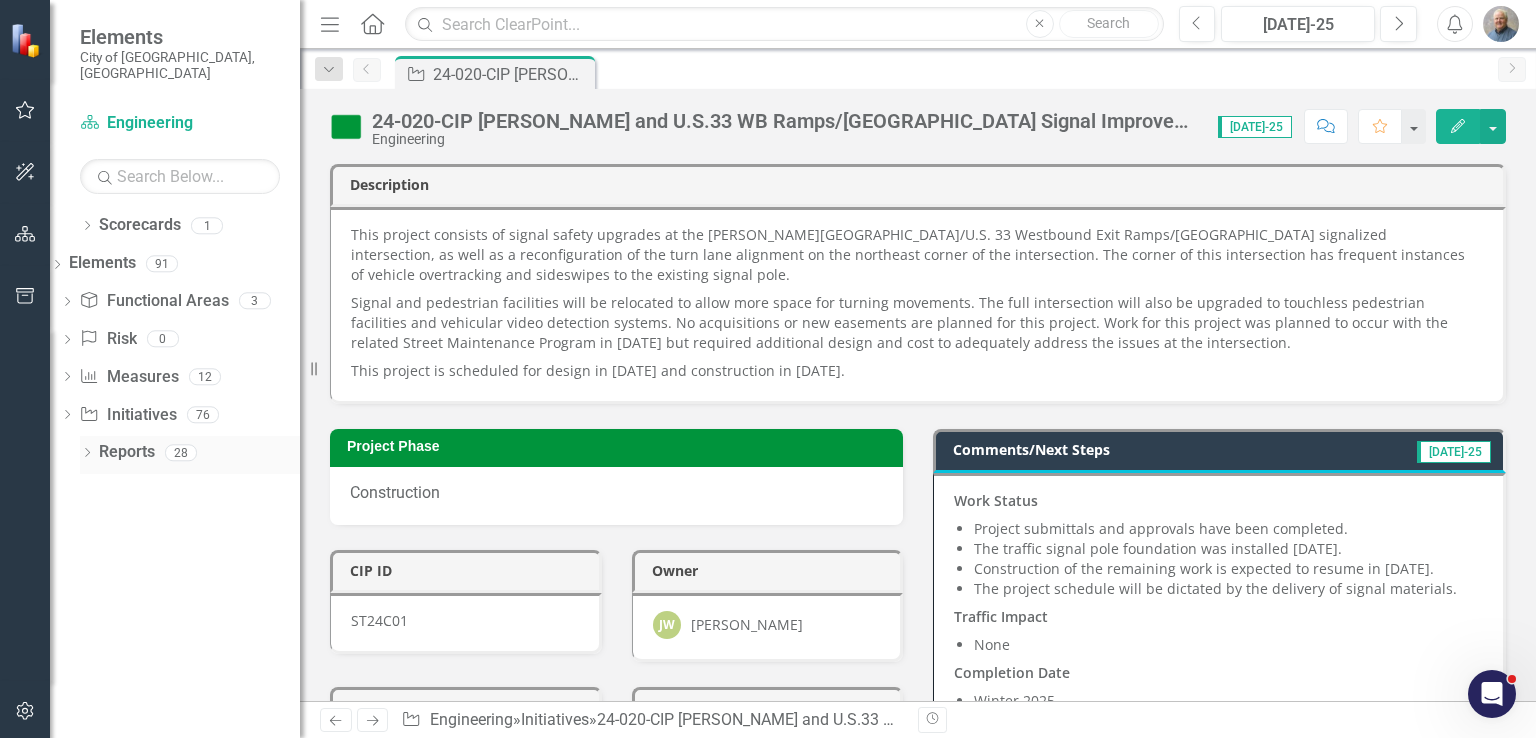 click on "Reports 28" at bounding box center [199, 455] 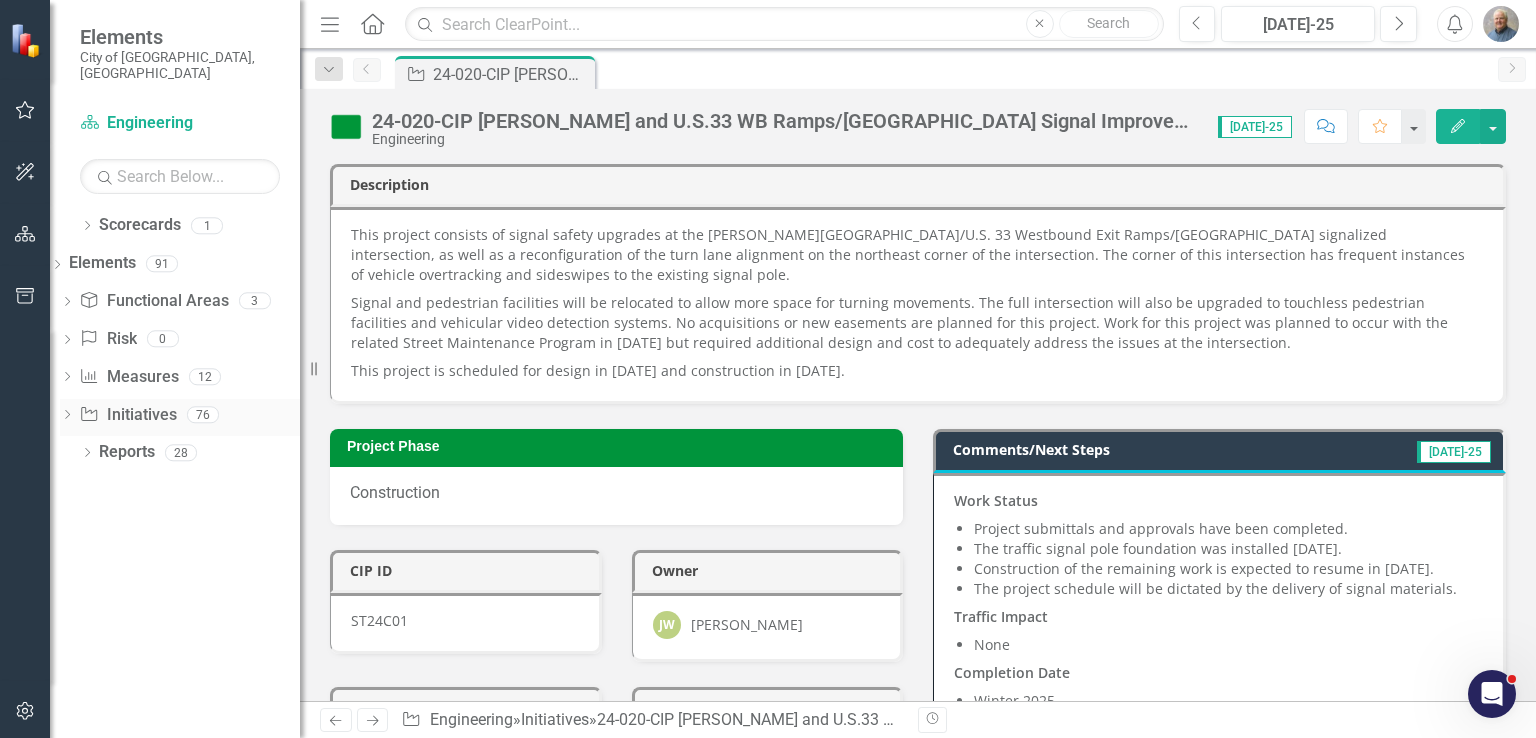click on "Initiative Initiatives" at bounding box center [127, 415] 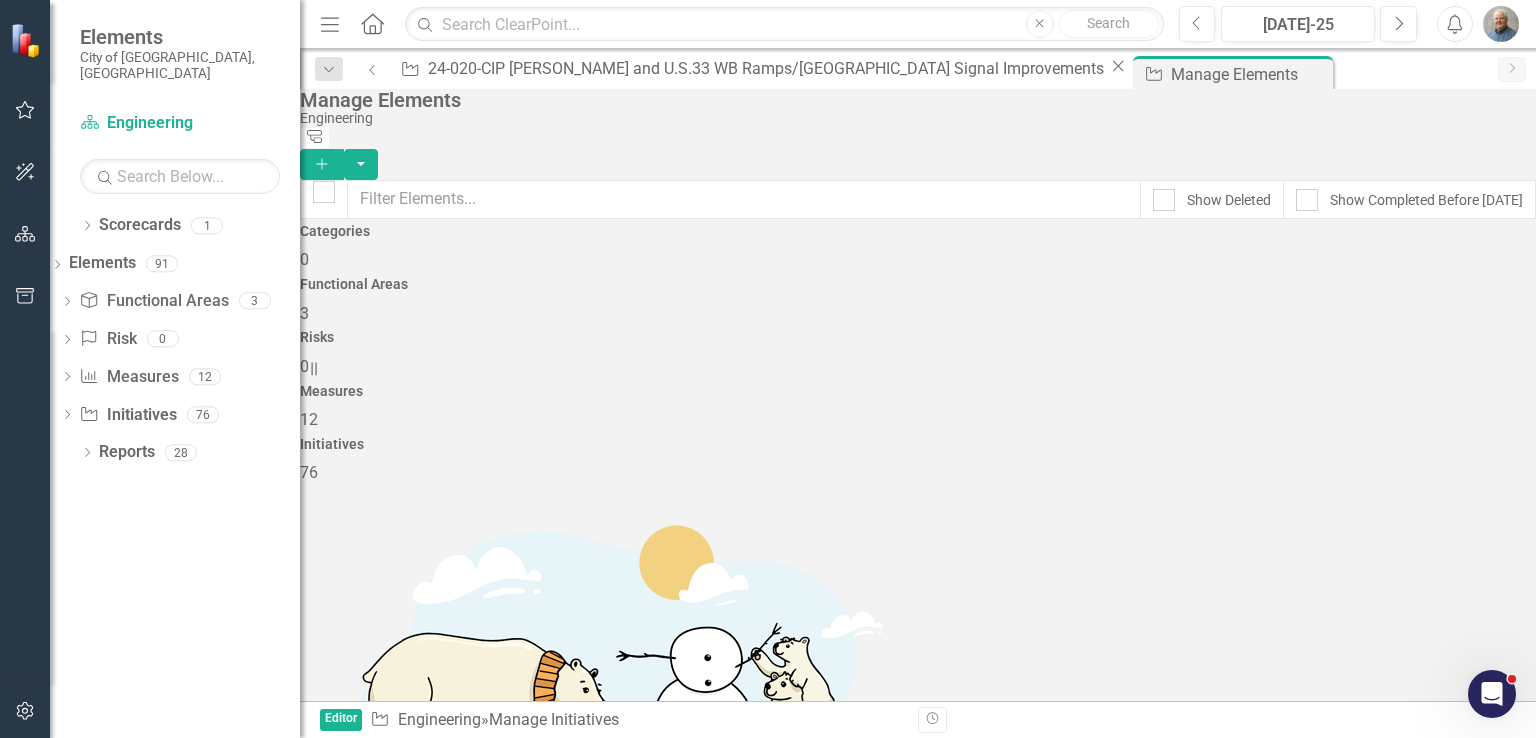 click on "Show All  (Enable Sort)" at bounding box center (381, 960) 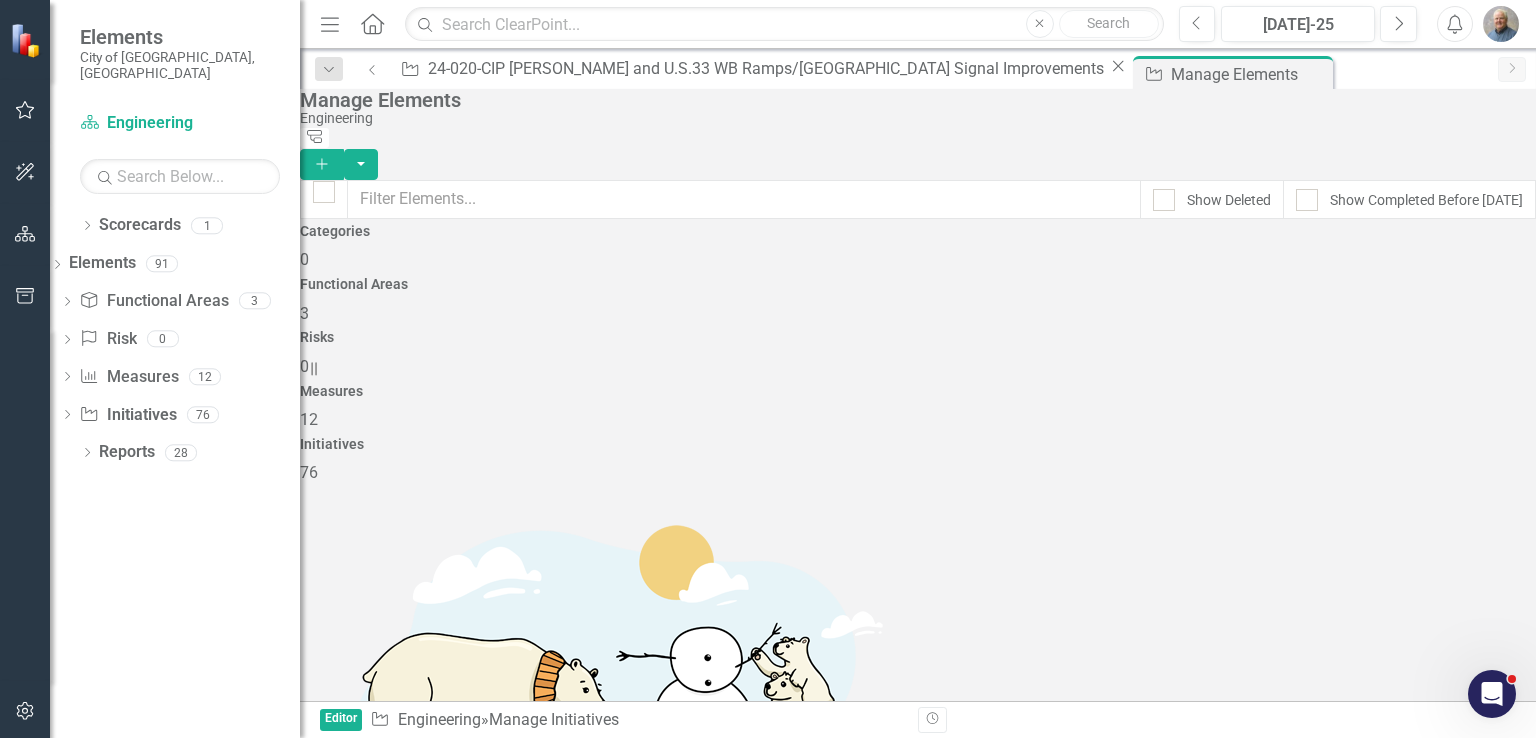 scroll, scrollTop: 1800, scrollLeft: 0, axis: vertical 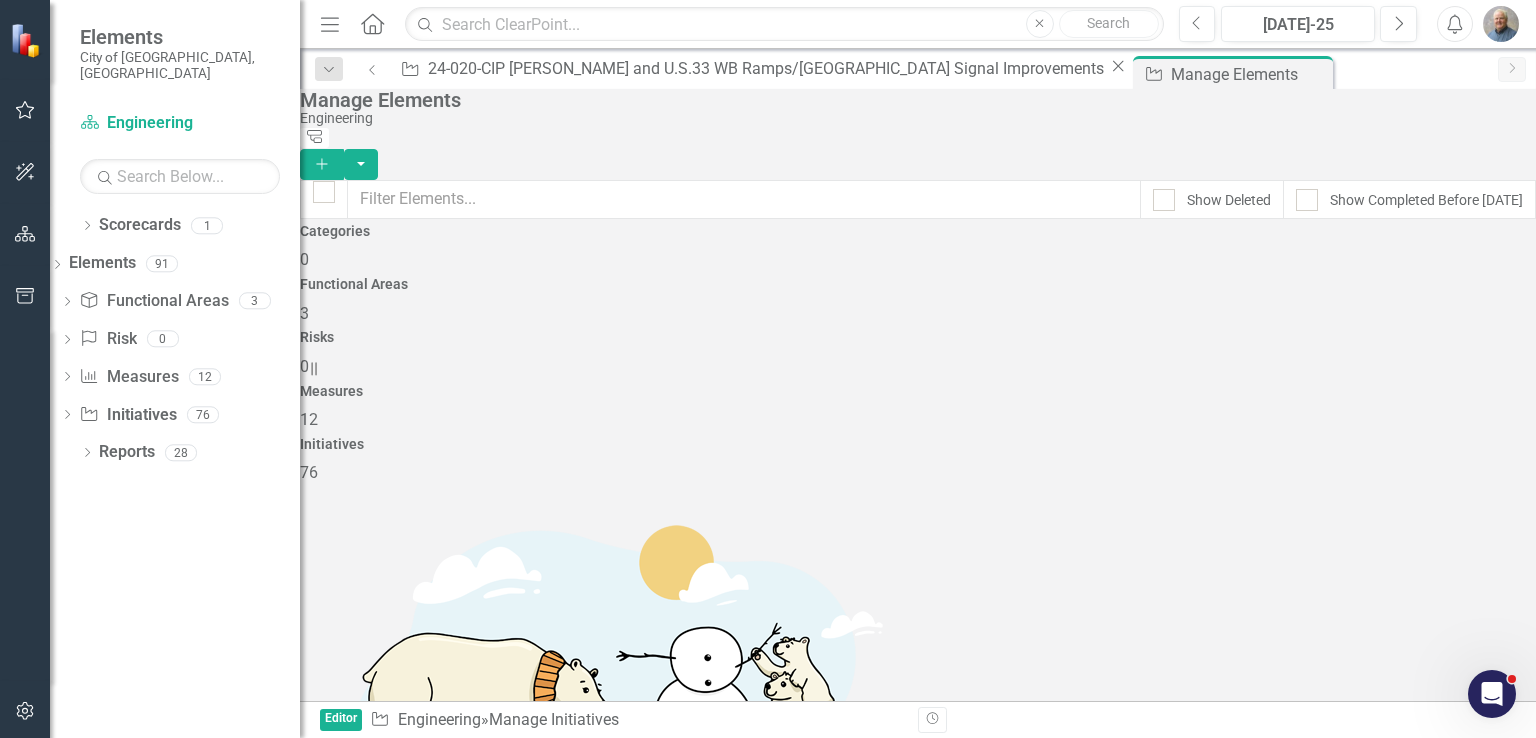 click on "25-015-CIP North Fork Indian Run Sanitary Sewer System Improvements - Brand Road Relief Sewer & Sanitary Sewer Extensions - Areas 6A, 6B, 6C and 21" at bounding box center (892, 18685) 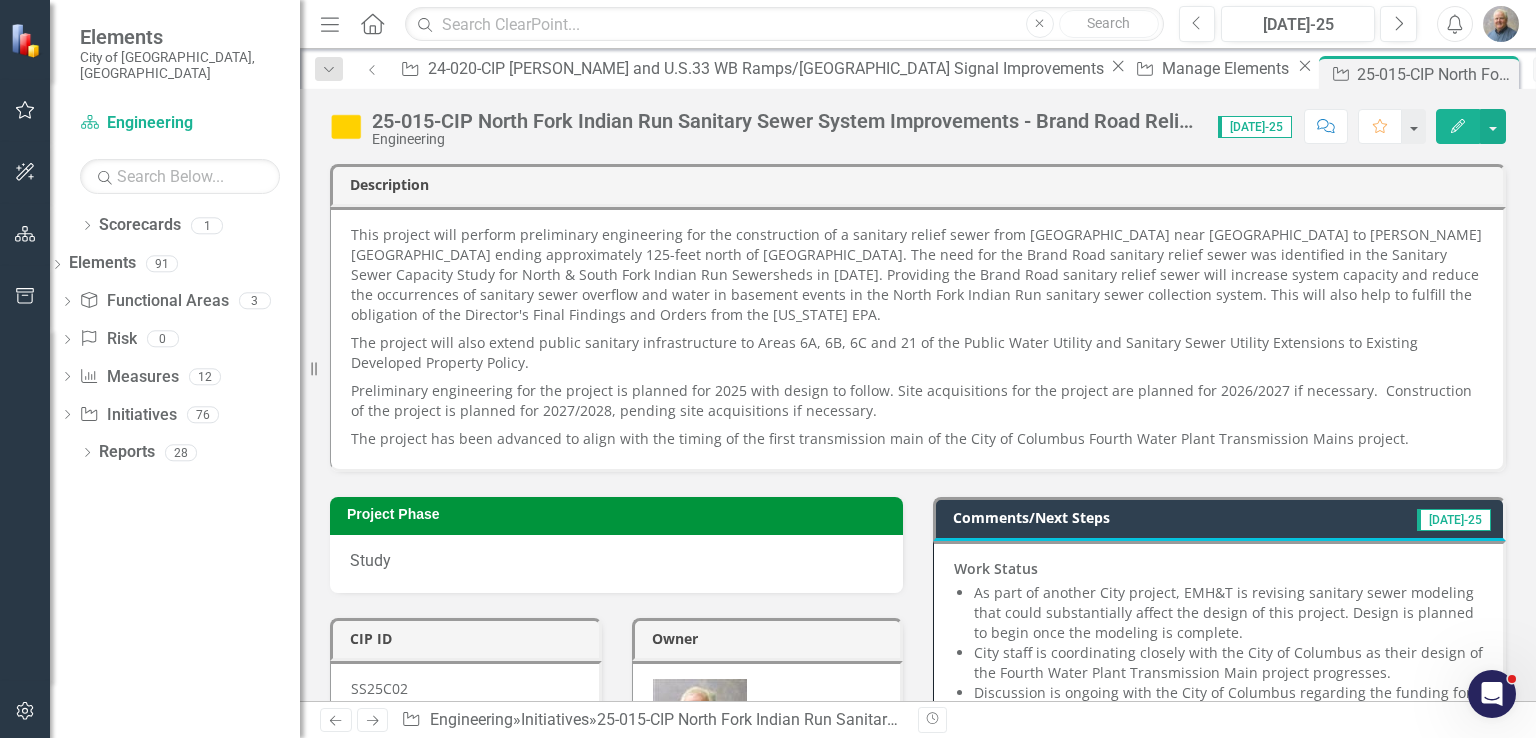 scroll, scrollTop: 200, scrollLeft: 0, axis: vertical 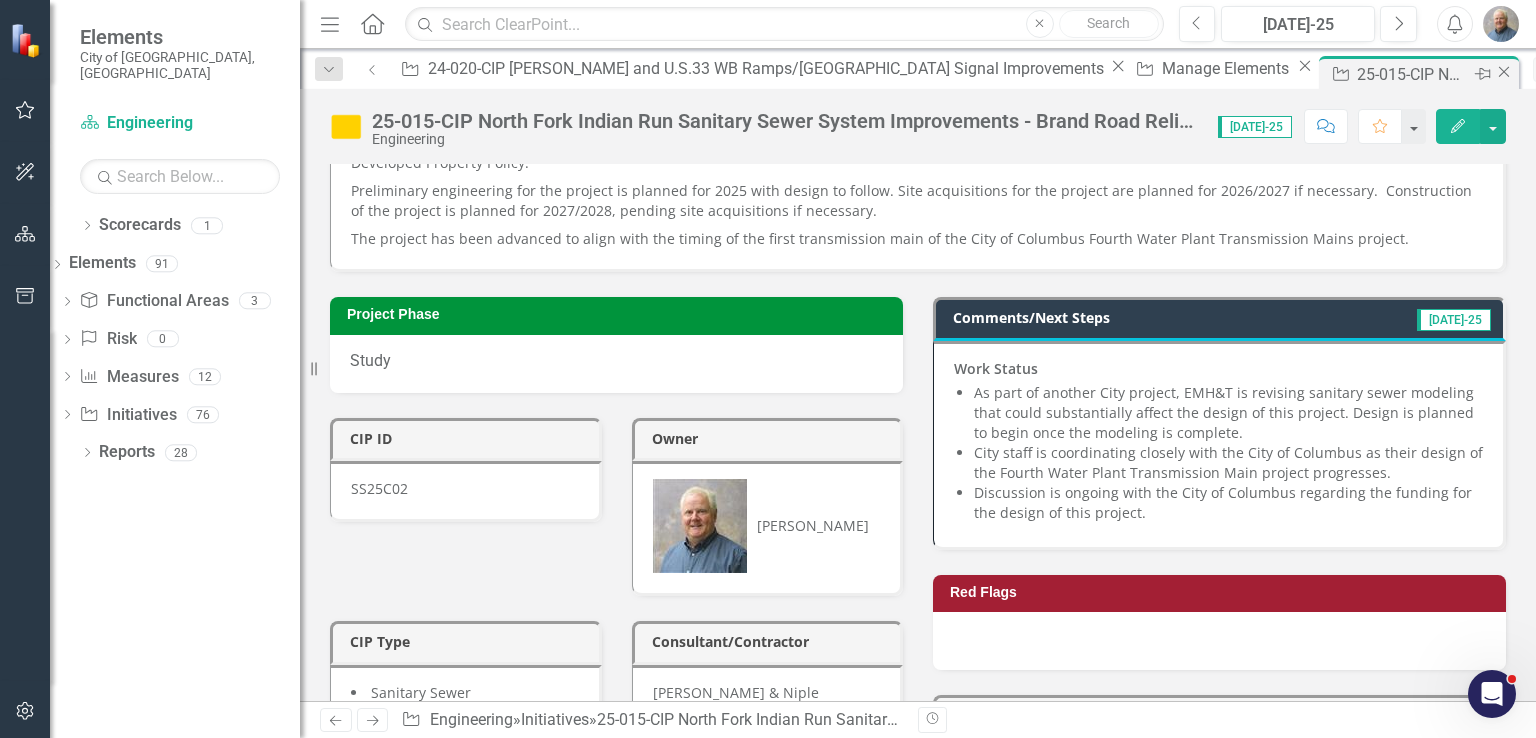 click 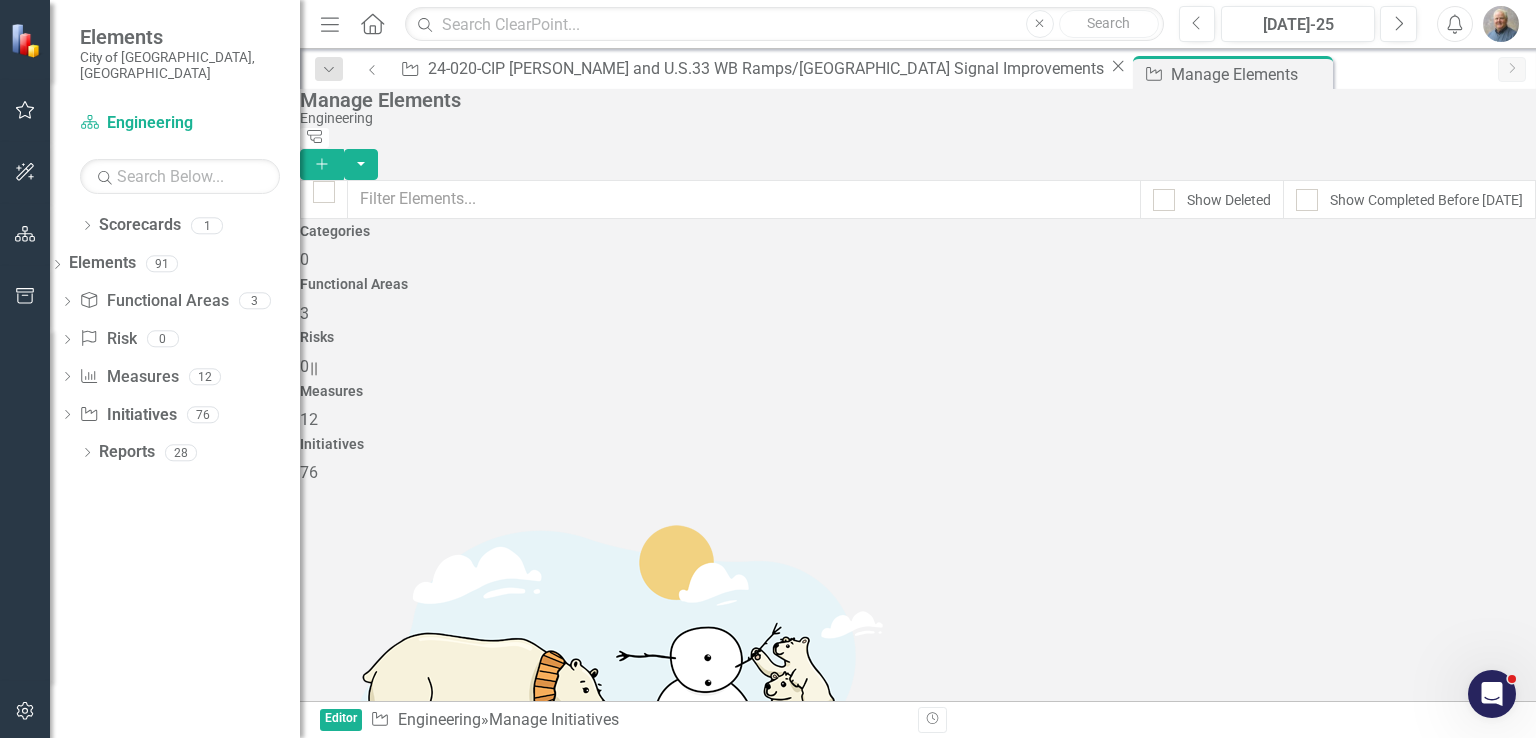 click on "Show All  (Enable Sort)" at bounding box center [381, 960] 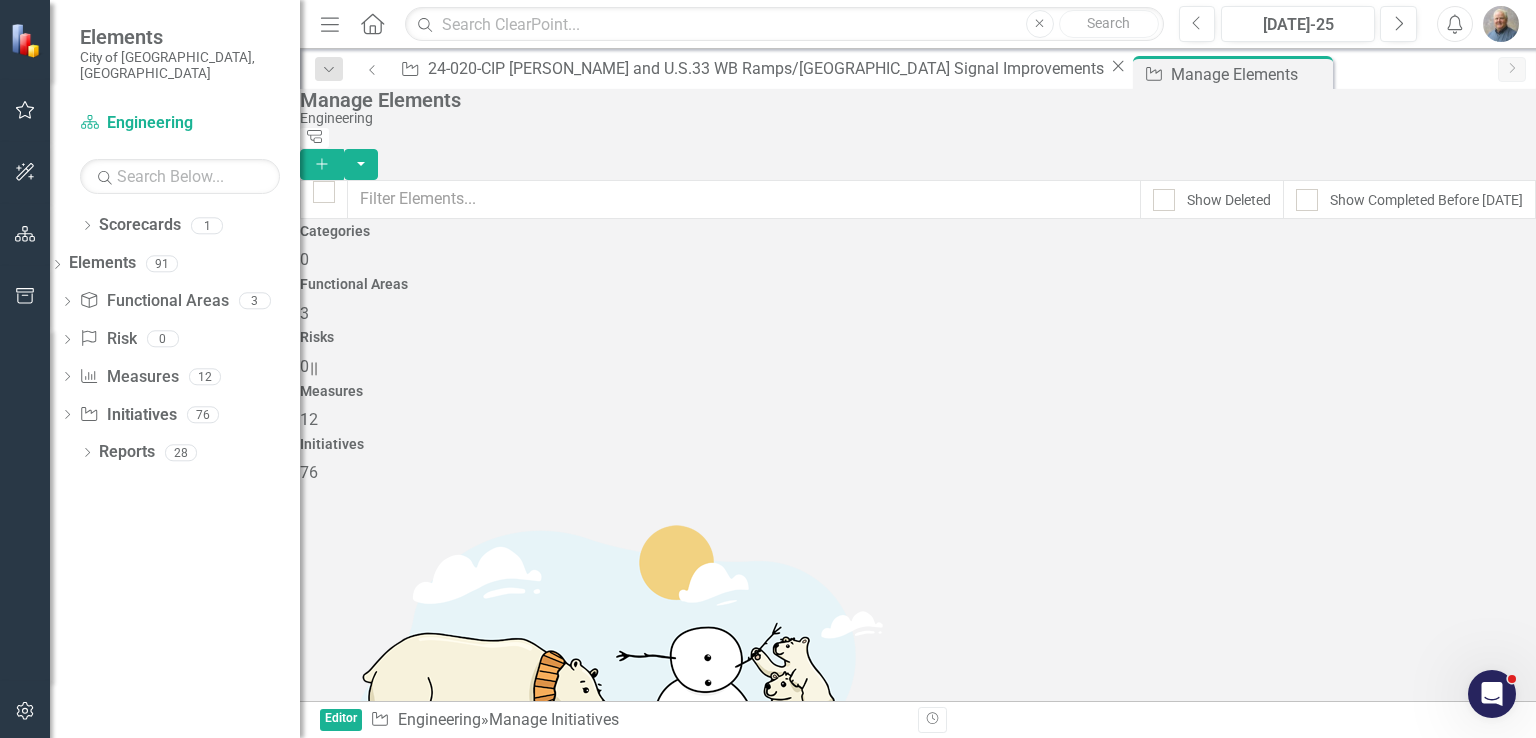 scroll, scrollTop: 2100, scrollLeft: 0, axis: vertical 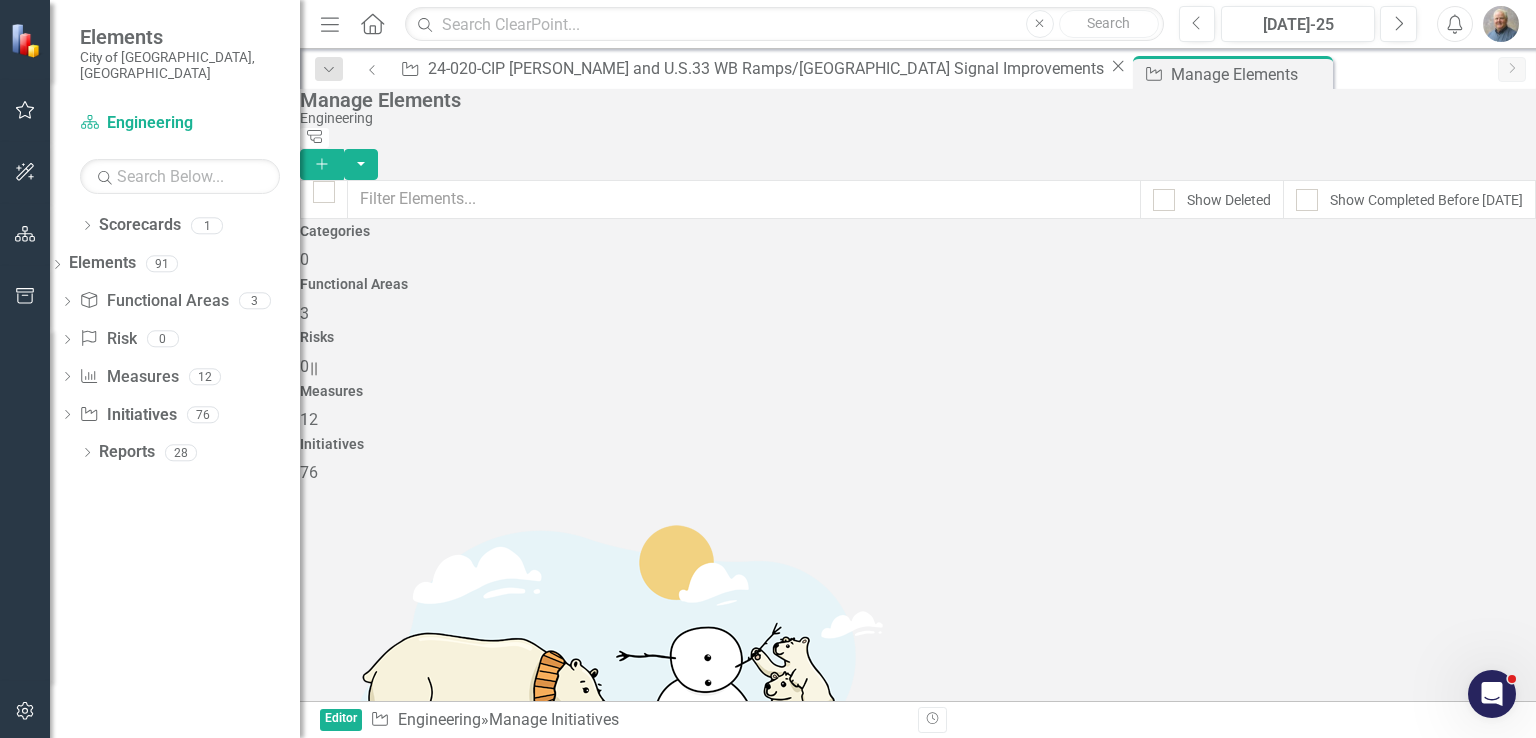 click on "23-008-CIP [PERSON_NAME] Rings Rd: Eiterman to [PERSON_NAME] SUP" at bounding box center (597, 21783) 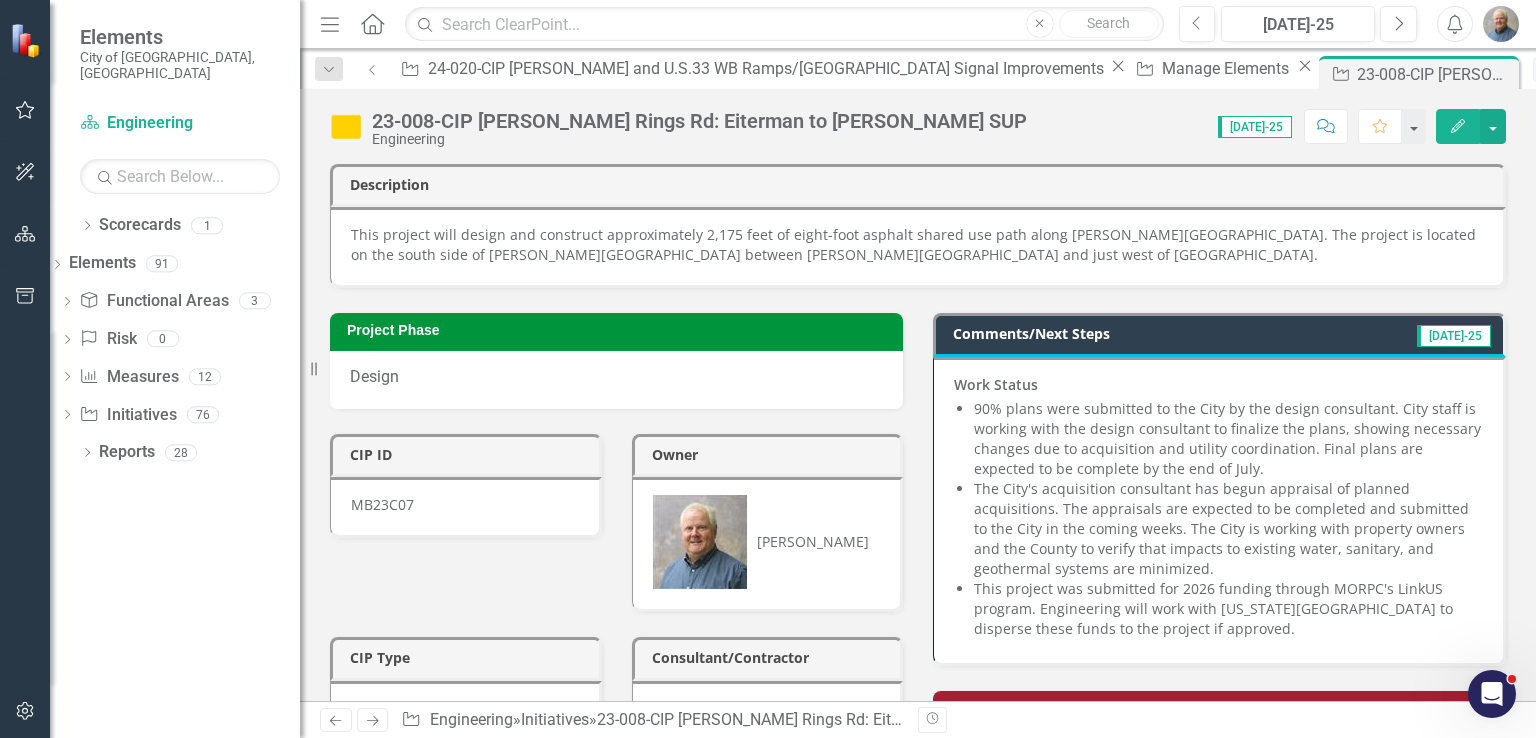 scroll, scrollTop: 200, scrollLeft: 0, axis: vertical 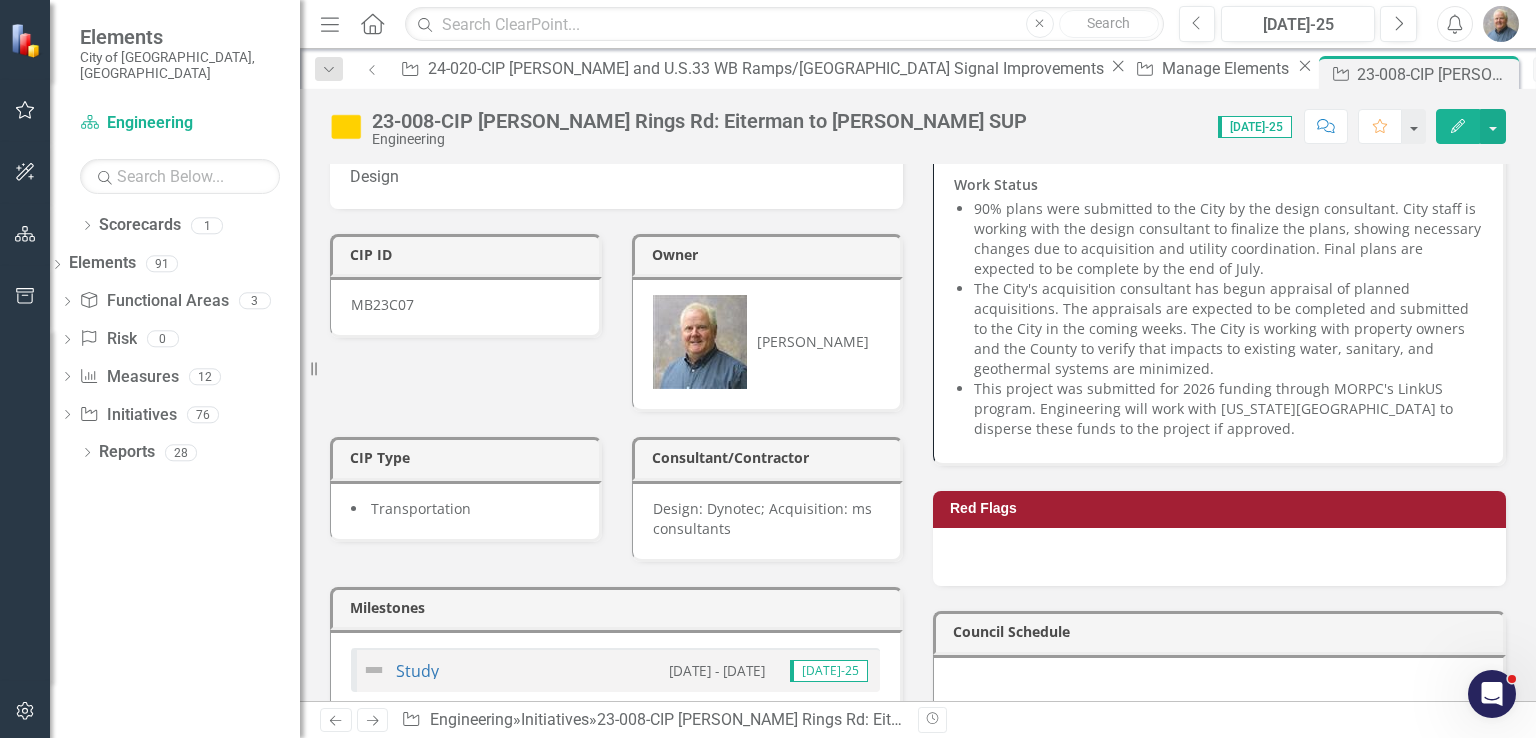 click on "The City's acquisition consultant has begun appraisal of planned acquisitions. The appraisals are expected to be completed and submitted to the City in the coming weeks. The City is working with property owners and the County to verify that impacts to existing water, sanitary, and geothermal systems are minimized." at bounding box center (1228, 329) 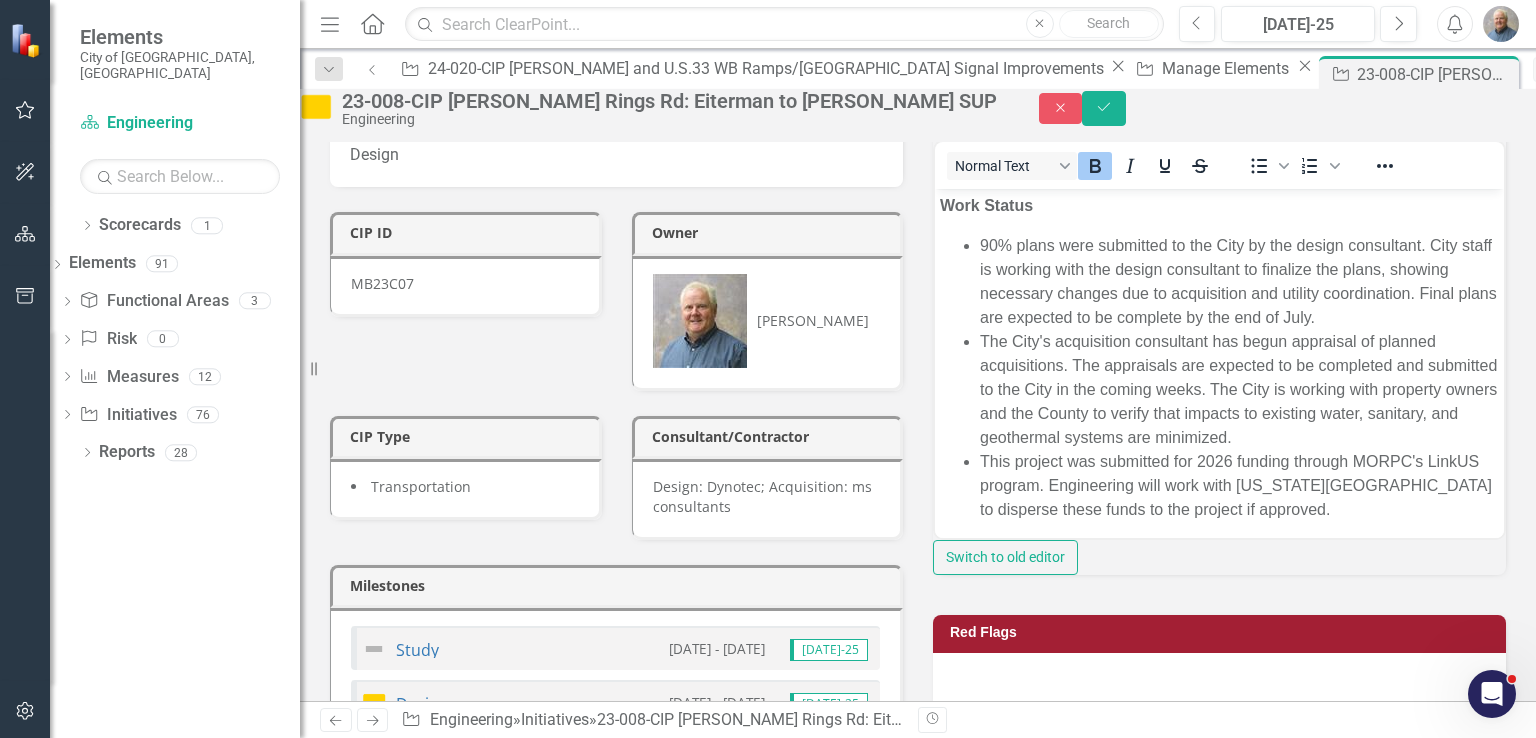 scroll, scrollTop: 0, scrollLeft: 0, axis: both 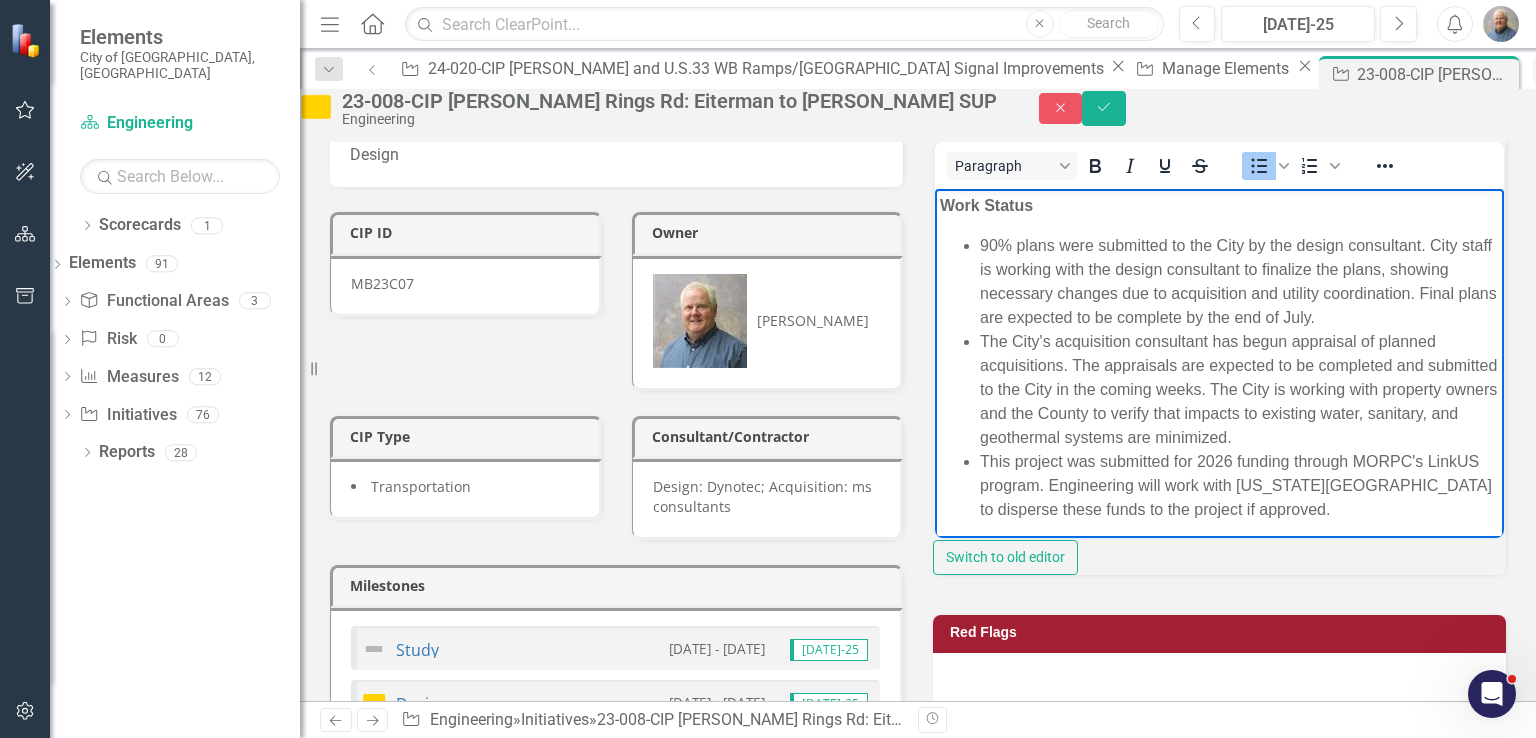 click on "90% plans were submitted to the City by the design consultant. City staff is working with the design consultant to finalize the plans, showing necessary changes due to acquisition and utility coordination. Final plans are expected to be complete by the end of July." at bounding box center [1239, 282] 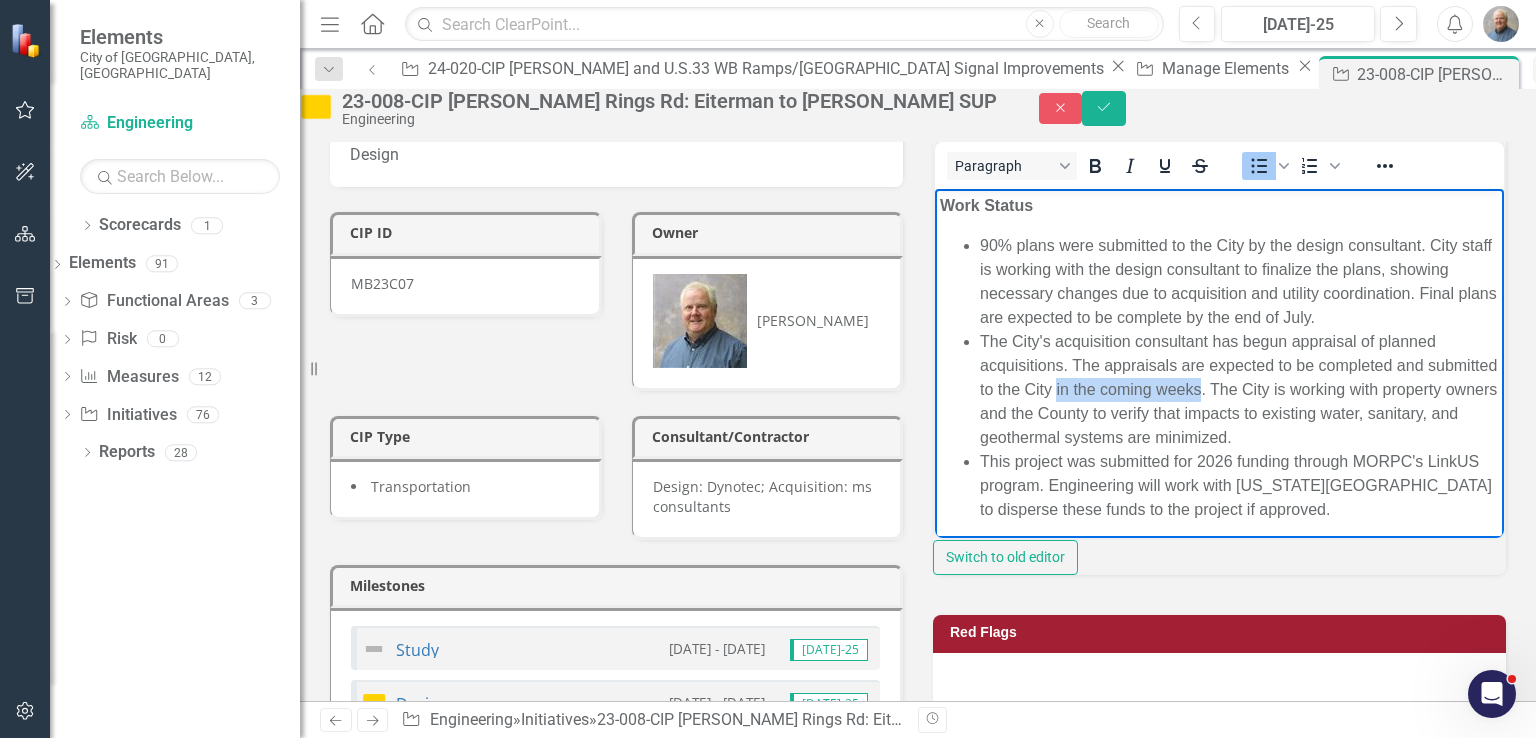 drag, startPoint x: 1277, startPoint y: 412, endPoint x: 1128, endPoint y: 406, distance: 149.12076 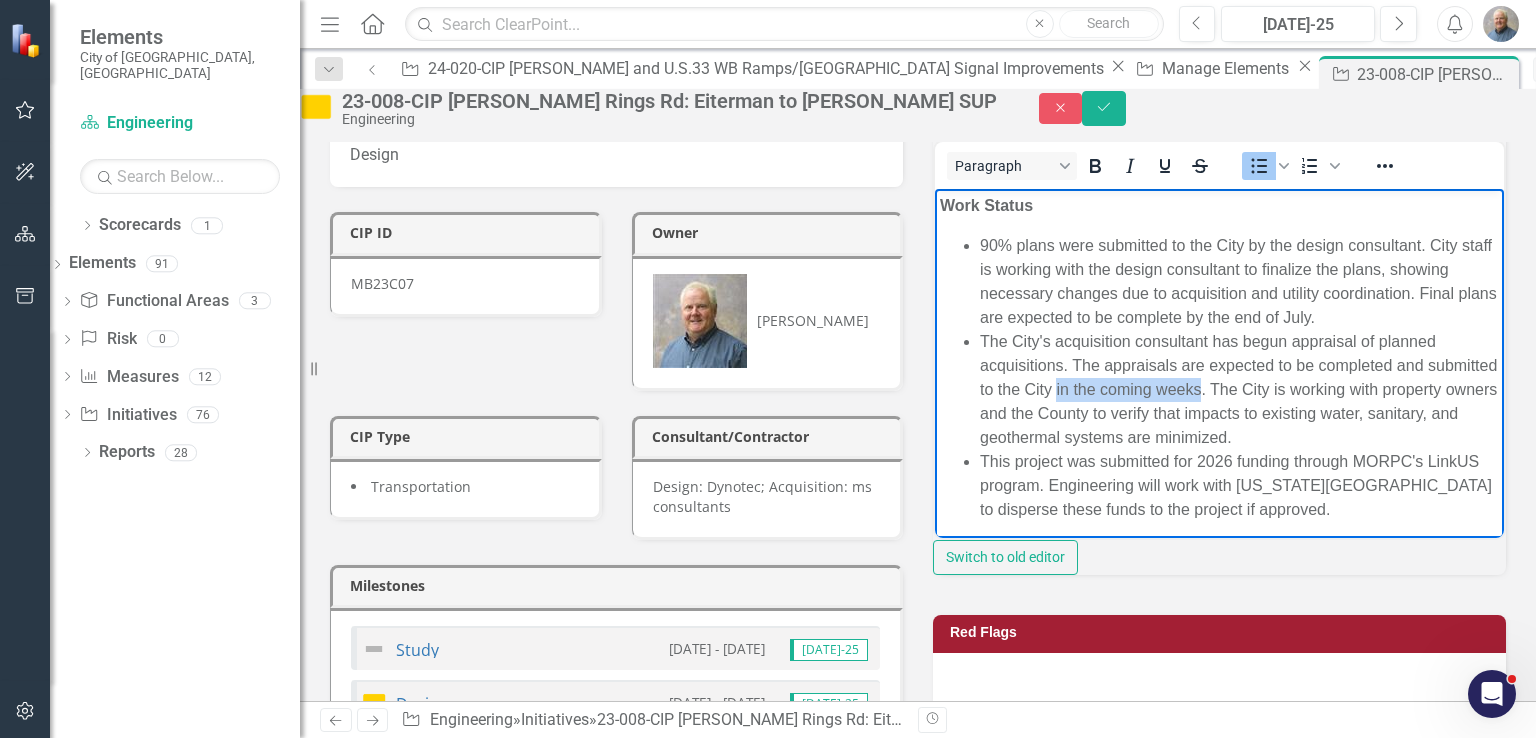 click on "The City's acquisition consultant has begun appraisal of planned acquisitions. The appraisals are expected to be completed and submitted to the City in the coming weeks. The City is working with property owners and the County to verify that impacts to existing water, sanitary, and geothermal systems are minimized." at bounding box center (1239, 390) 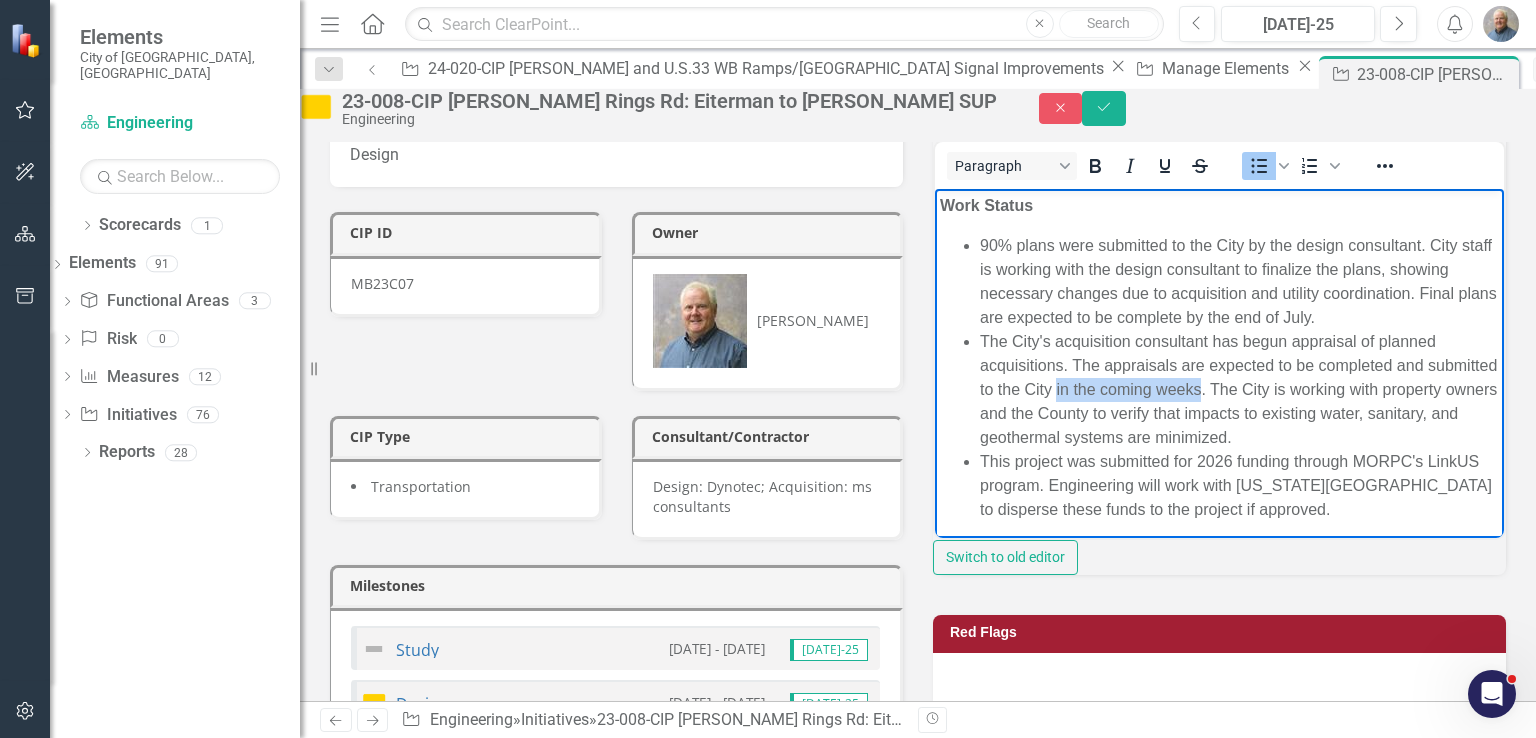 type 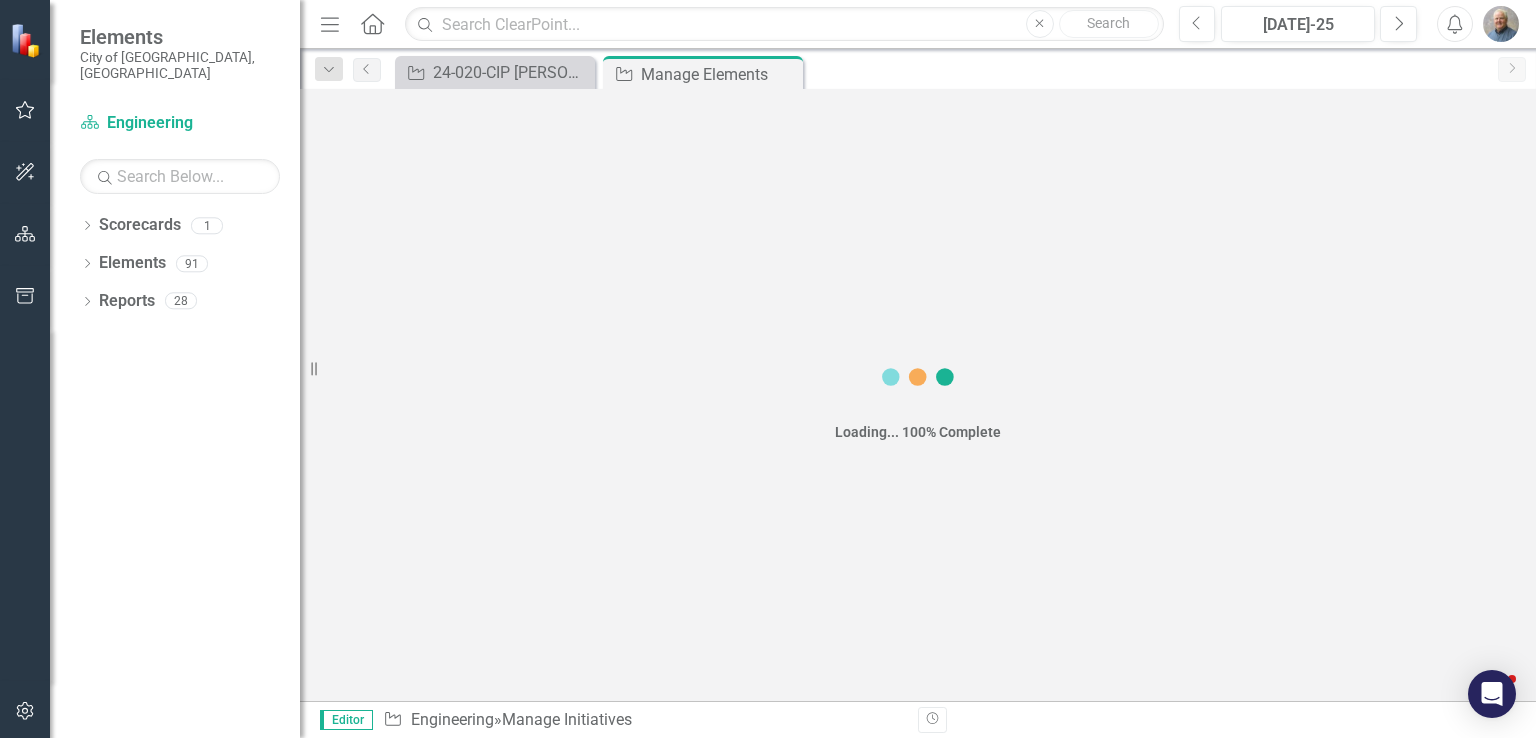 scroll, scrollTop: 0, scrollLeft: 0, axis: both 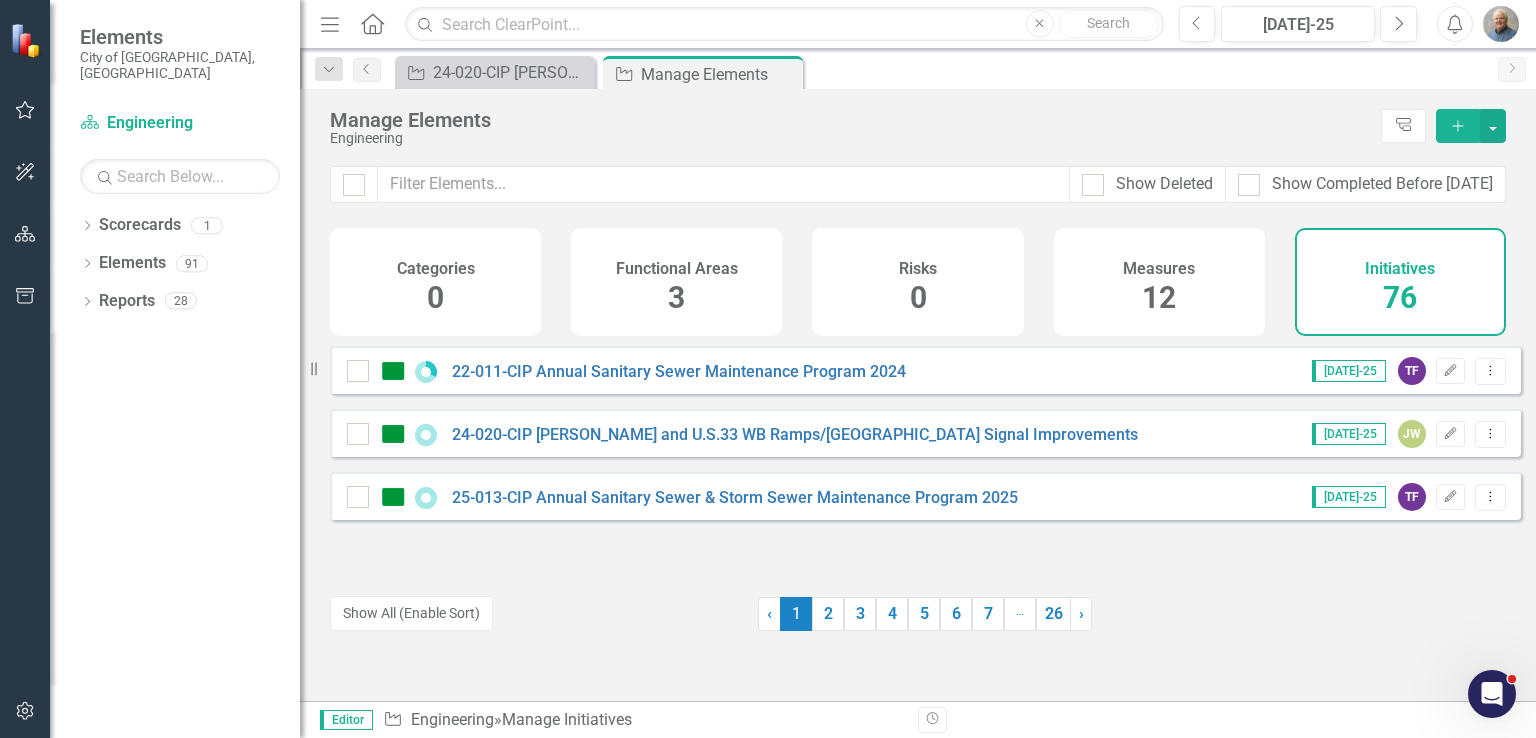 click on "Add" at bounding box center (1458, 126) 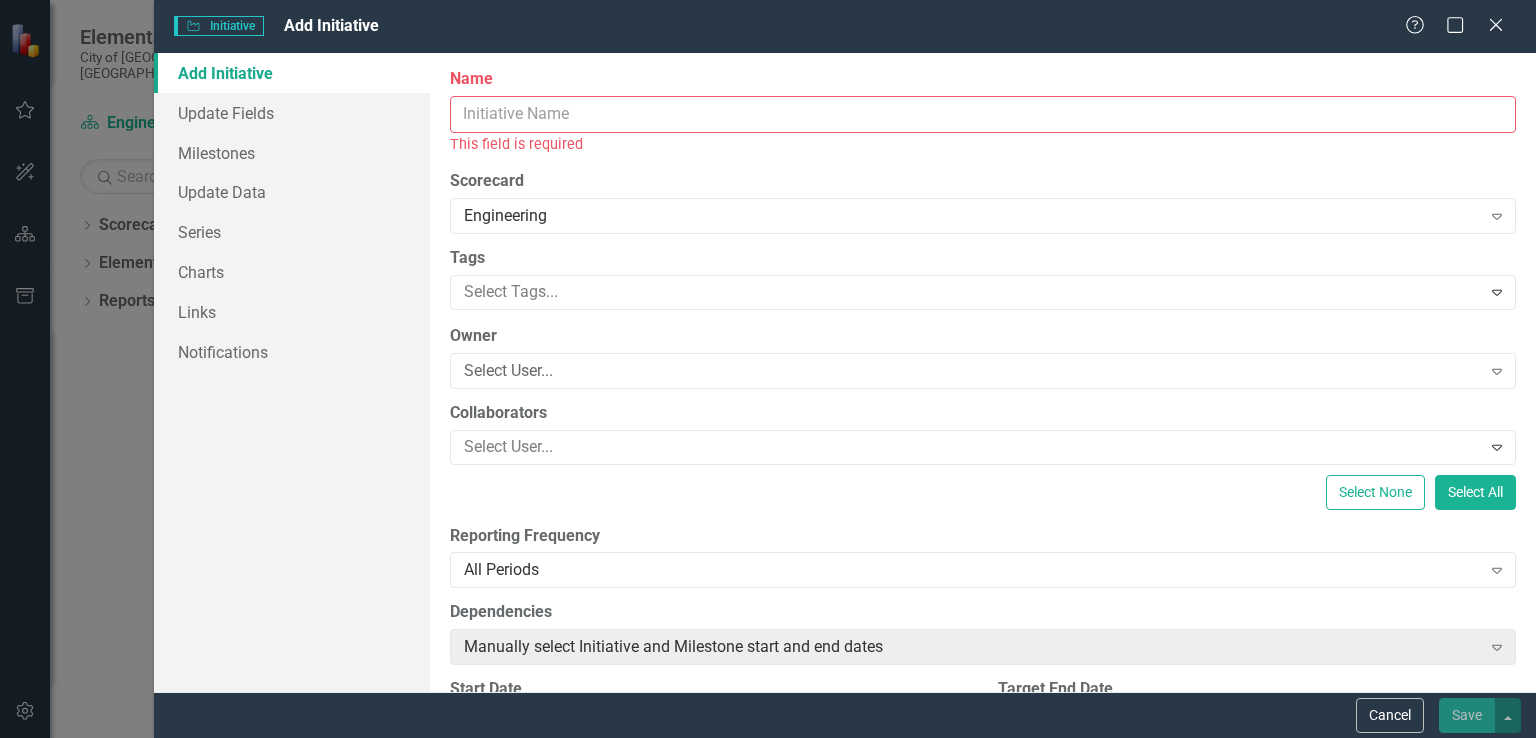 click on "Name" at bounding box center [983, 114] 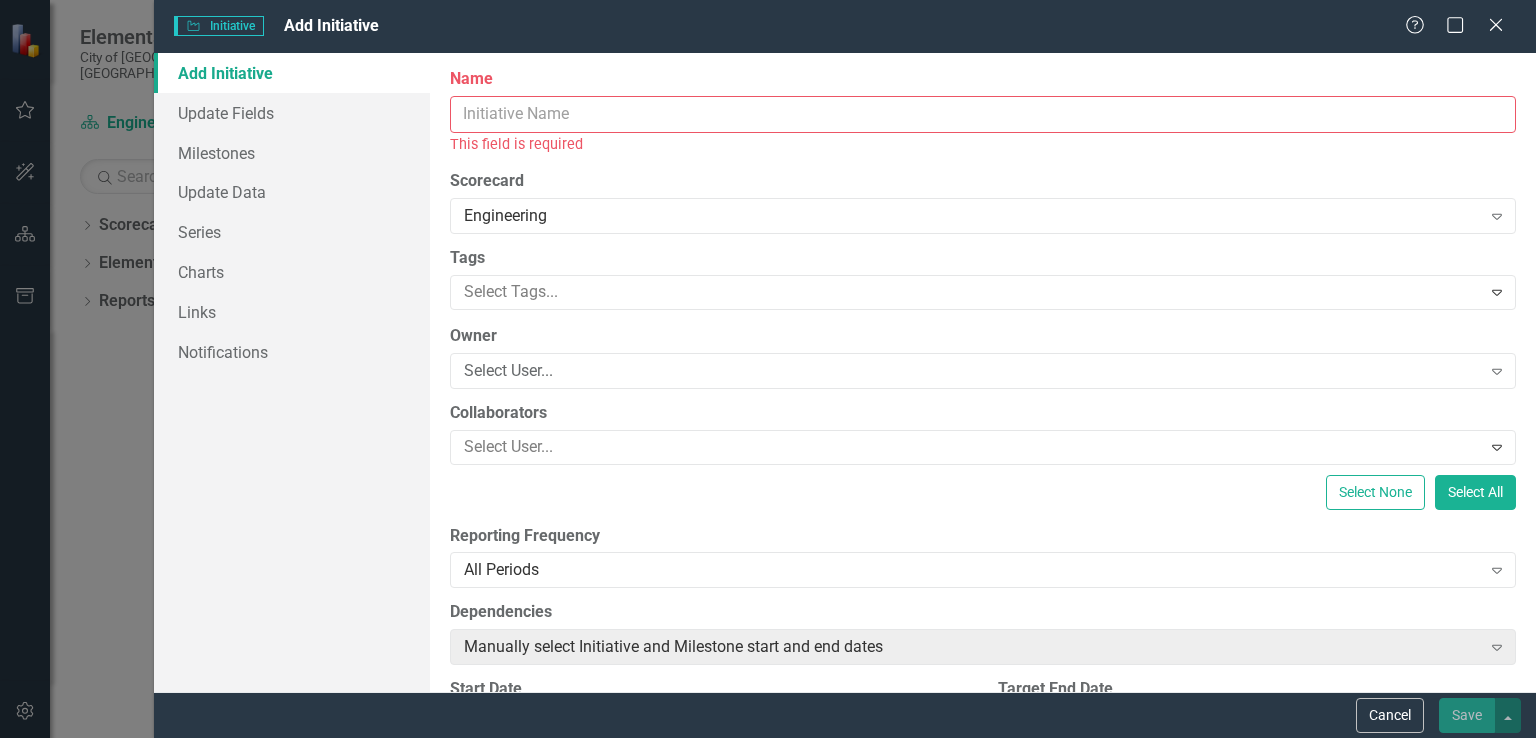 click on "Initiative Initiative Add Initiative Help Maximize Close Add Initiative Update Fields Milestones Update  Data Series Charts Links Notifications ClearPoint Can Do More! How ClearPoint Can Help Close Enterprise  plans can automatically adjust milestone or initiative dates based on their linked elements. For example, you could set up your initiatives to automatically calculate start and end dates based on their milestones' dates, or automatically shift milestone dates when the initiative start date changes.  Please contact   support@clearpointstrategy.com   for more information or to upgrade your account View Plans Learn More "Edit" fields in ClearPoint are the fields that do not change from reporting period to reporting period. For example, the element name would be consistent in all reporting periods.   Learn more in the ClearPoint Support Center. Close Help Name This field is required Scorecard Engineering Expand Tags Select Tags... Expand Owner Select User... Expand Collaborators Select User... Expand 7 /" at bounding box center (768, 369) 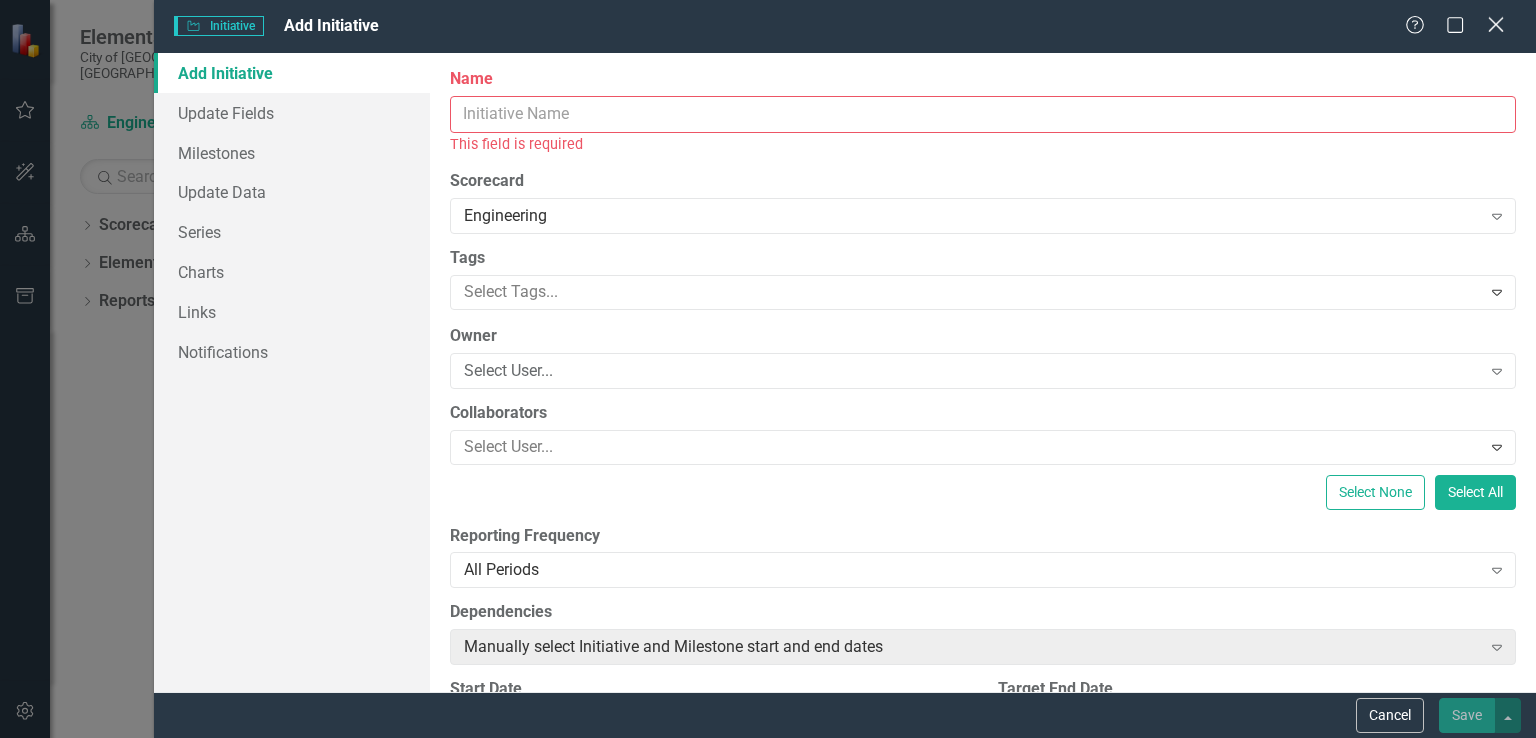 click on "Close" 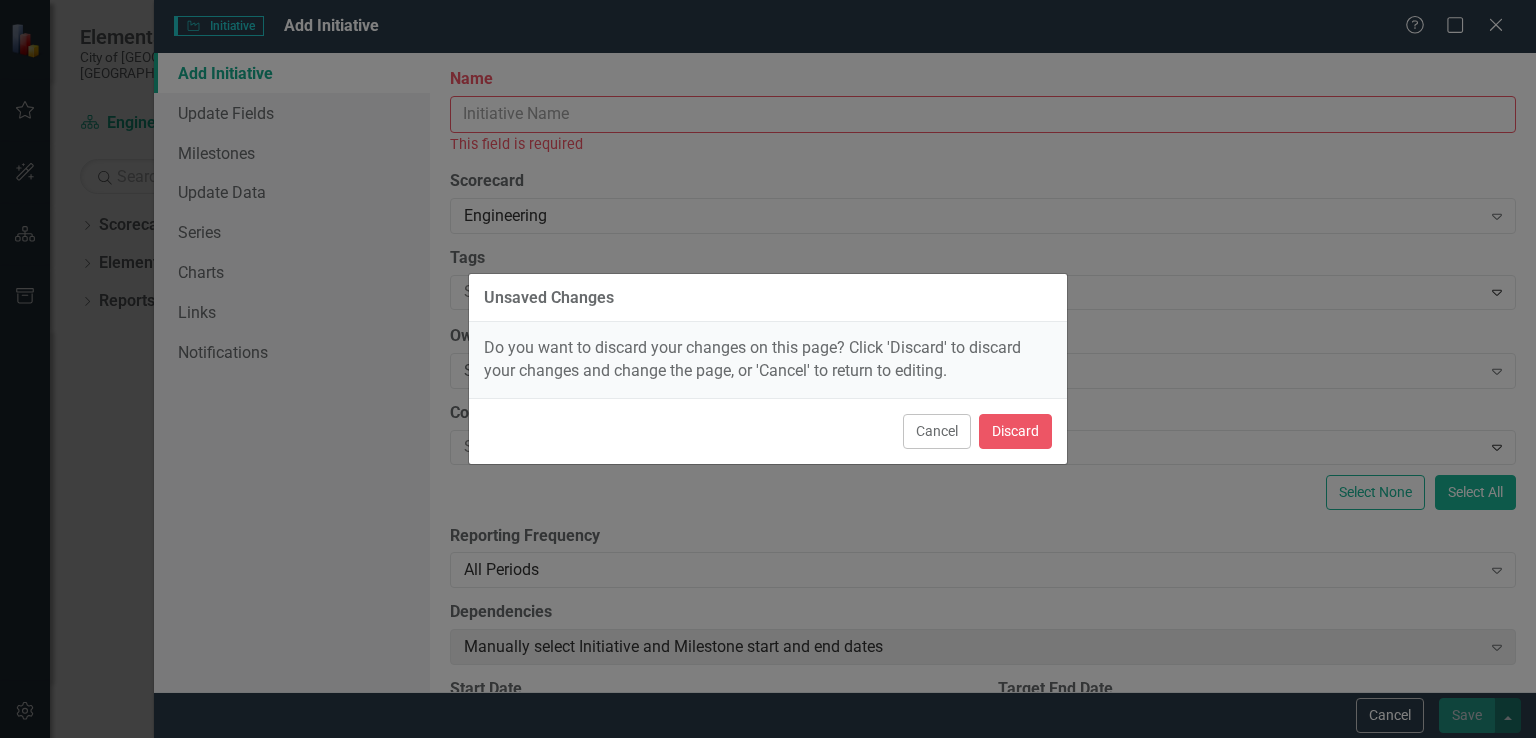 click on "Cancel Discard" at bounding box center (768, 431) 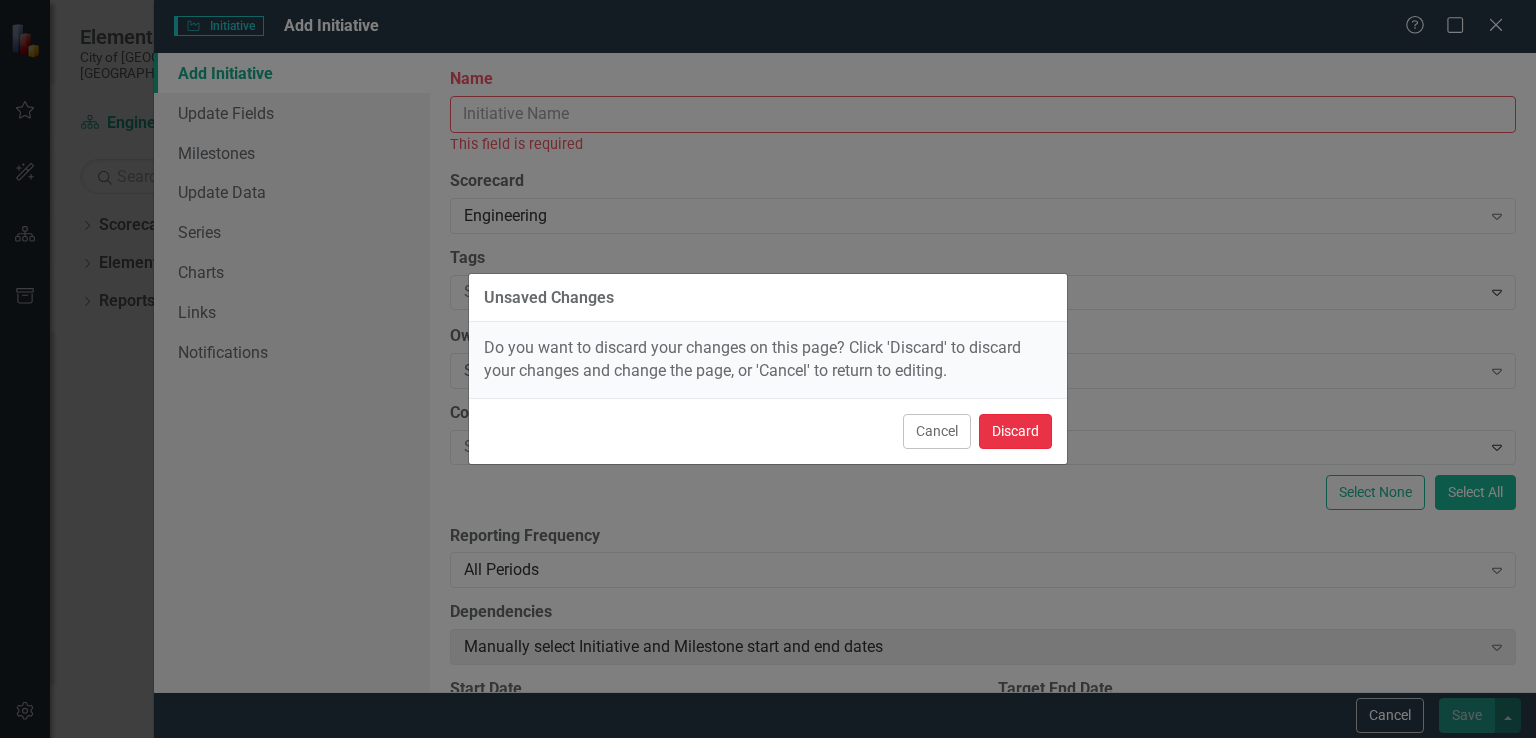 click on "Discard" at bounding box center (1015, 431) 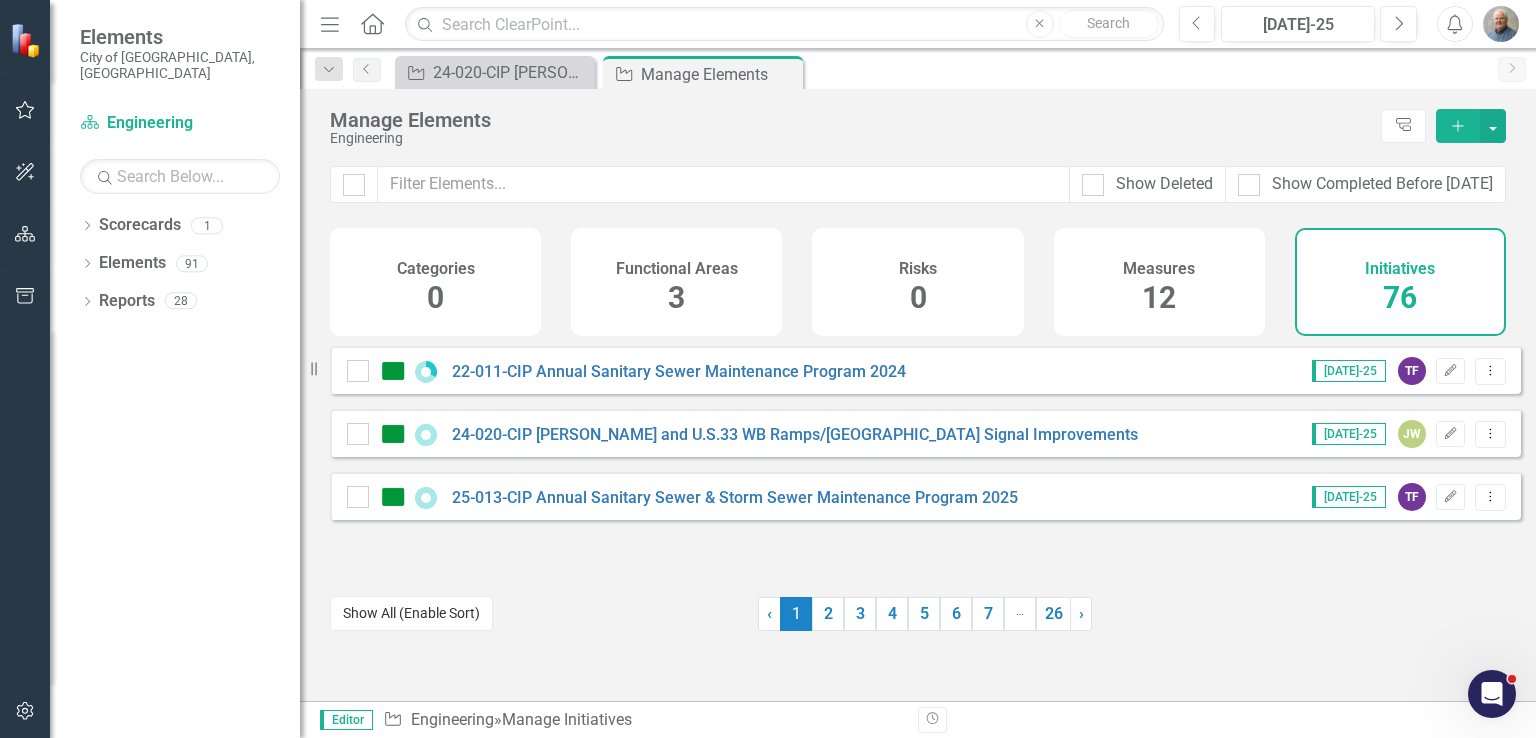click on "Show All  (Enable Sort)" at bounding box center (411, 613) 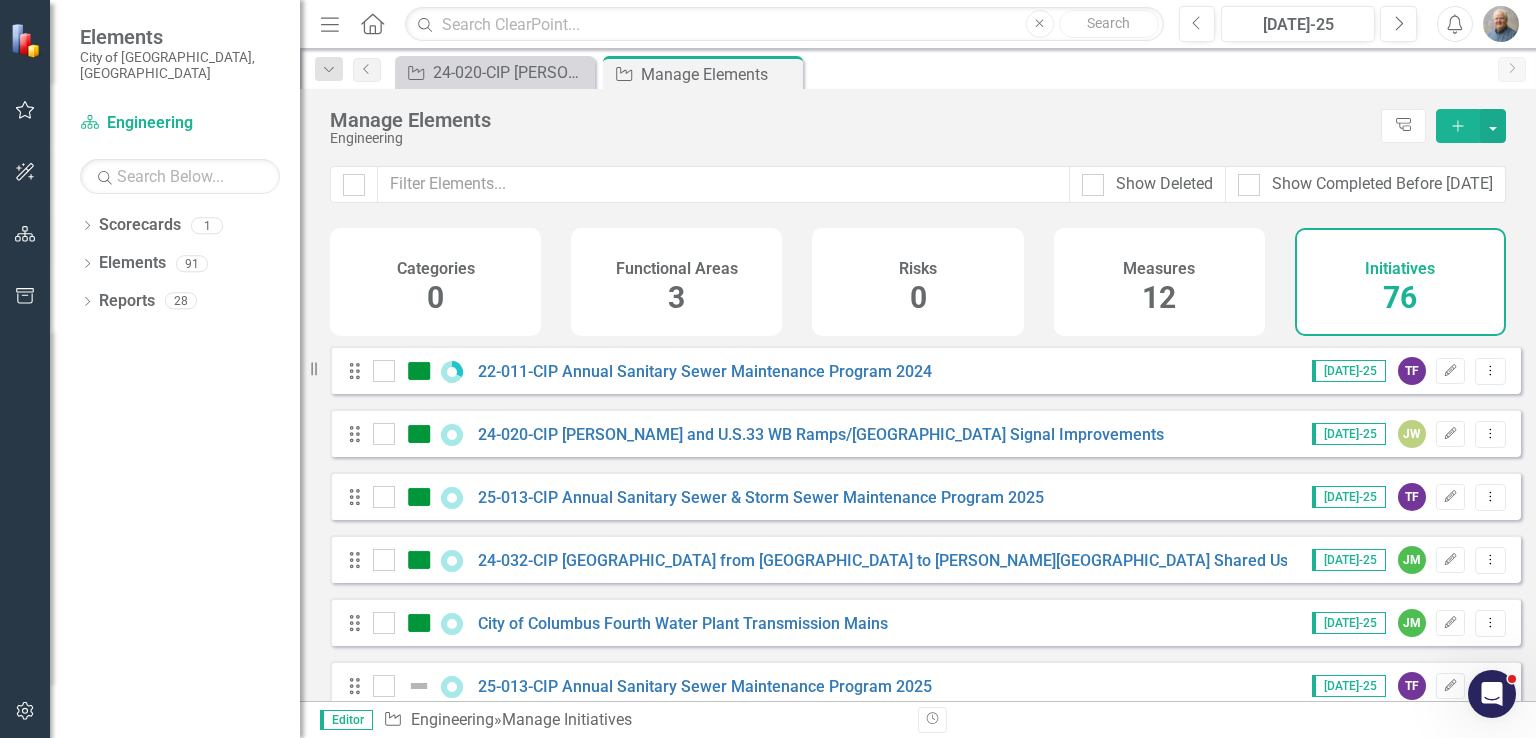 scroll, scrollTop: 200, scrollLeft: 0, axis: vertical 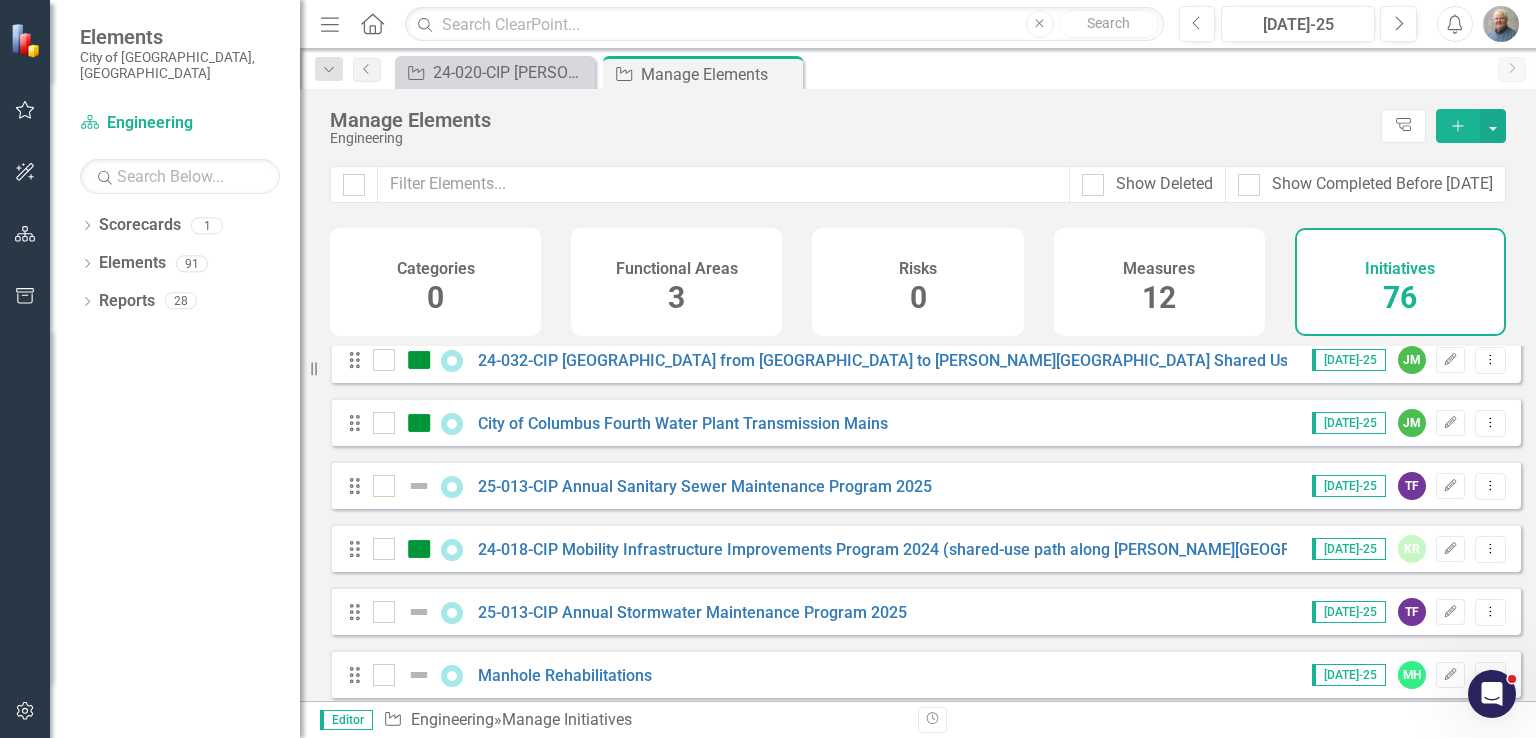 type 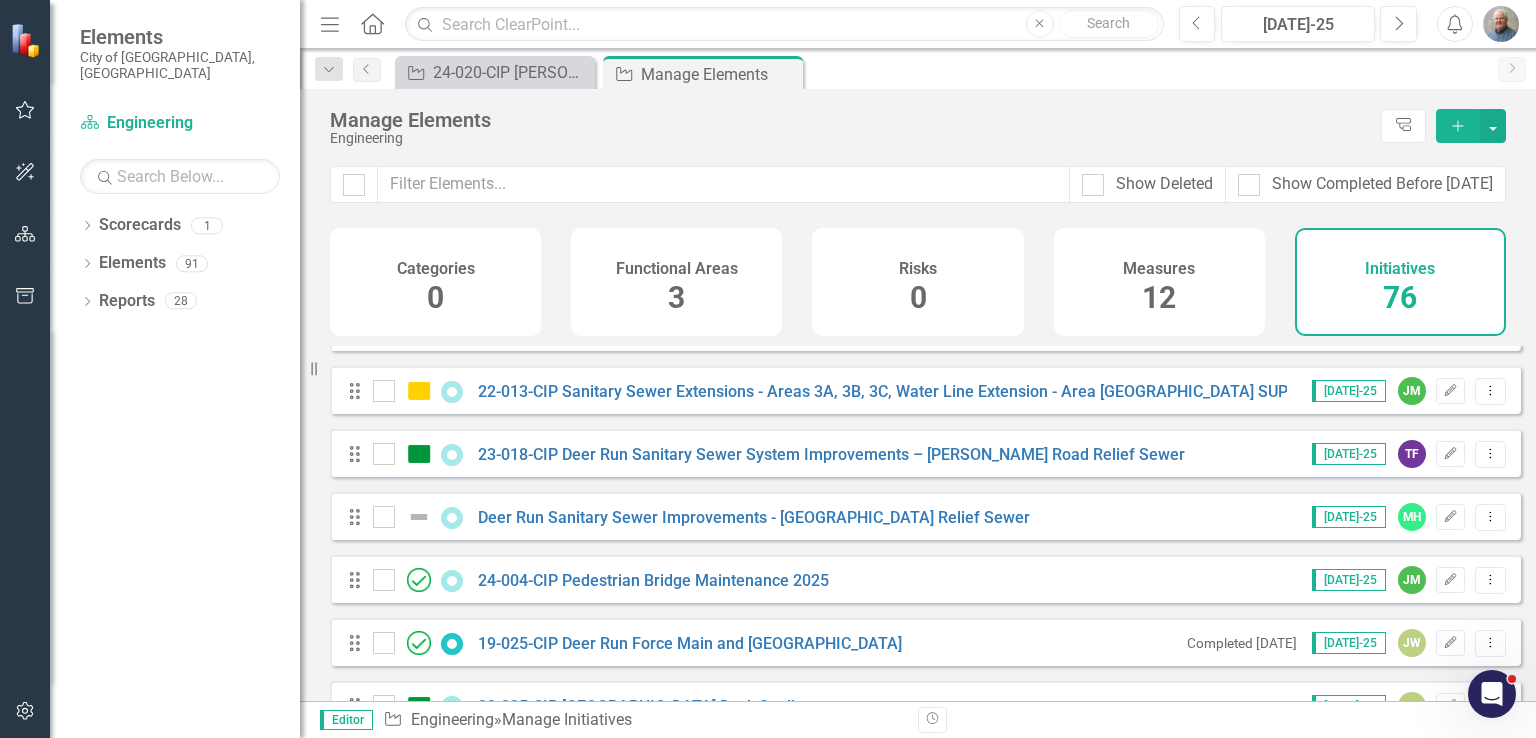 scroll, scrollTop: 2752, scrollLeft: 0, axis: vertical 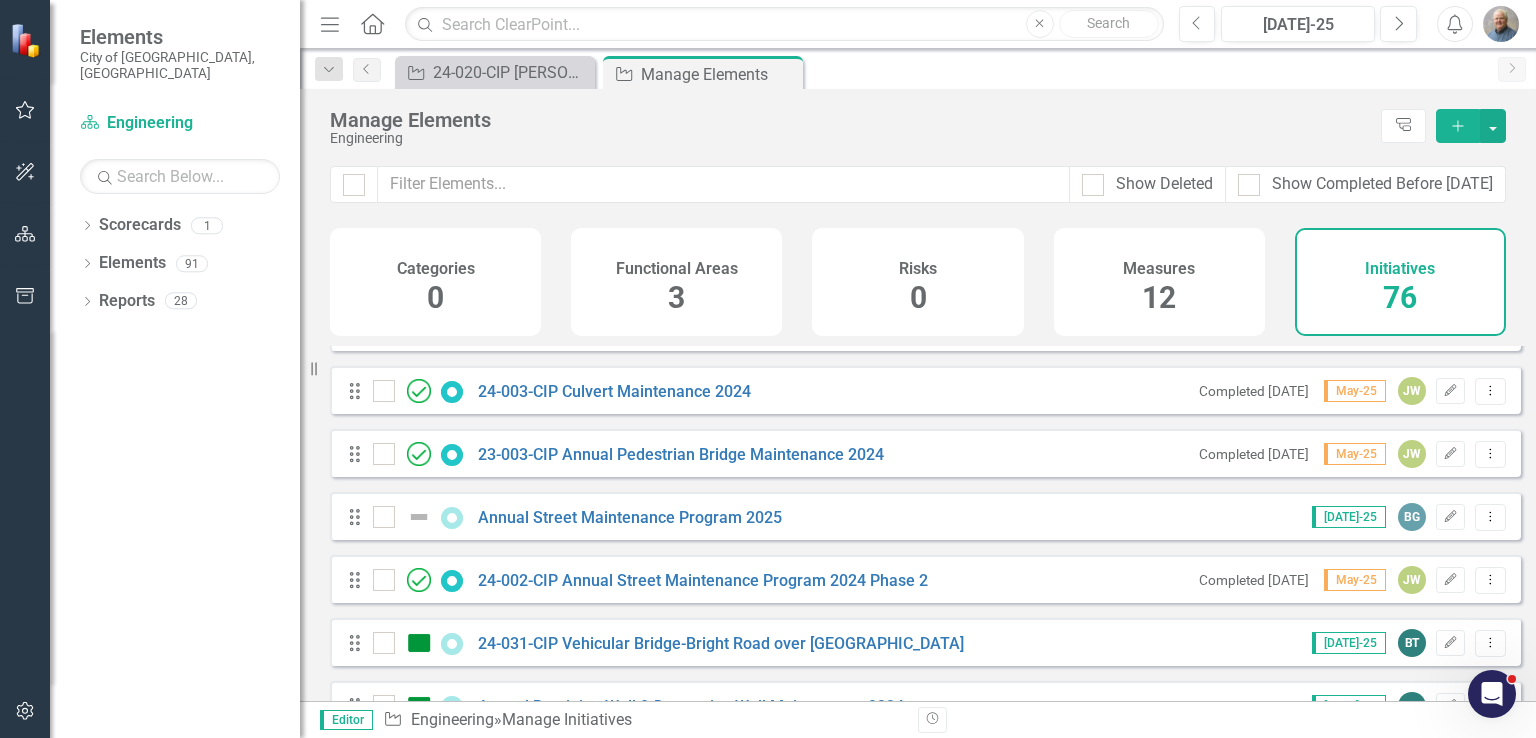 click on "Add" at bounding box center [1458, 126] 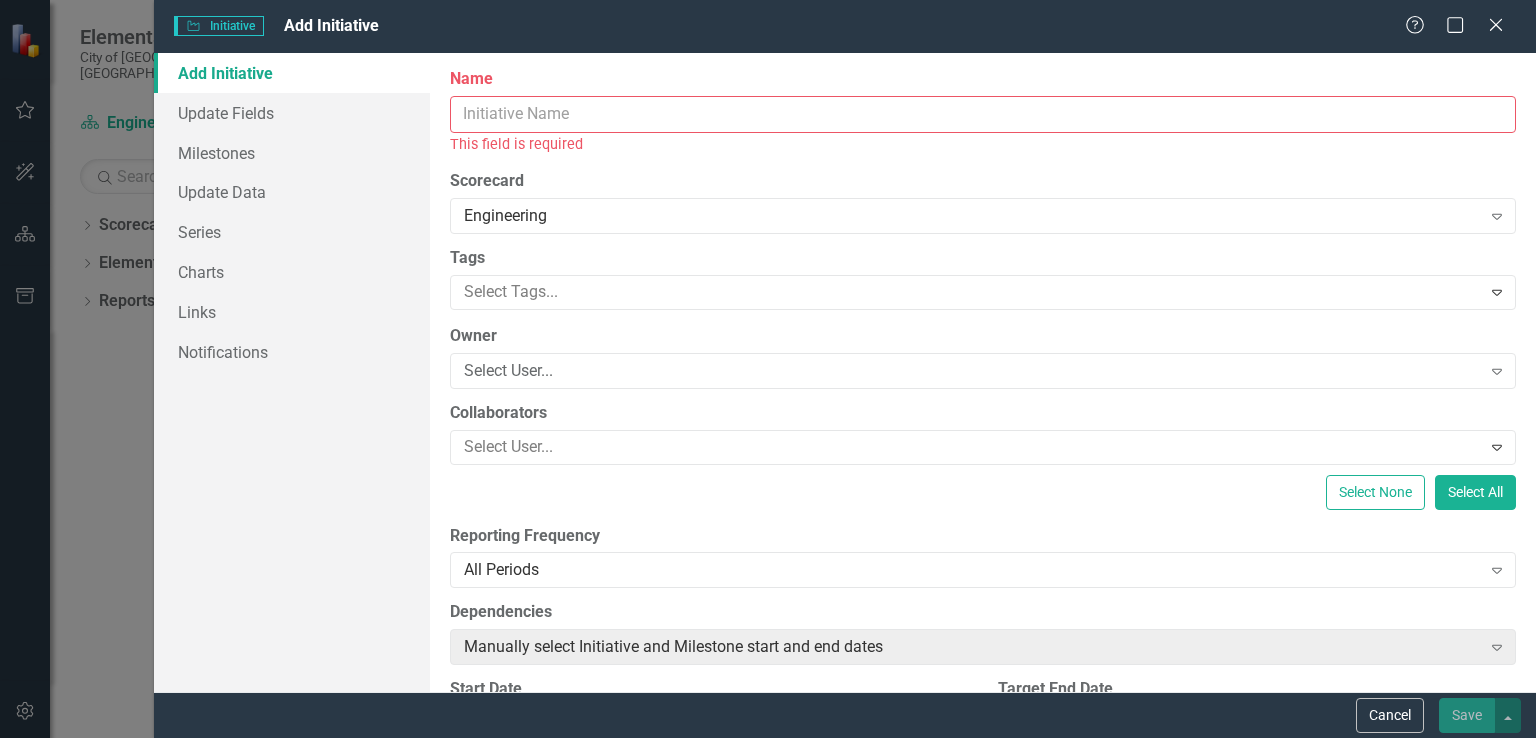 click on "Name" at bounding box center [983, 114] 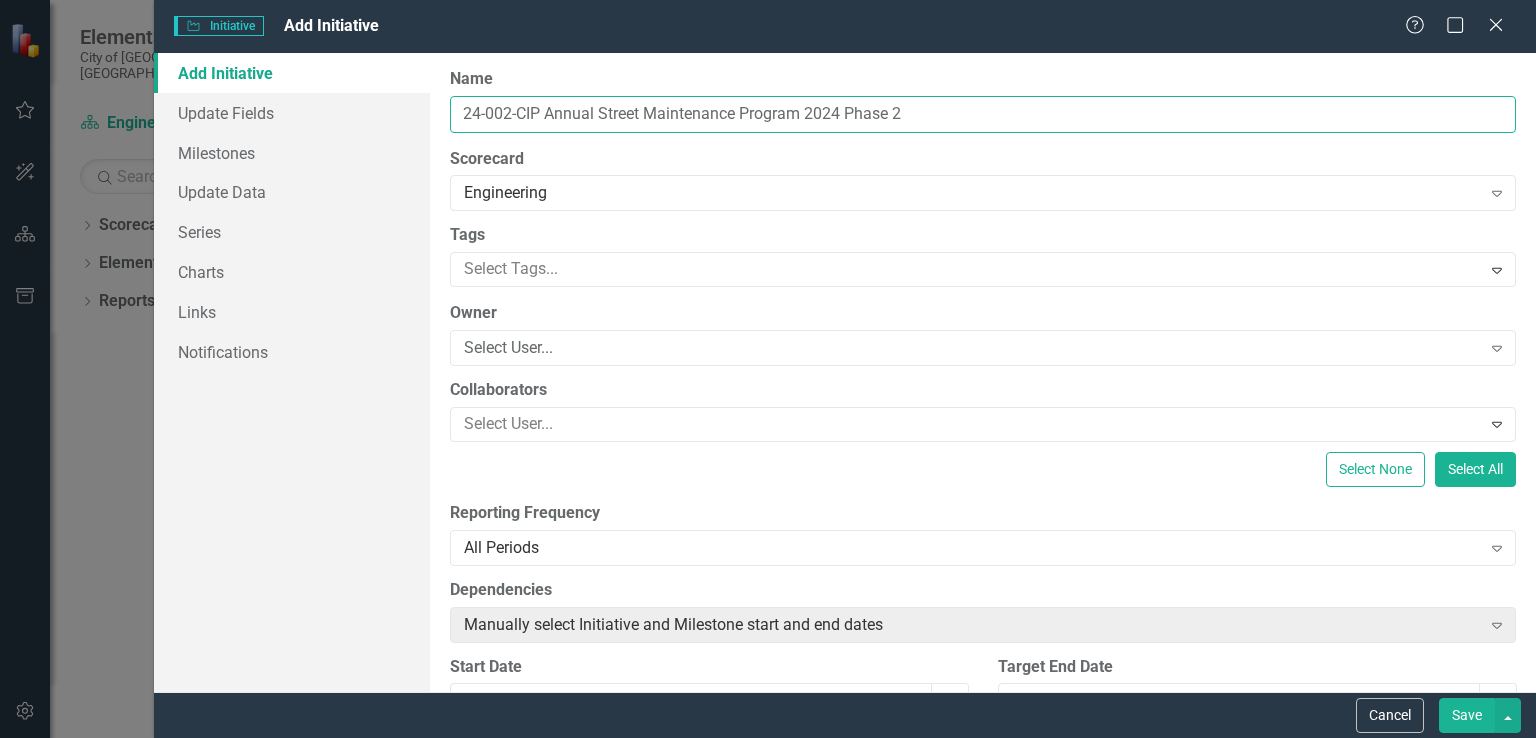 click on "24-002-CIP Annual Street Maintenance Program 2024 Phase 2" at bounding box center [983, 114] 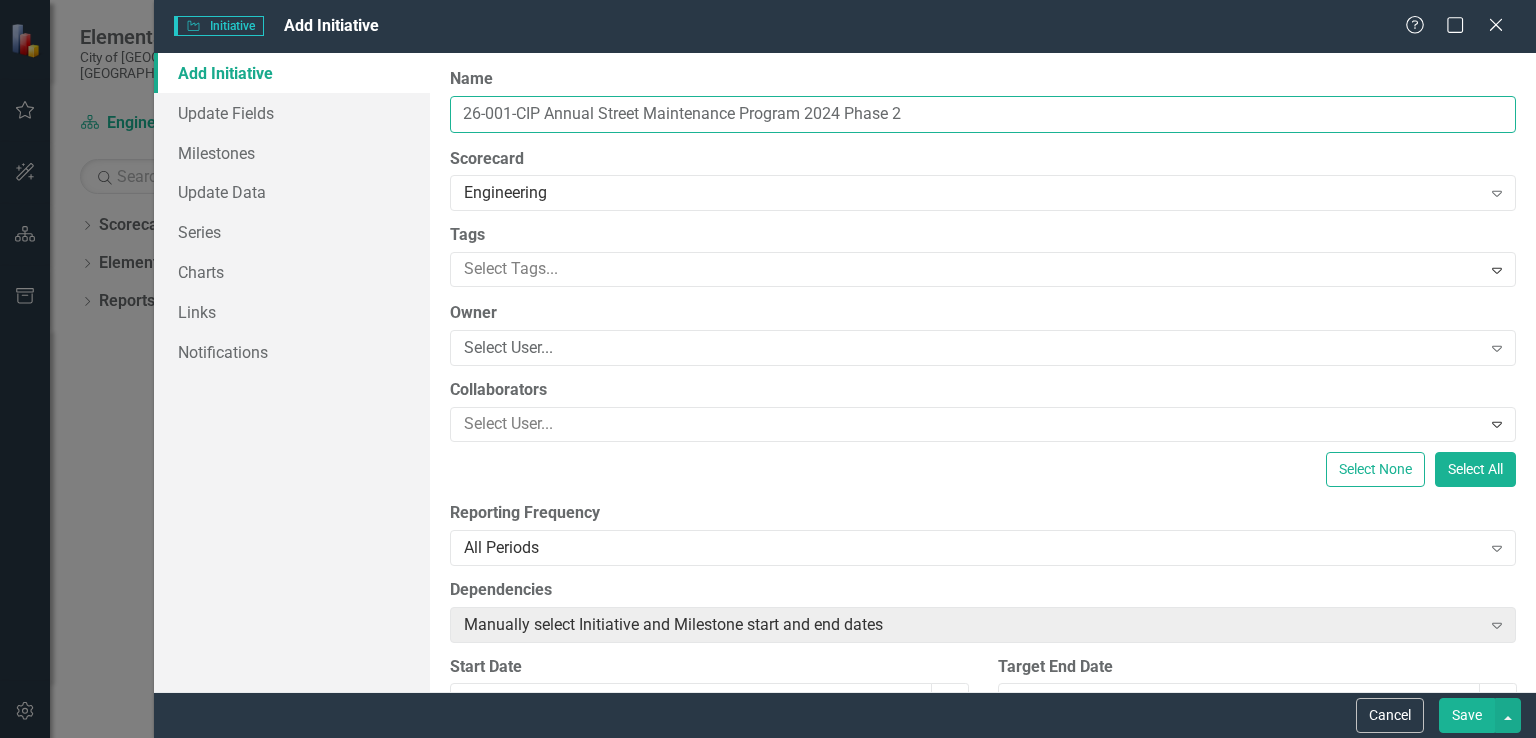 click on "26-001-CIP Annual Street Maintenance Program 2024 Phase 2" at bounding box center (983, 114) 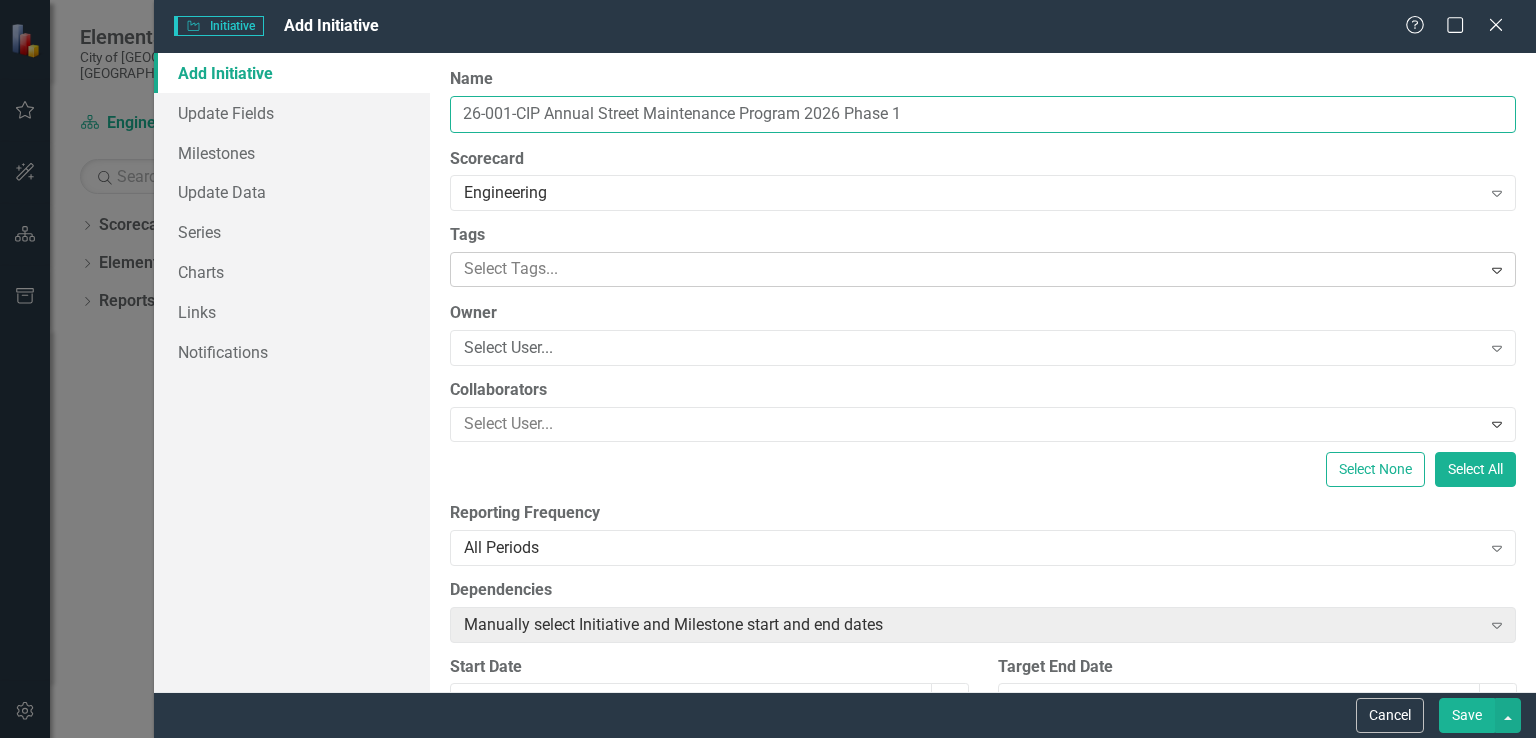 type on "26-001-CIP Annual Street Maintenance Program 2026 Phase 1" 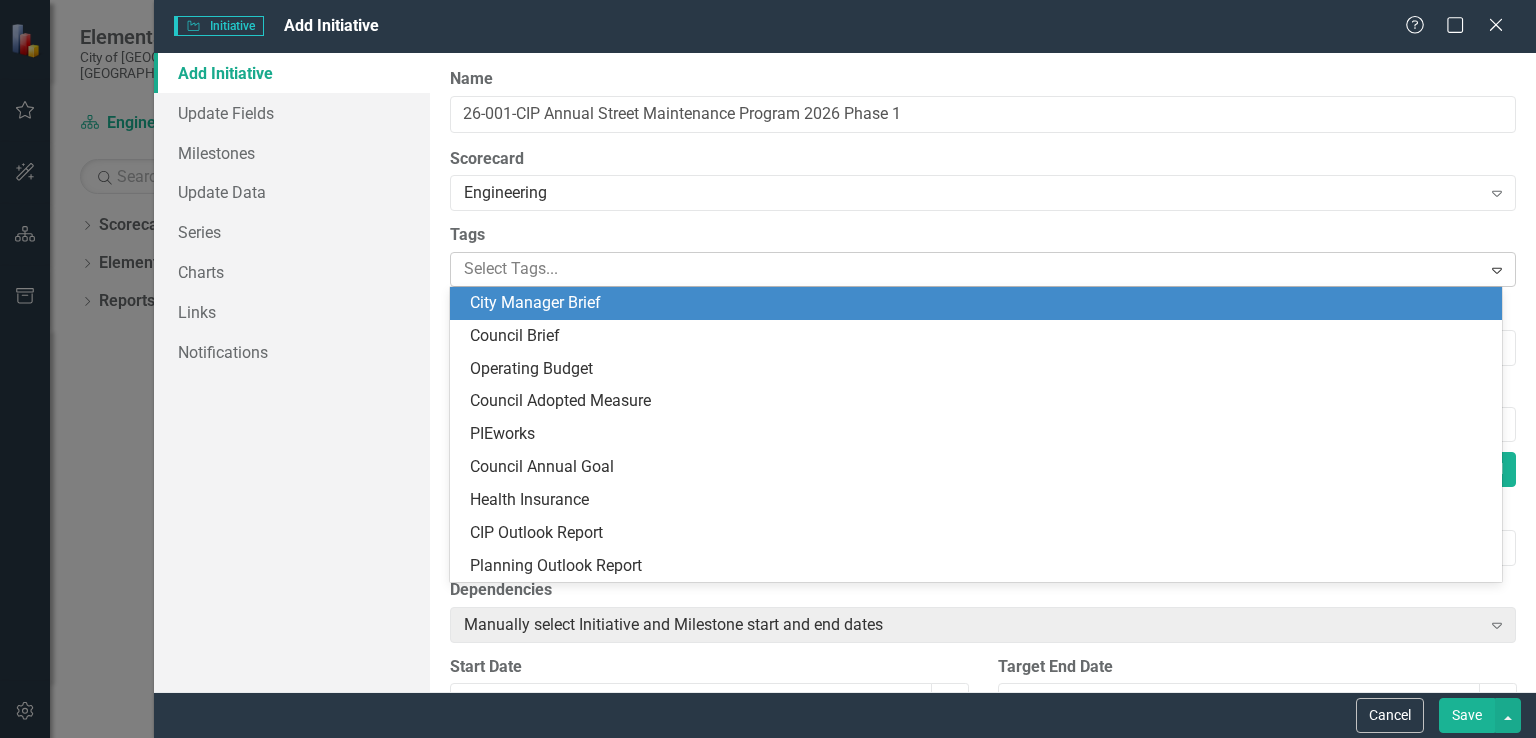 click at bounding box center [968, 269] 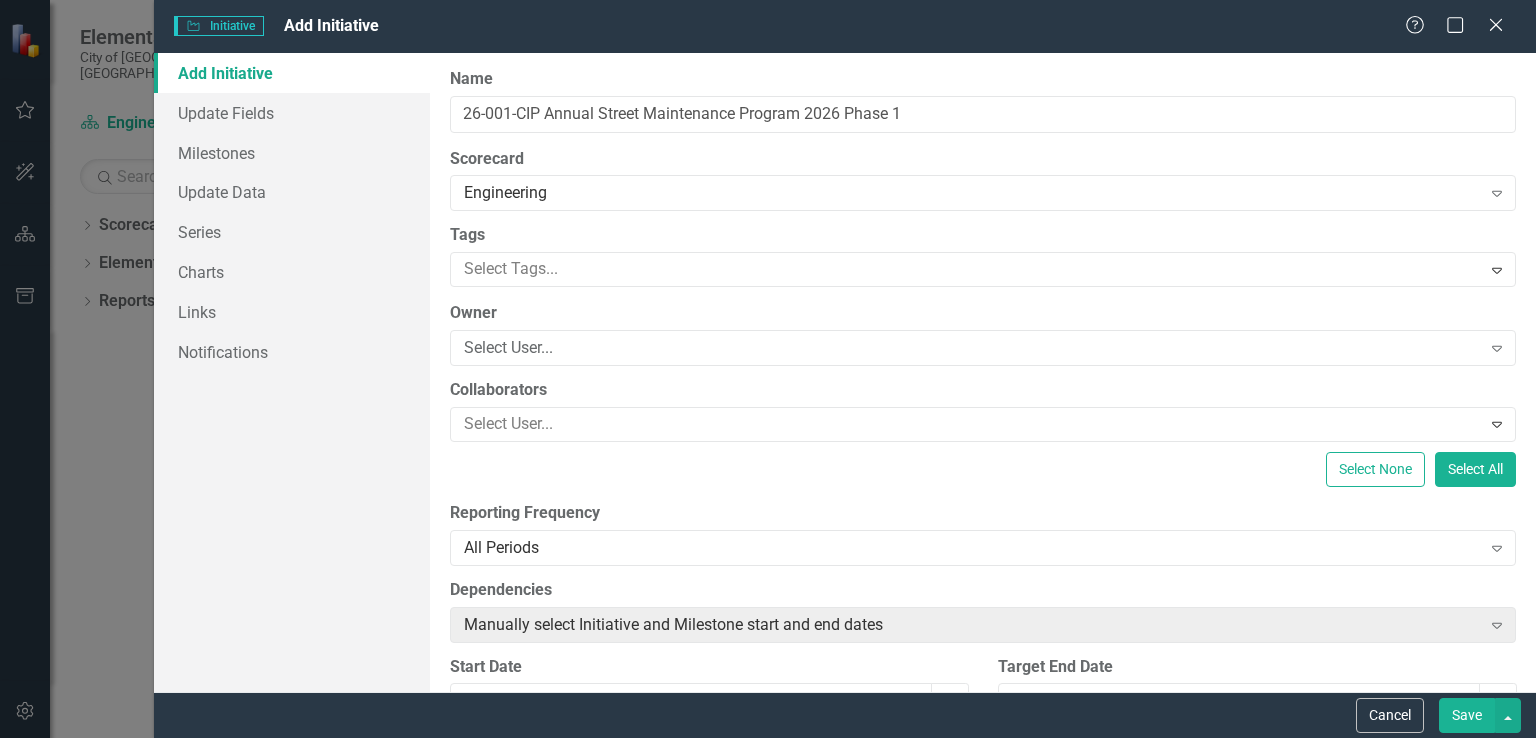 click on "Tags" at bounding box center [983, 235] 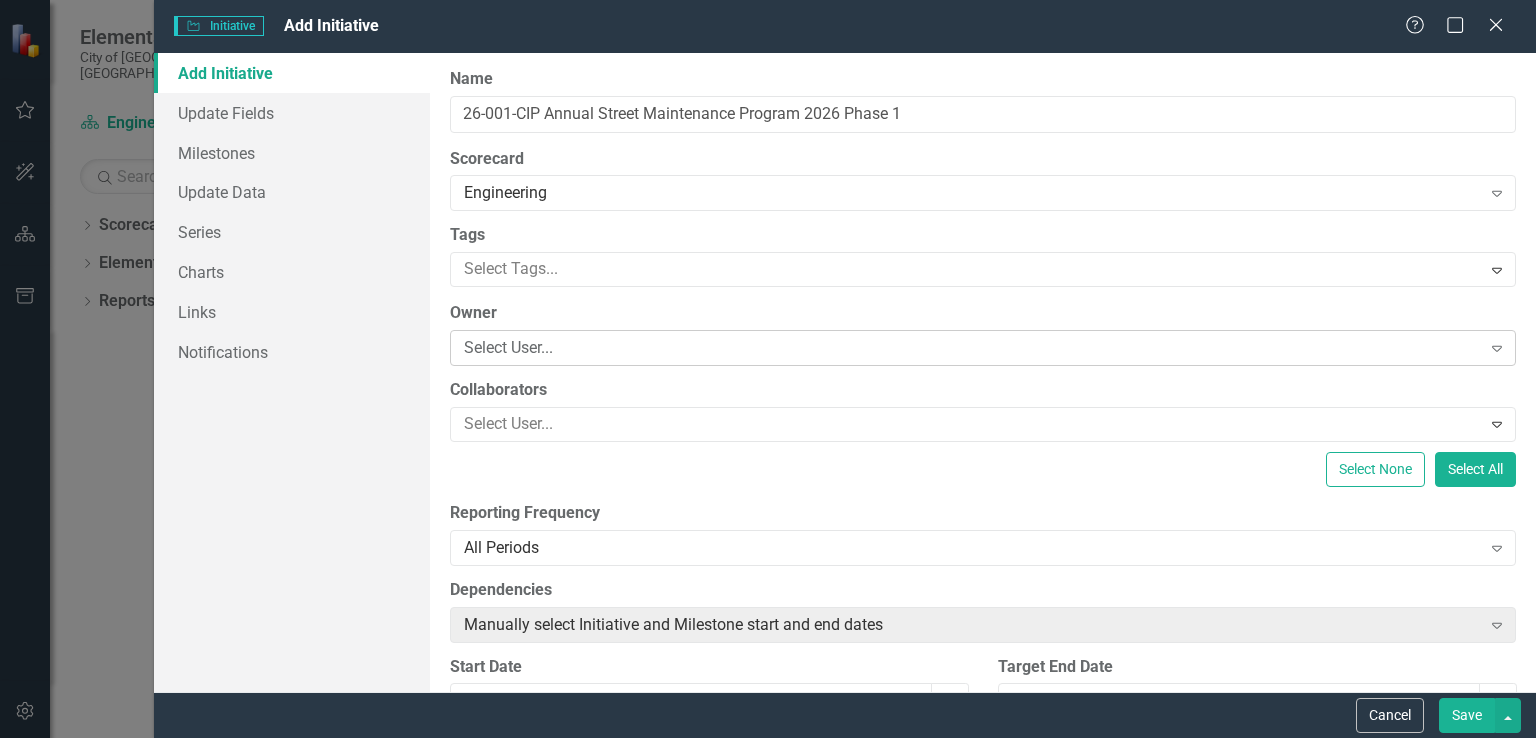click on "Select User..." at bounding box center (972, 348) 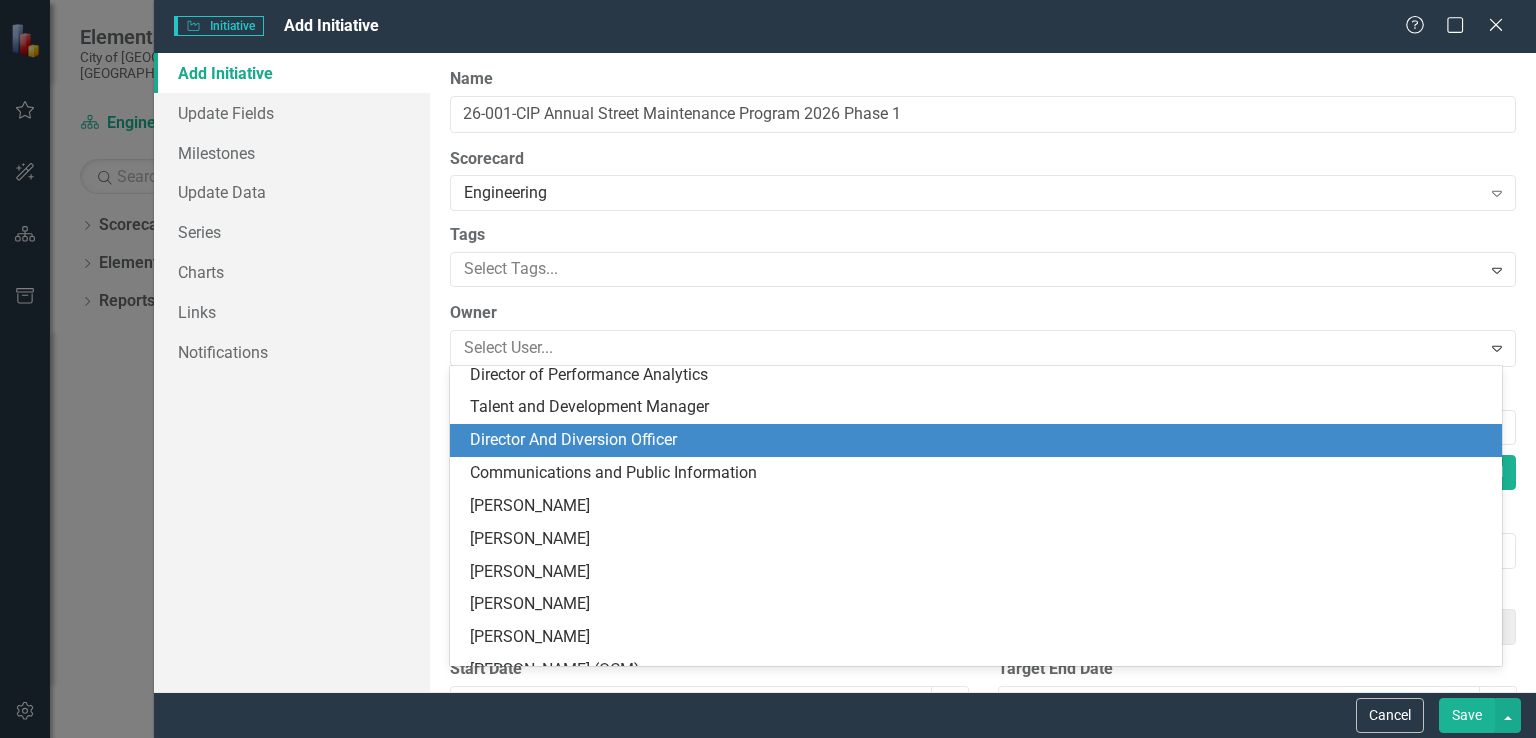scroll, scrollTop: 300, scrollLeft: 0, axis: vertical 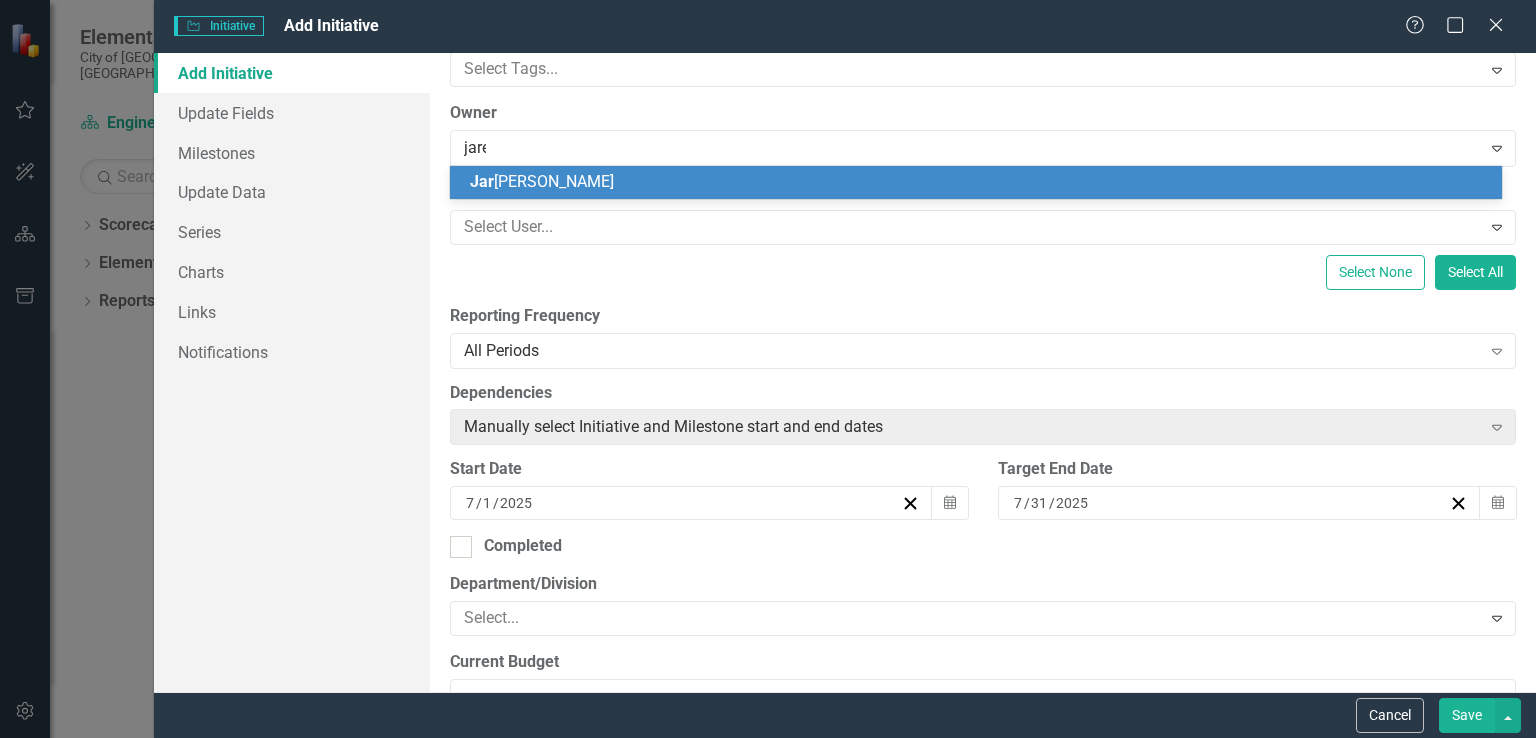 type on "jared" 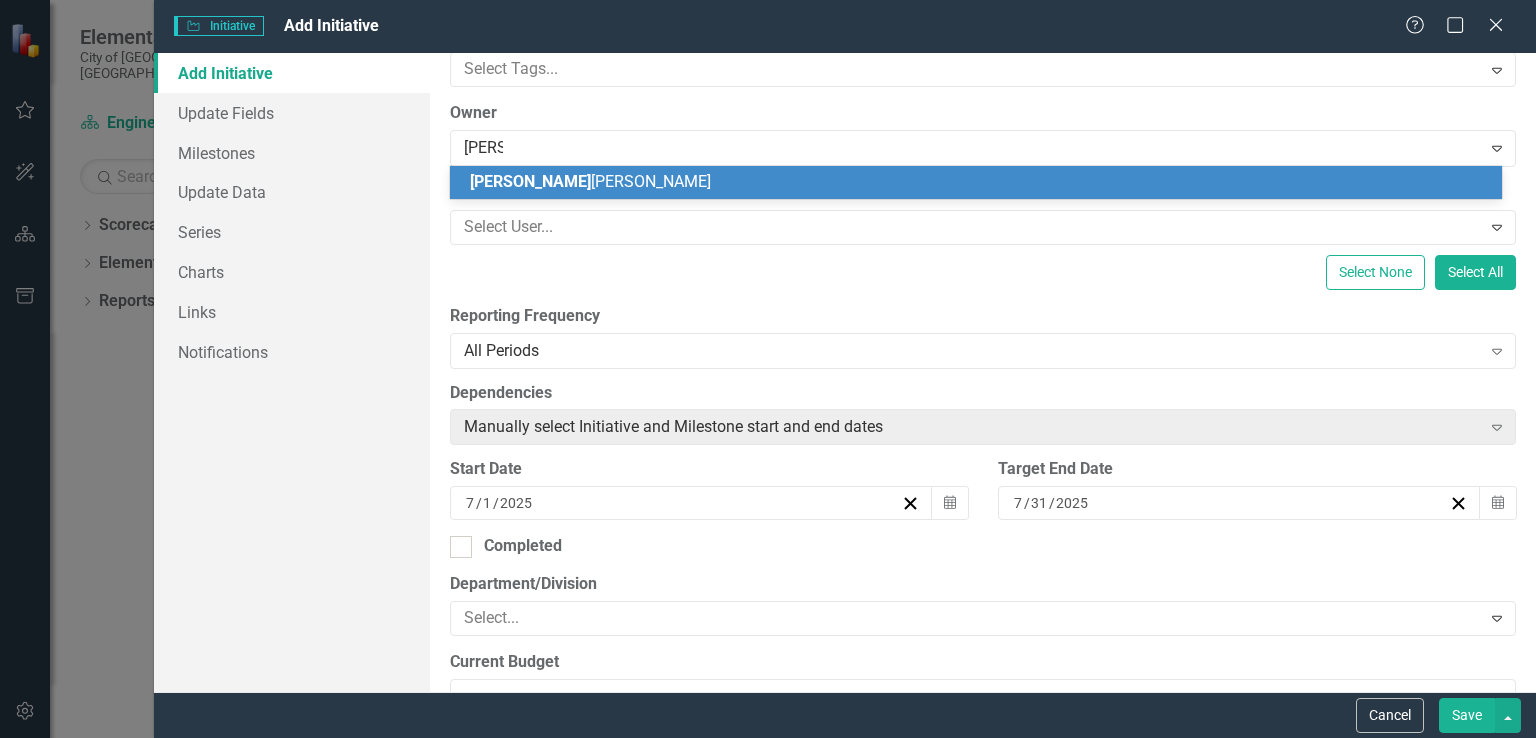 click on "Jared  Groves" at bounding box center [976, 182] 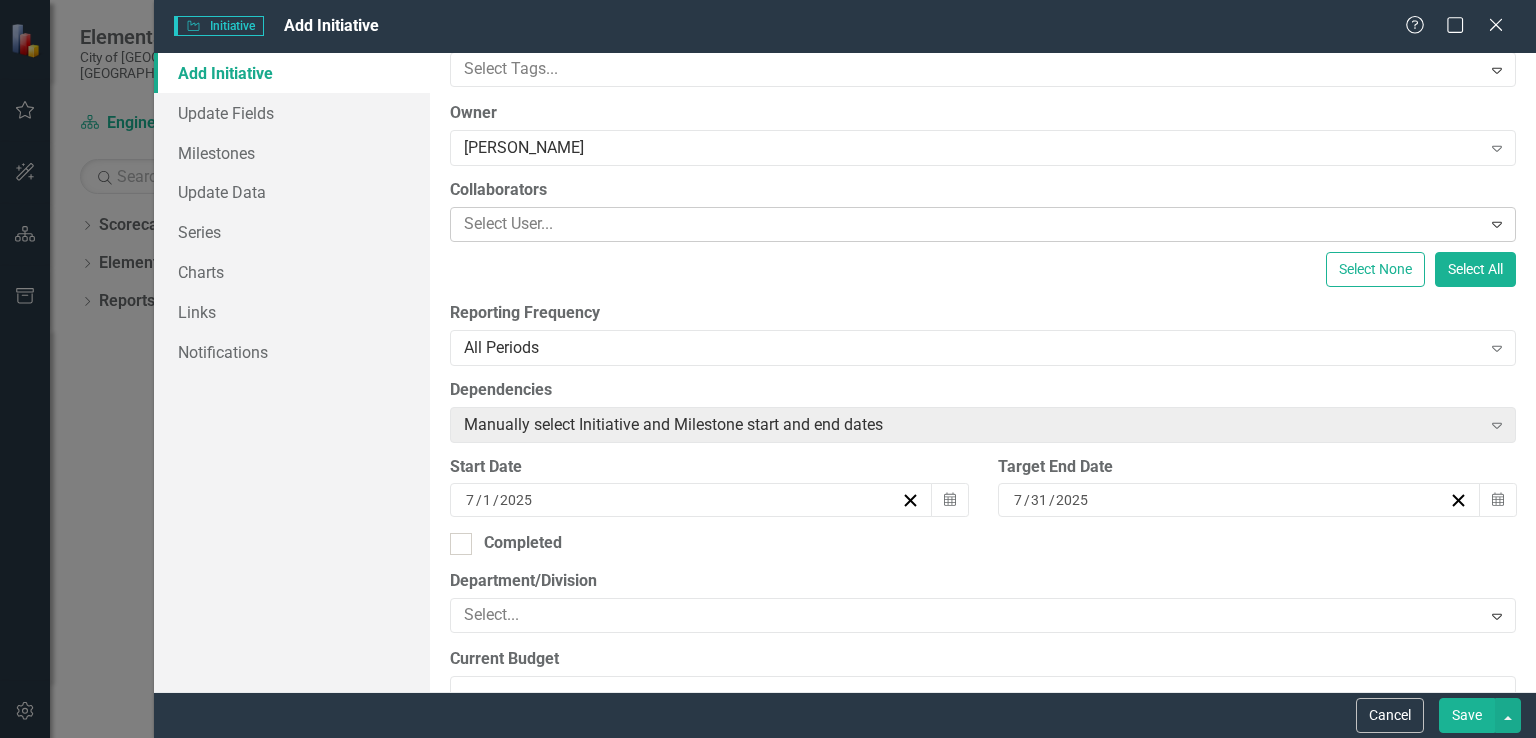 click at bounding box center [968, 224] 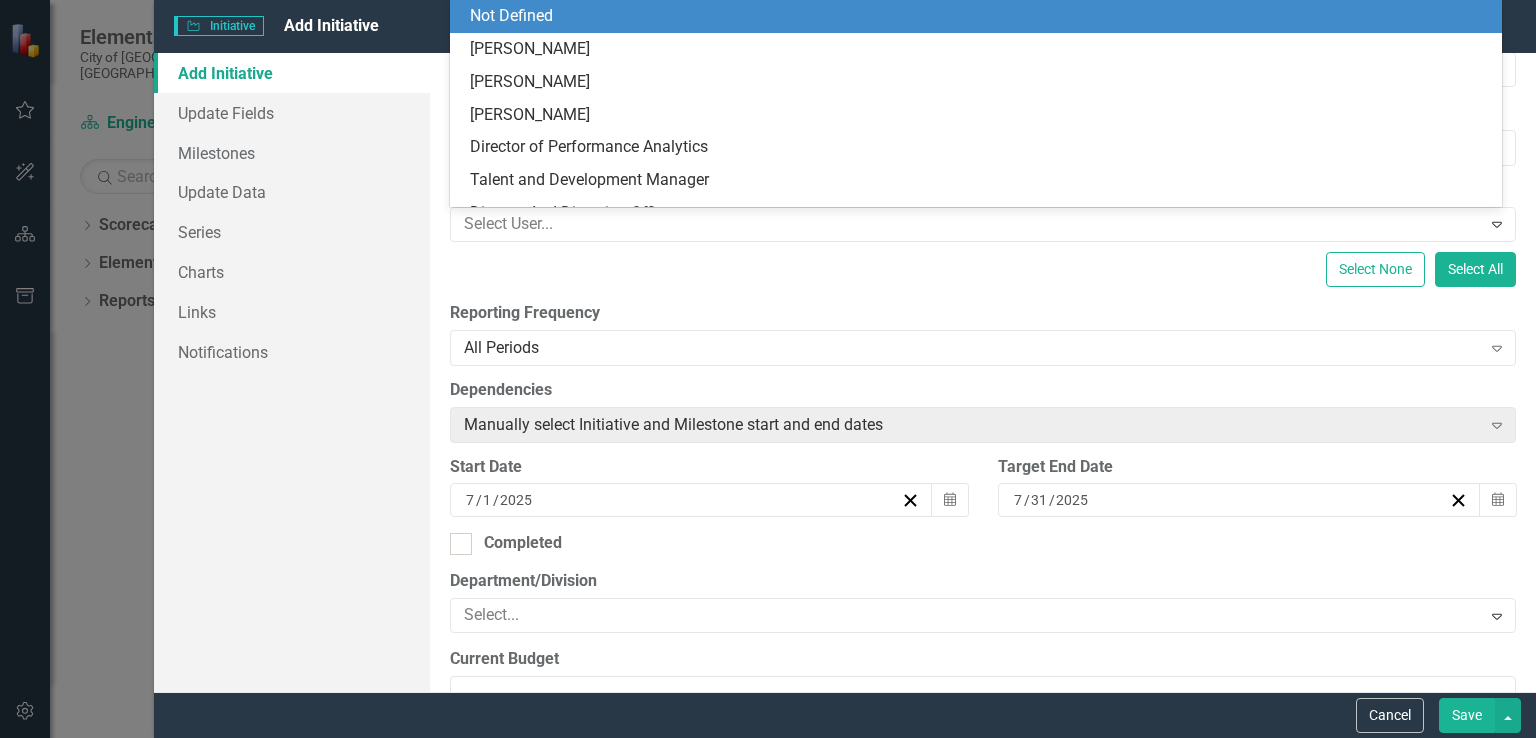 scroll, scrollTop: 0, scrollLeft: 0, axis: both 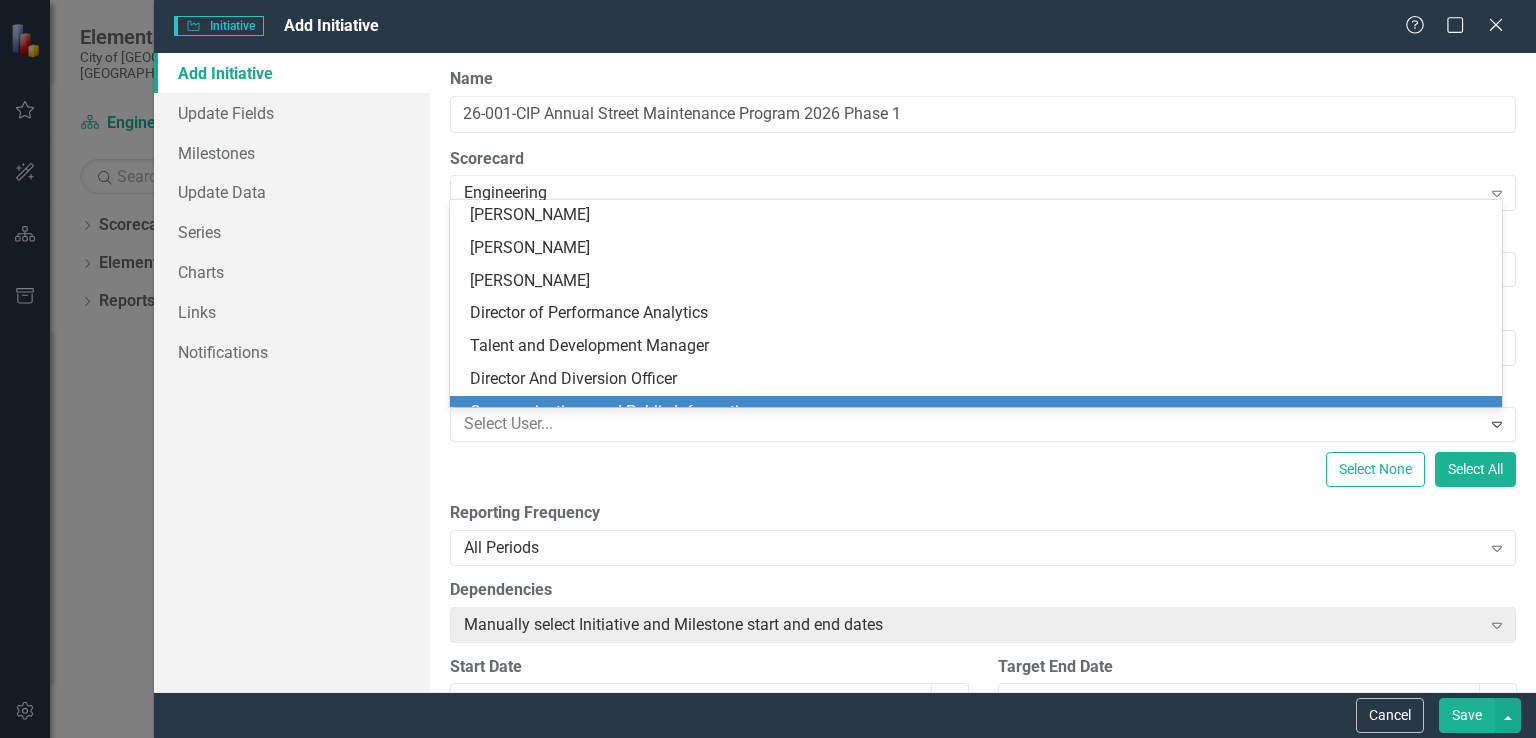 click on "Select None Select All" at bounding box center (983, 469) 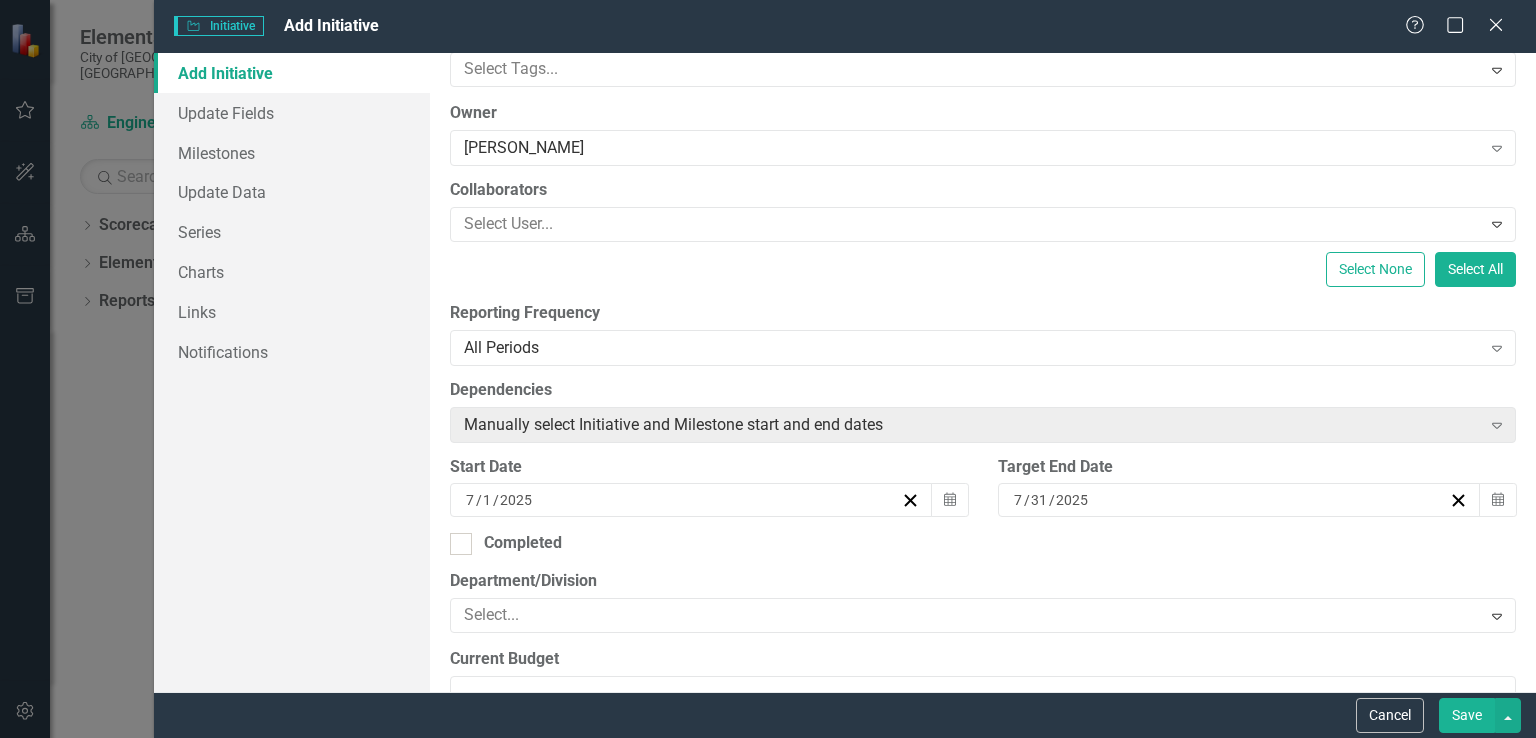 scroll, scrollTop: 400, scrollLeft: 0, axis: vertical 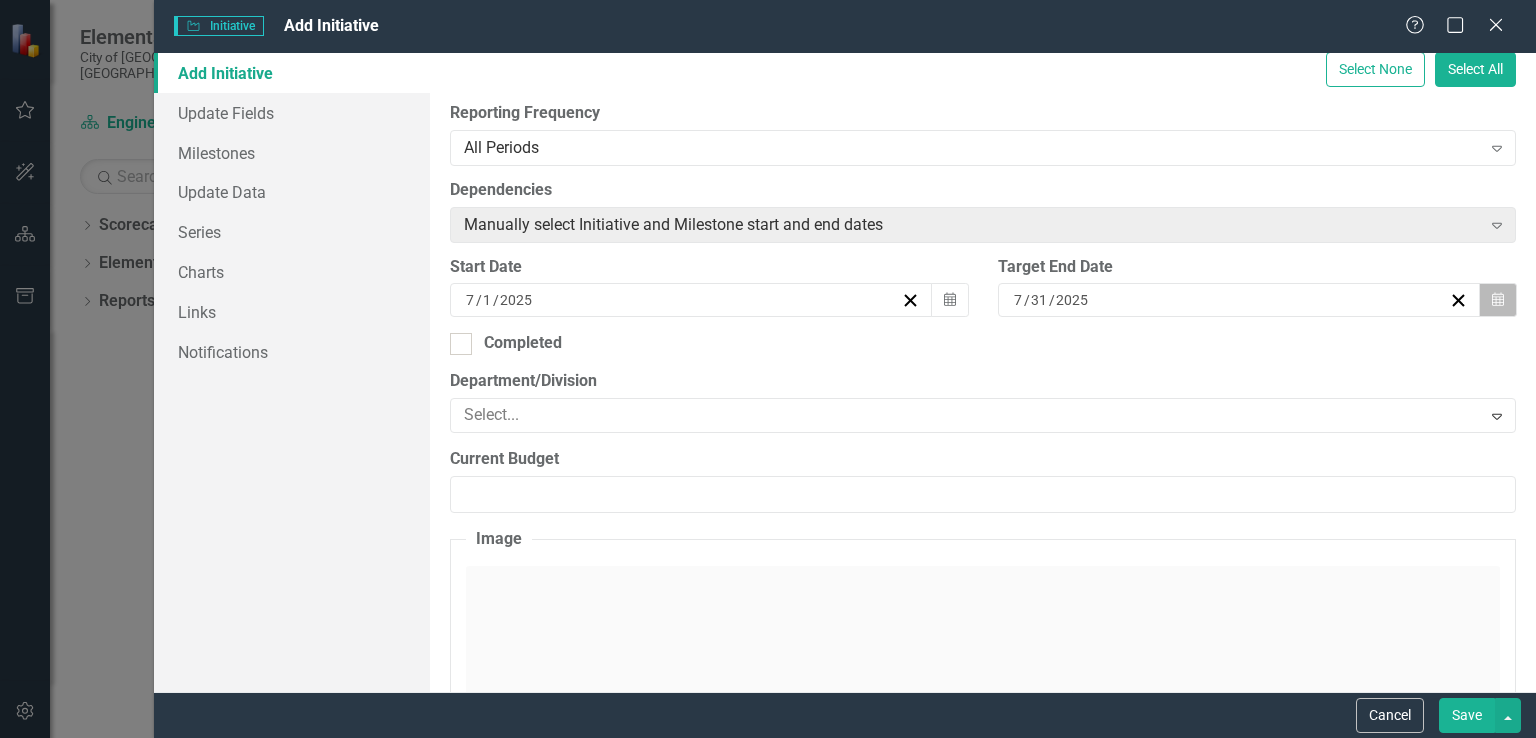 click on "Calendar" 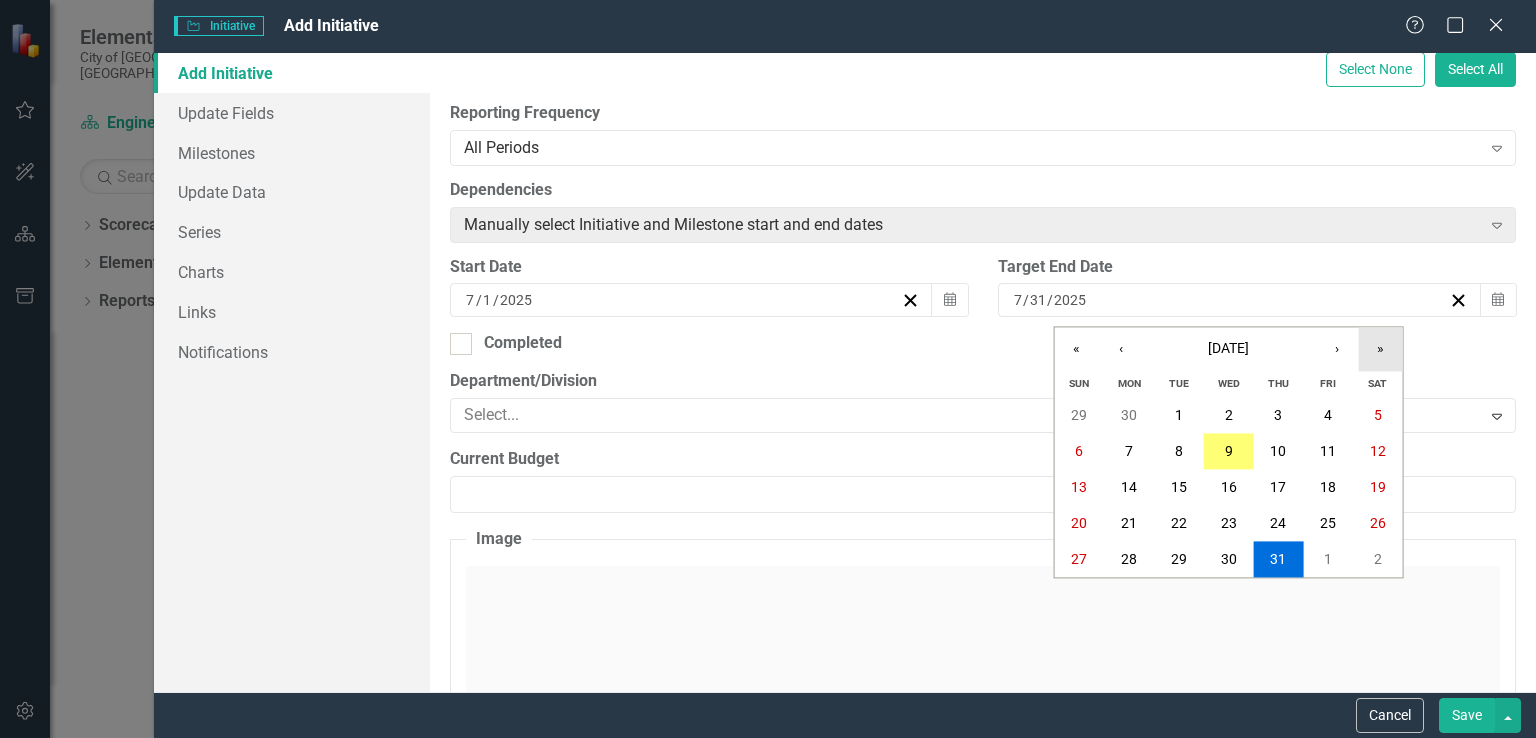 click on "»" at bounding box center (1381, 349) 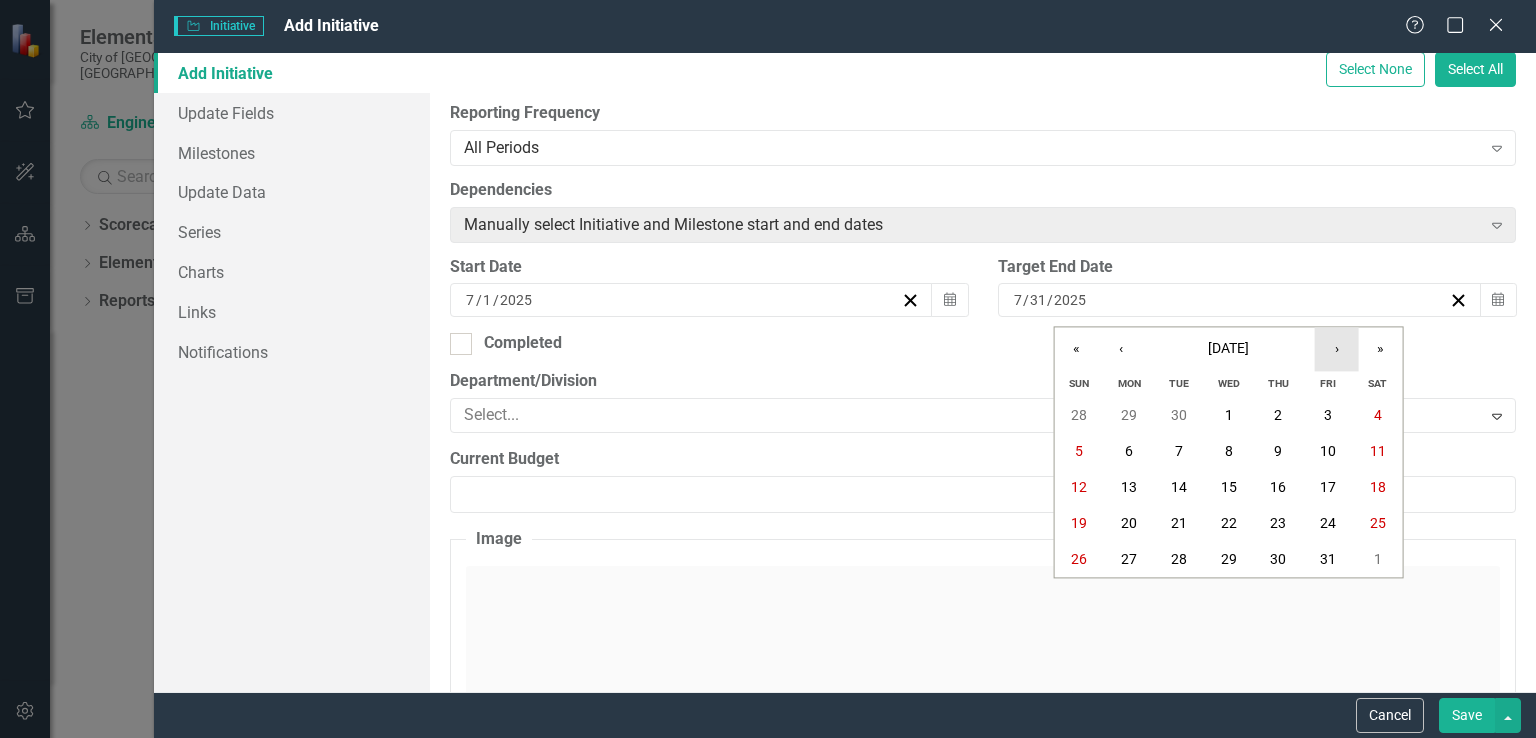 click on "›" at bounding box center (1337, 349) 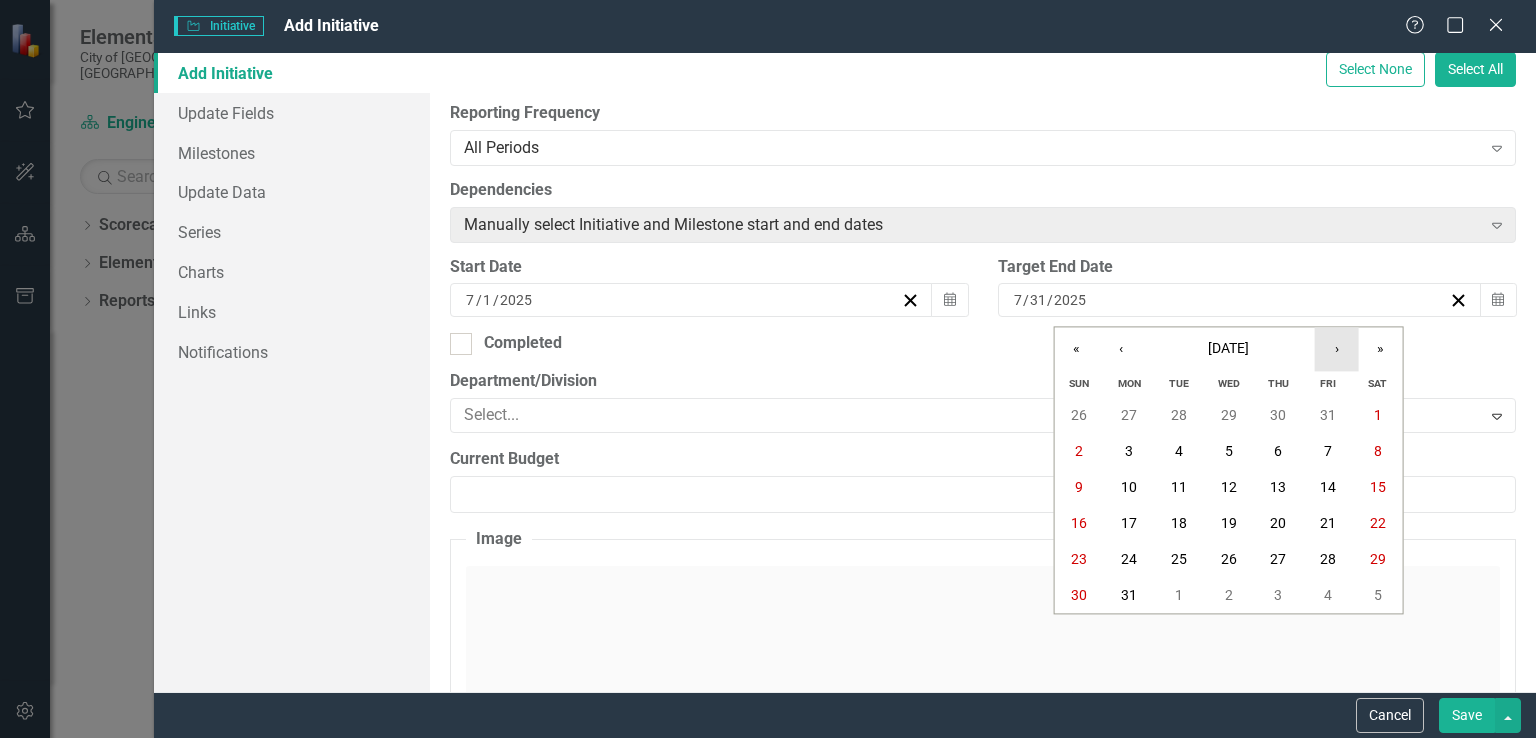 click on "›" at bounding box center (1337, 349) 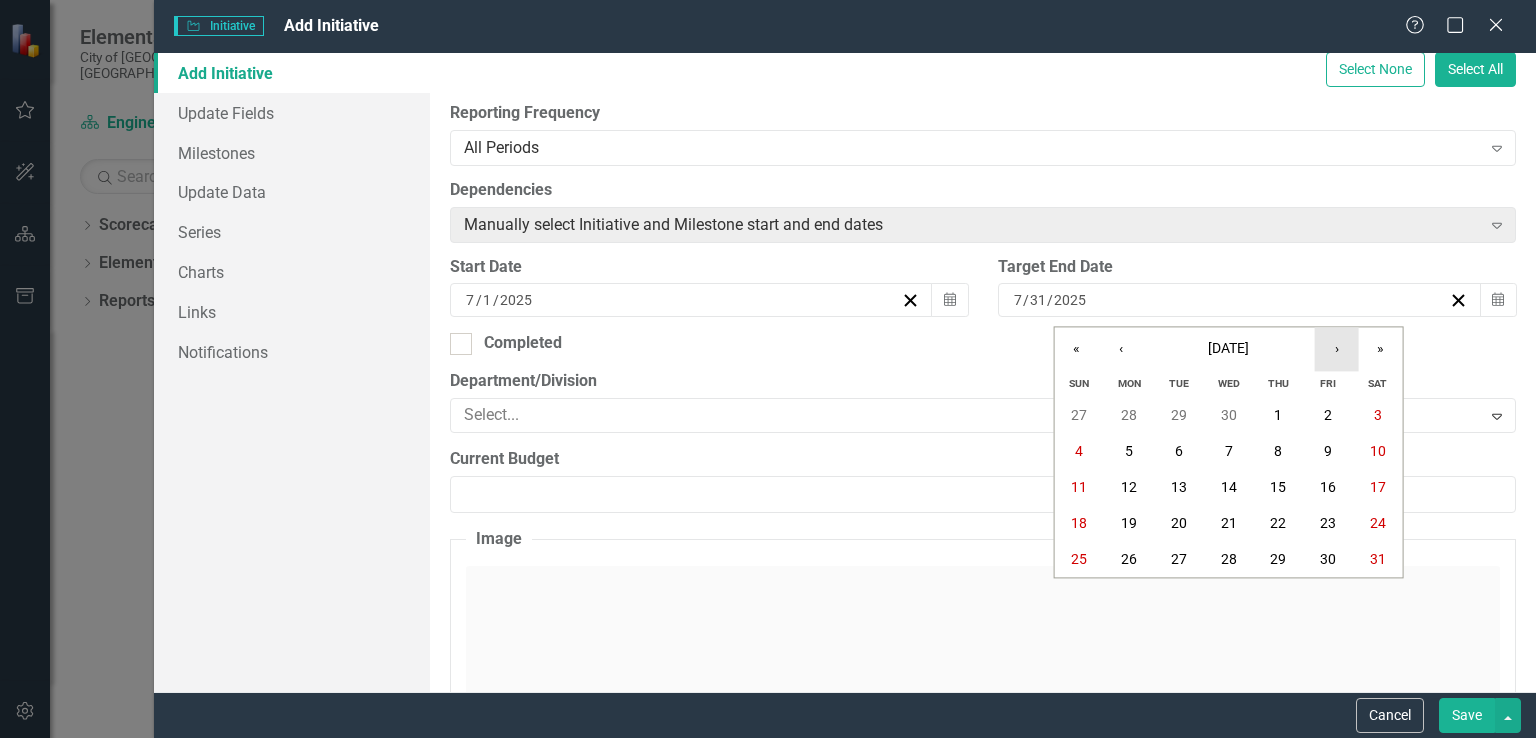 click on "›" at bounding box center [1337, 349] 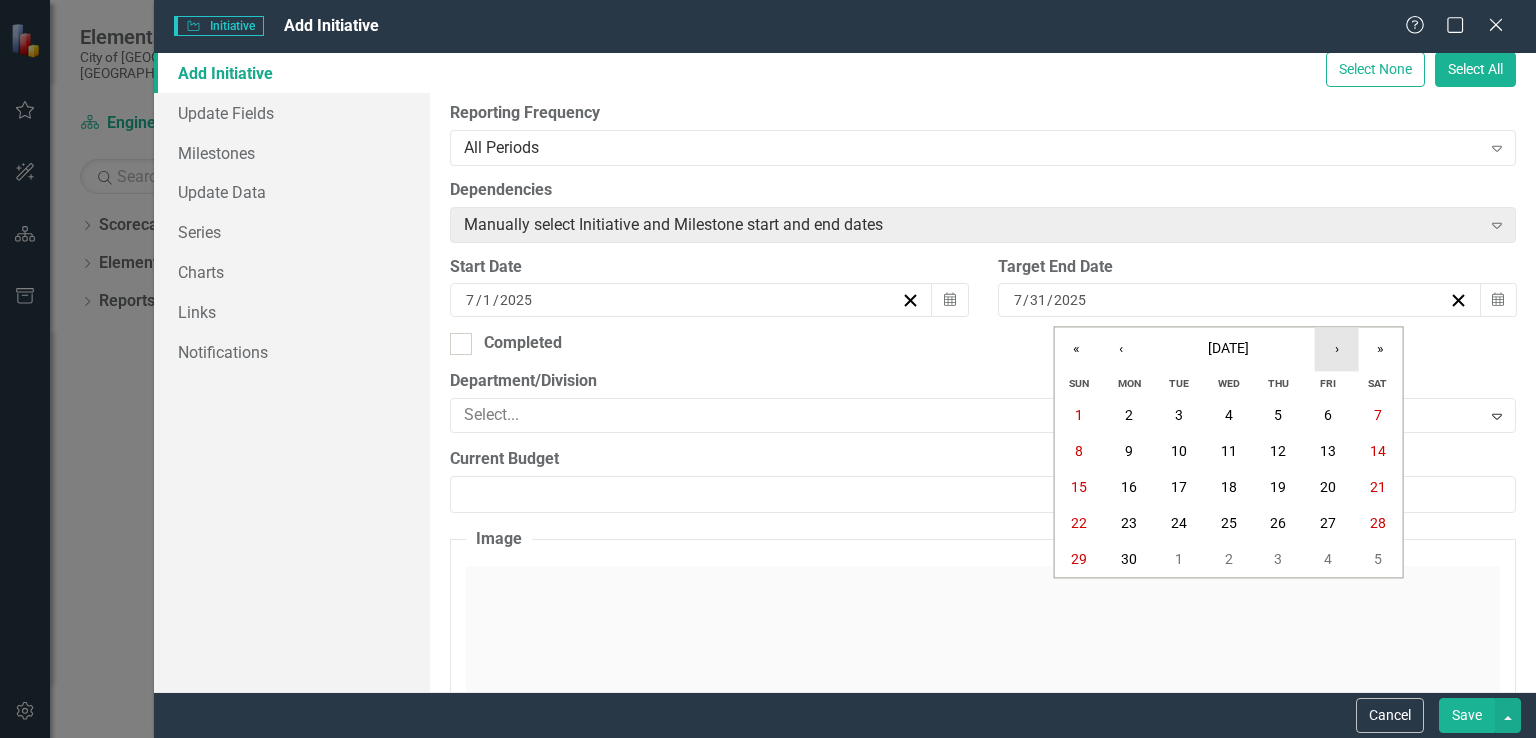 click on "›" at bounding box center (1337, 349) 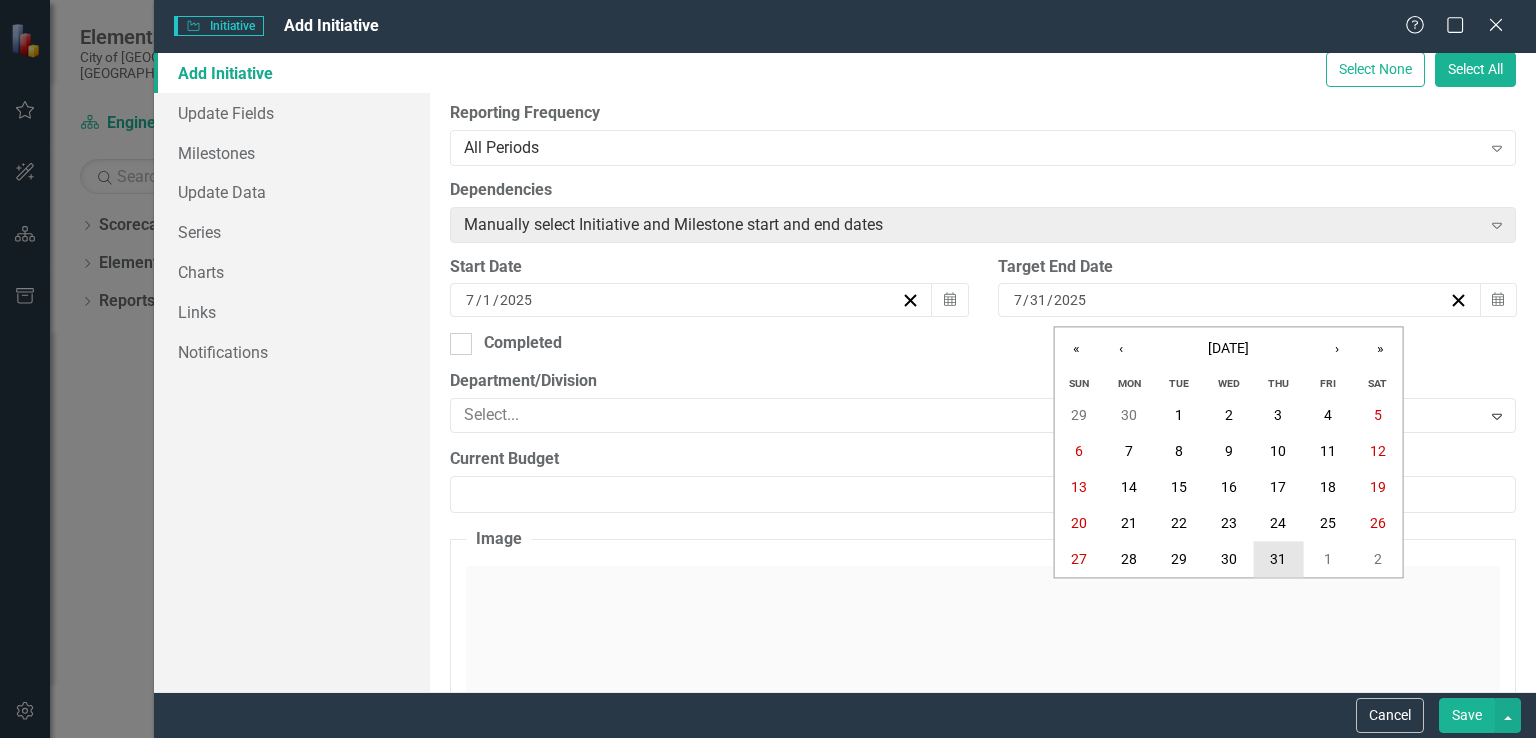 click on "31" at bounding box center [1278, 560] 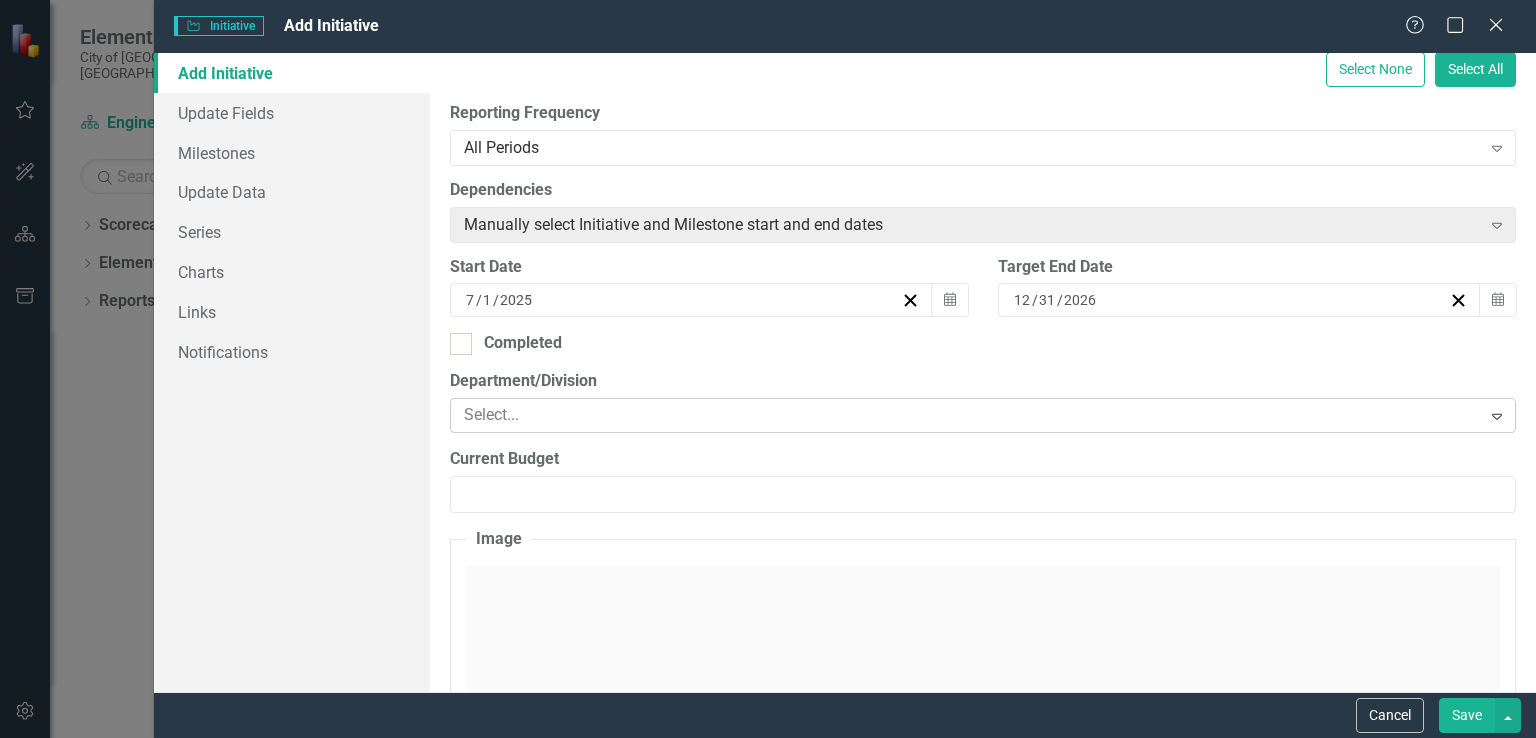 click at bounding box center [968, 415] 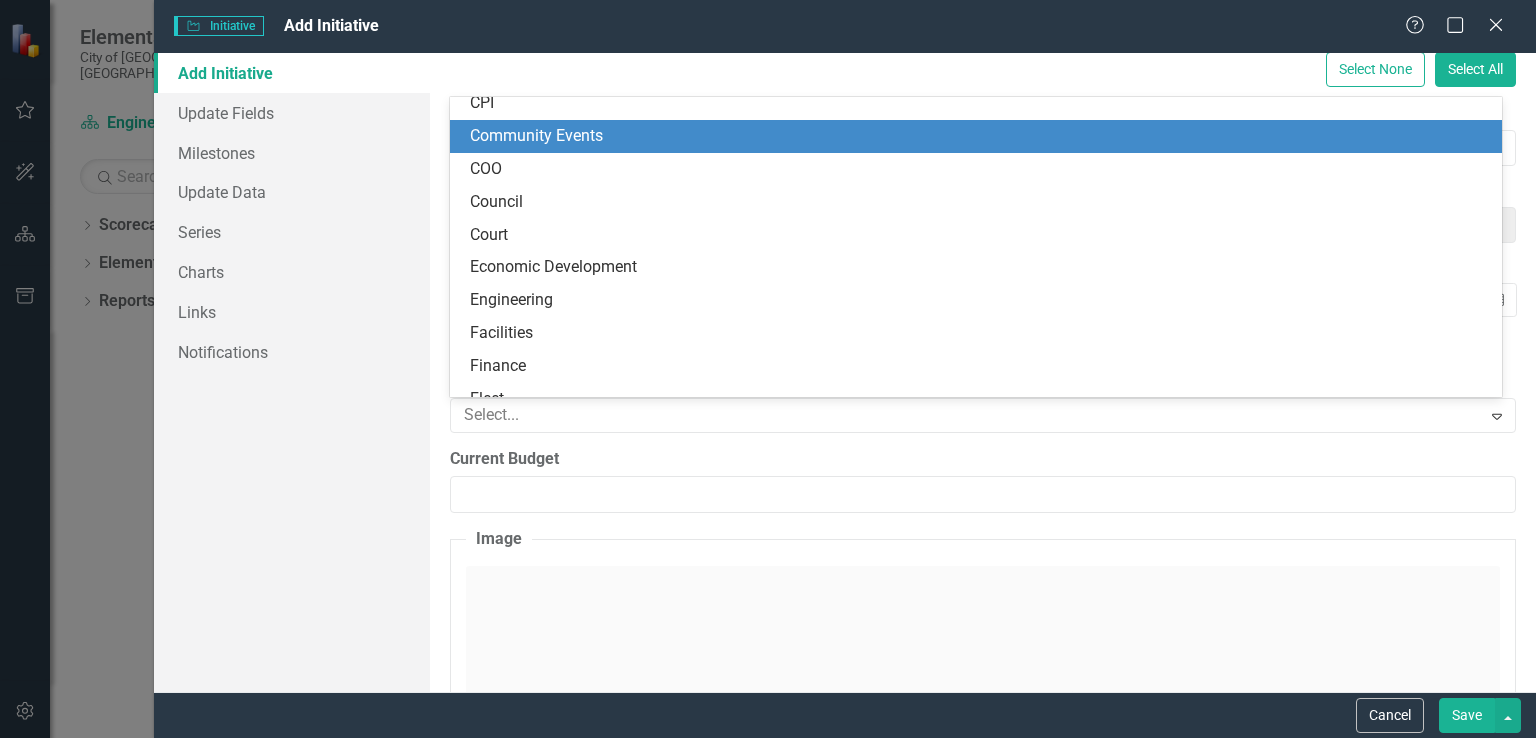 scroll, scrollTop: 207, scrollLeft: 0, axis: vertical 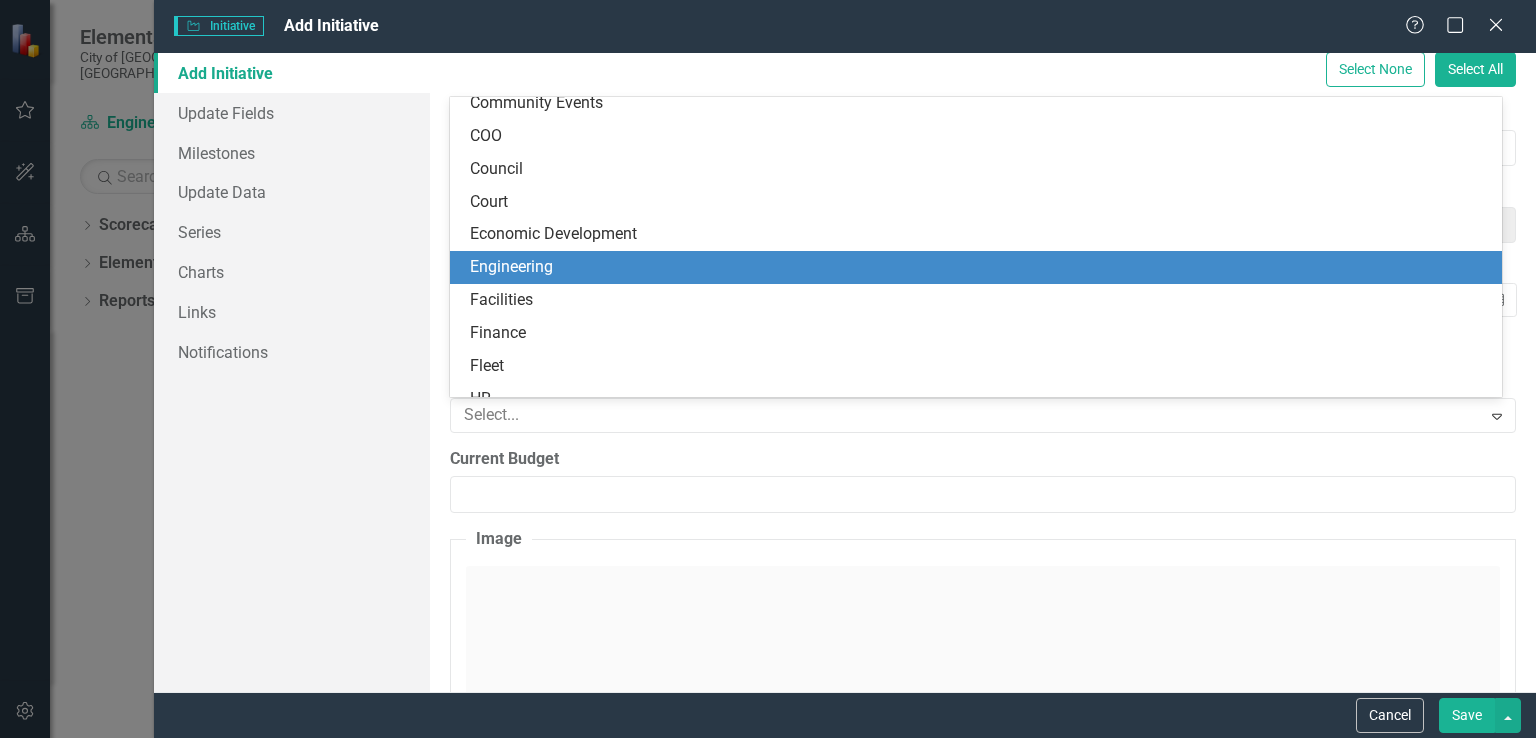 click on "Engineering" at bounding box center [980, 267] 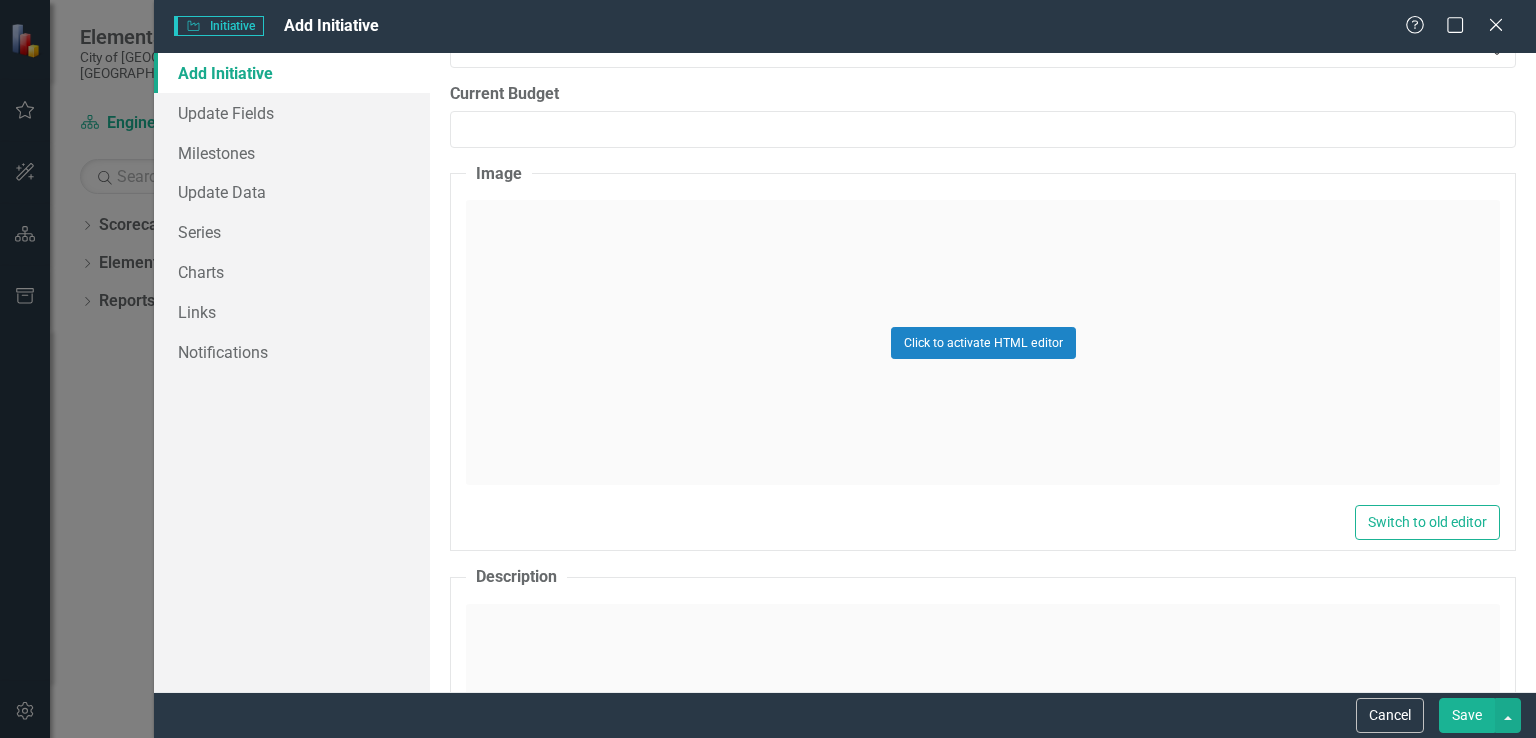 scroll, scrollTop: 400, scrollLeft: 0, axis: vertical 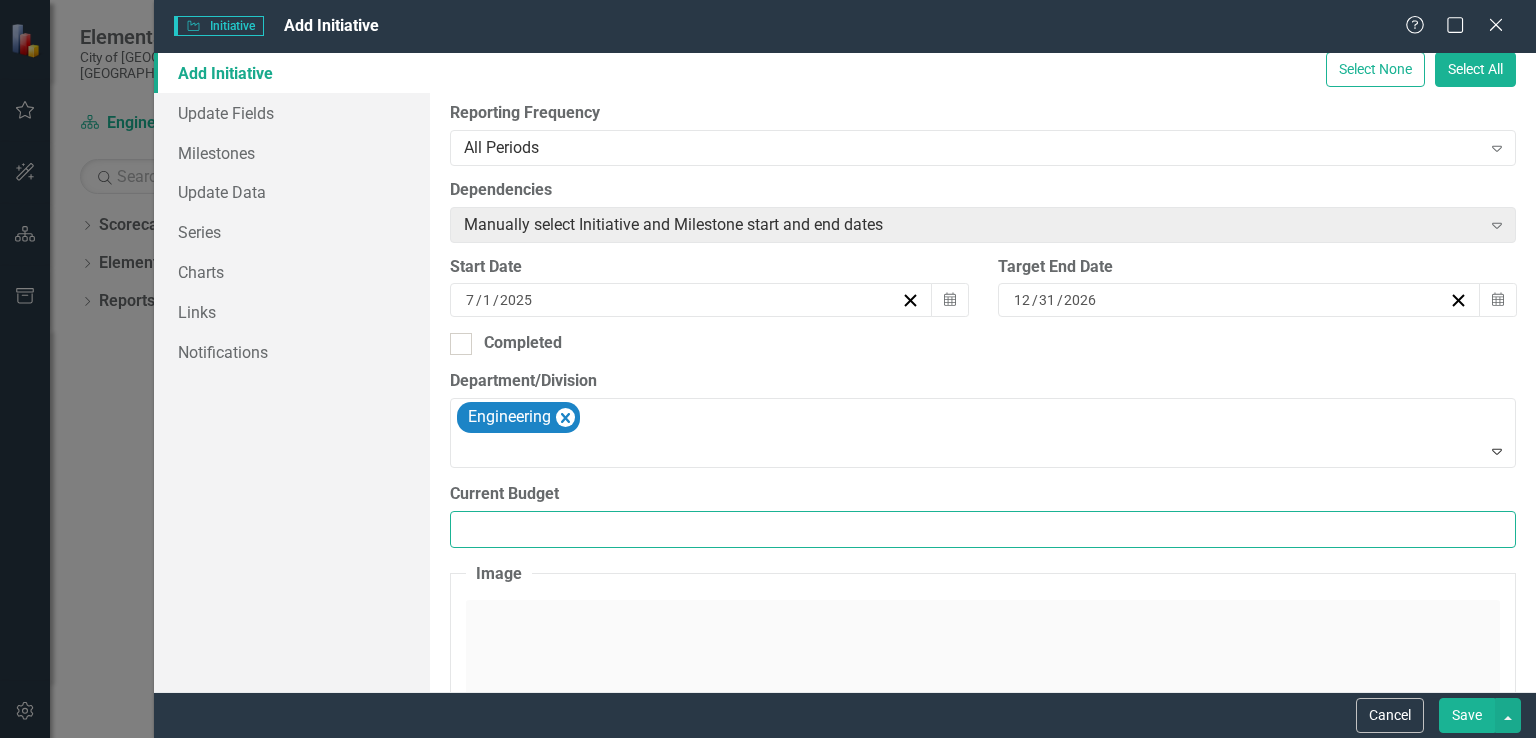 click on "Current Budget" at bounding box center (983, 529) 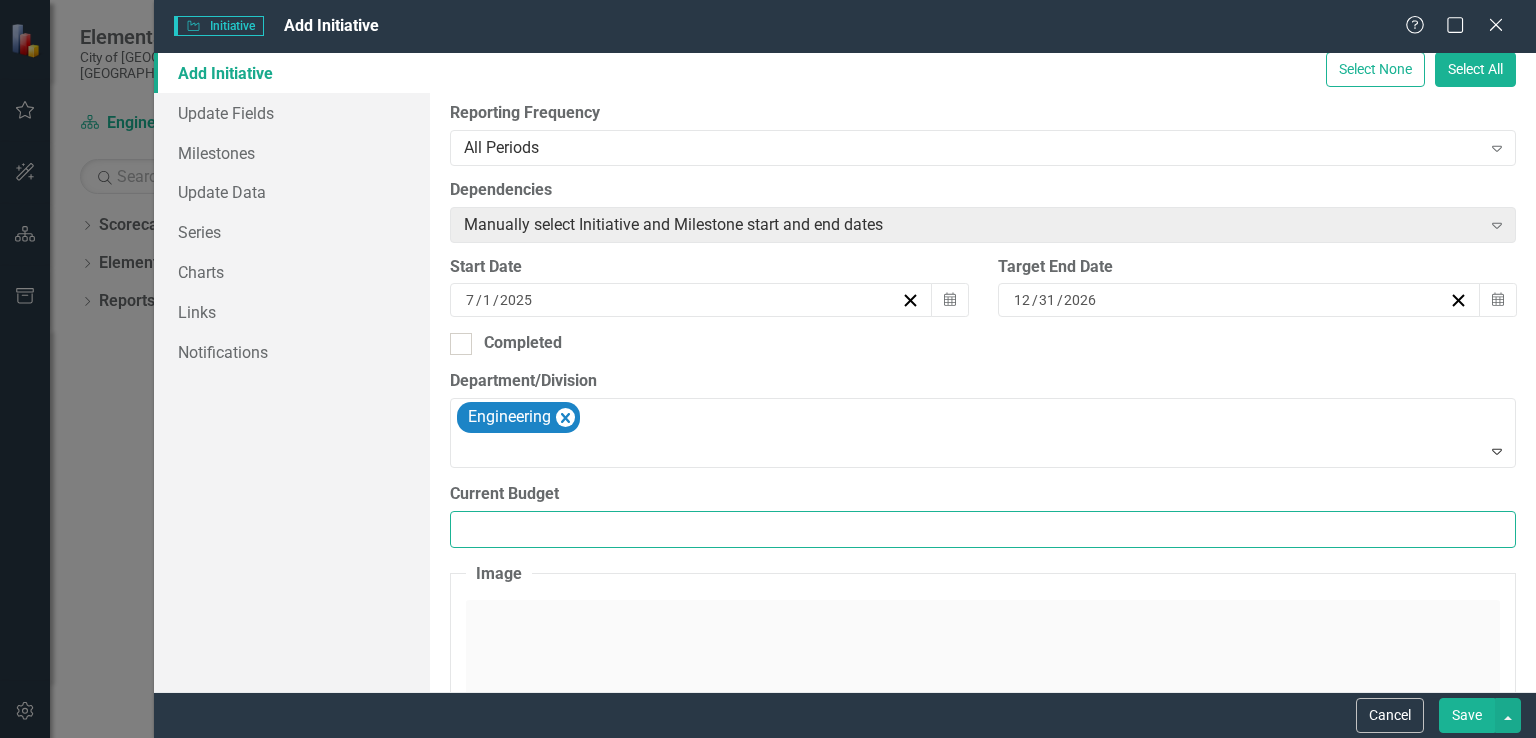 scroll, scrollTop: 500, scrollLeft: 0, axis: vertical 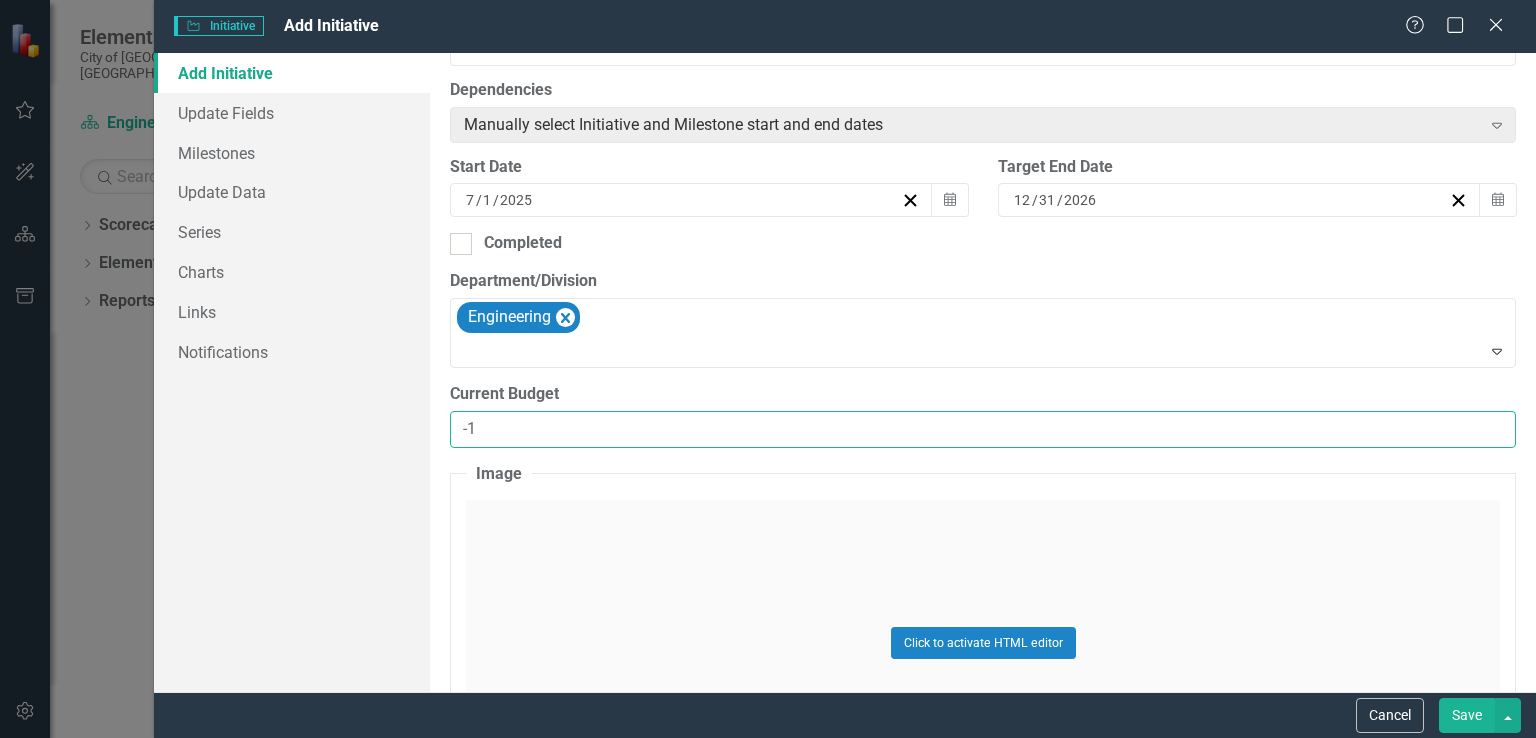 click on "-1" at bounding box center (983, 429) 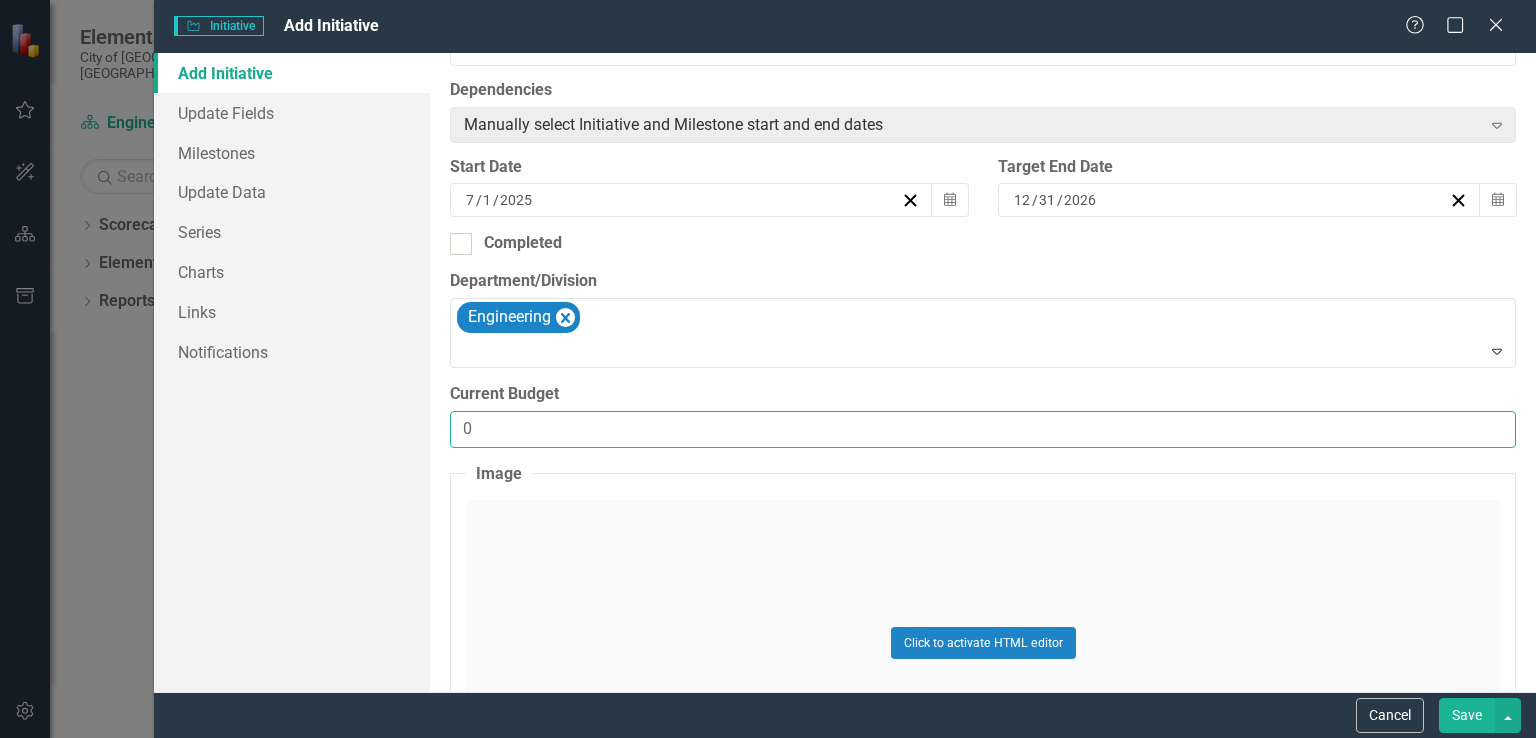 type on "0" 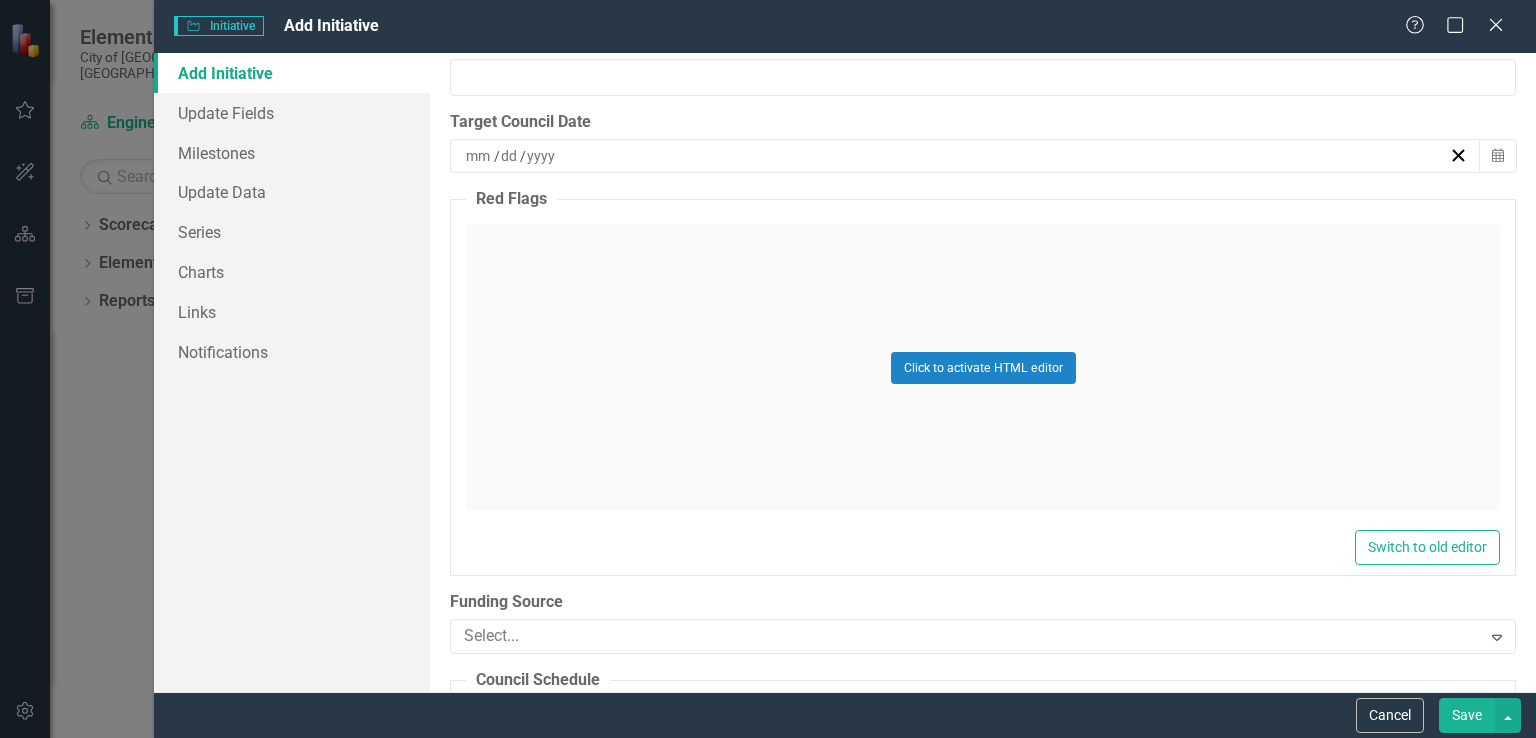 scroll, scrollTop: 3100, scrollLeft: 0, axis: vertical 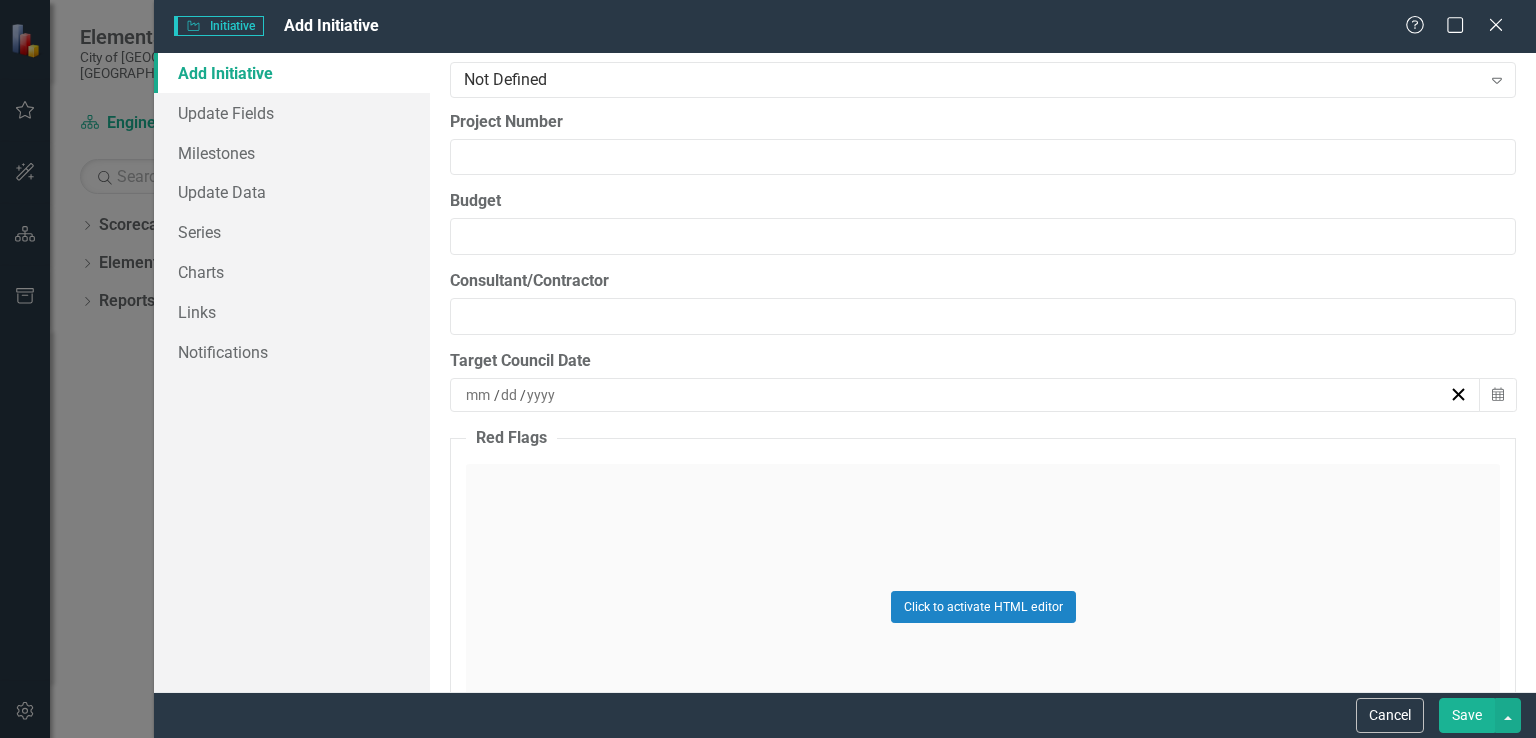 click on "/ /" at bounding box center [956, 395] 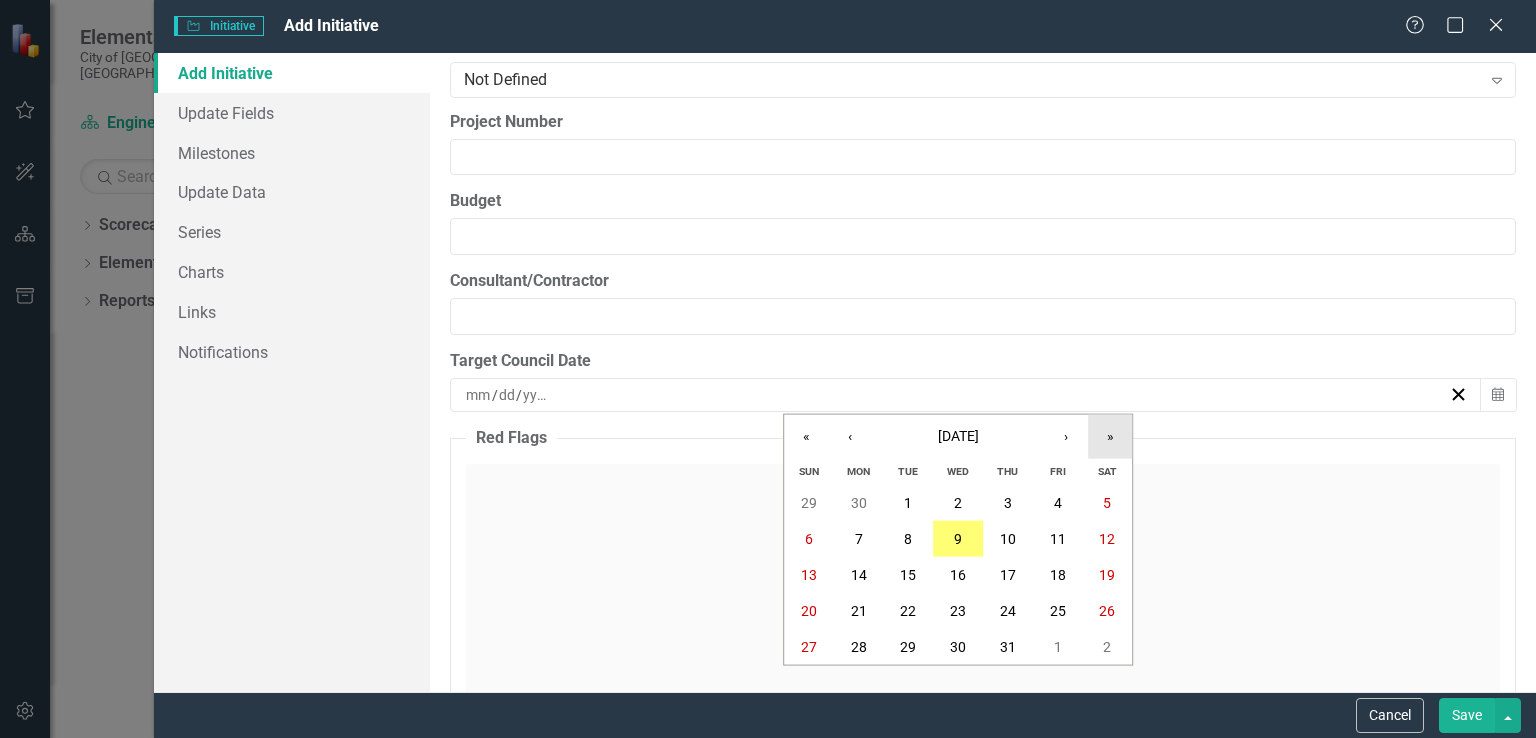 click on "»" at bounding box center (1110, 437) 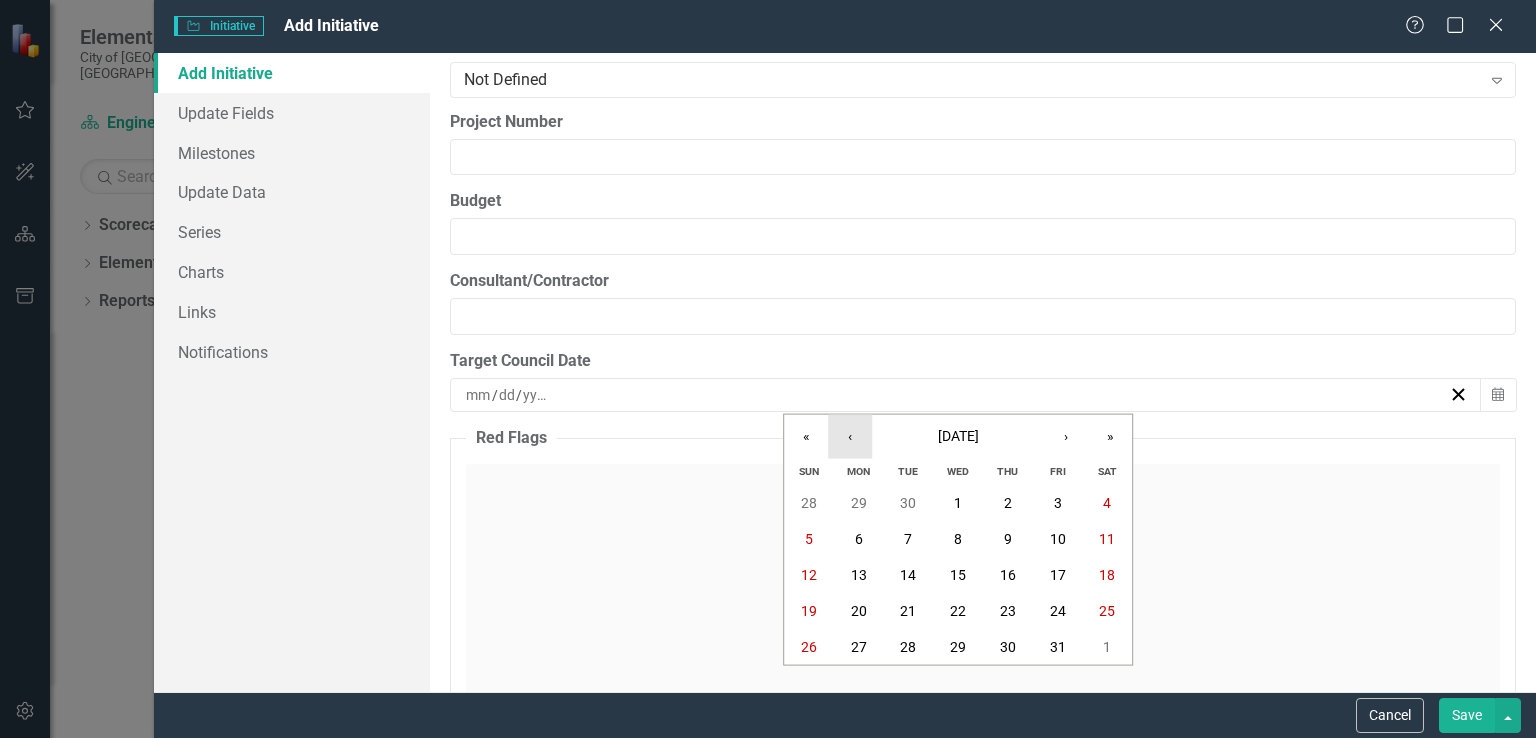click on "‹" at bounding box center [850, 437] 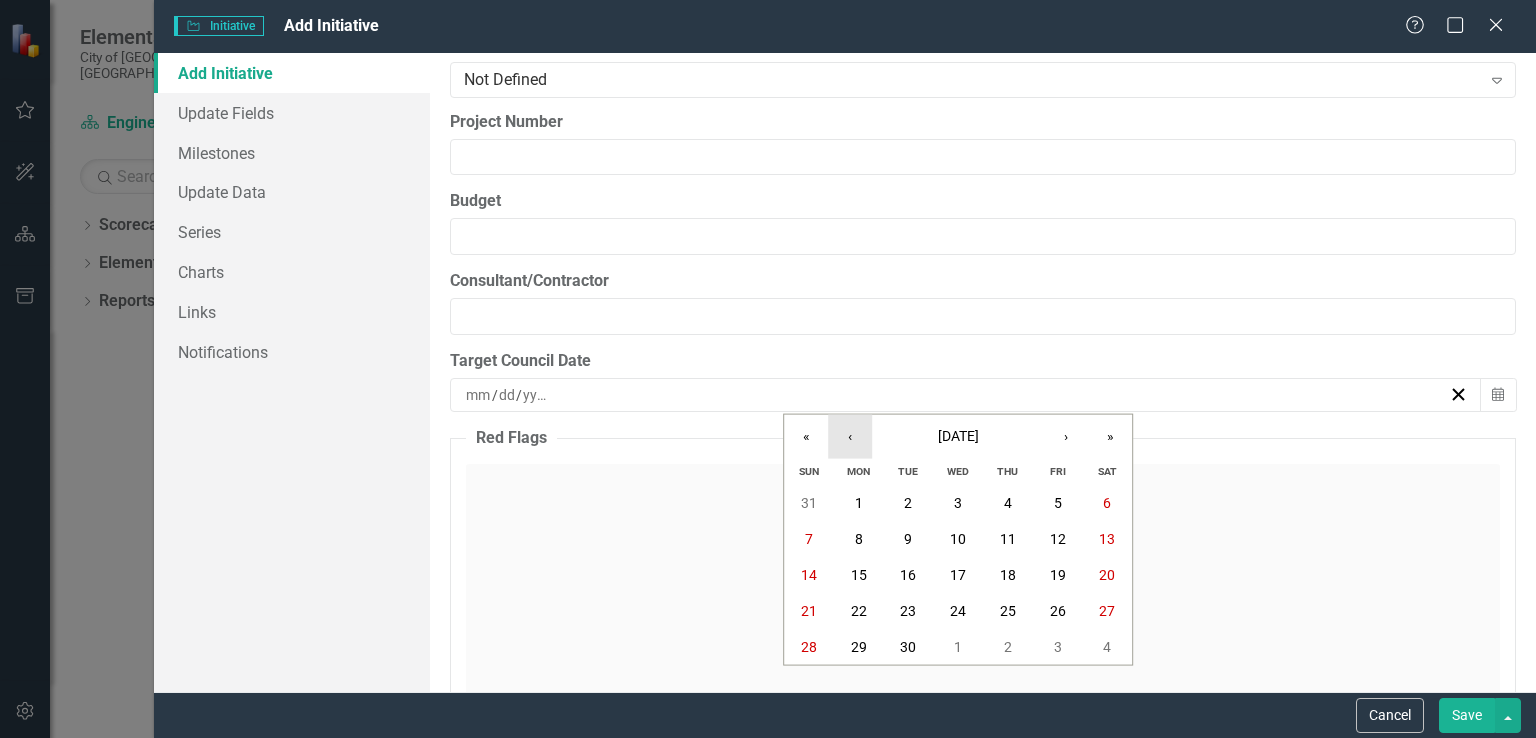 click on "‹" at bounding box center [850, 437] 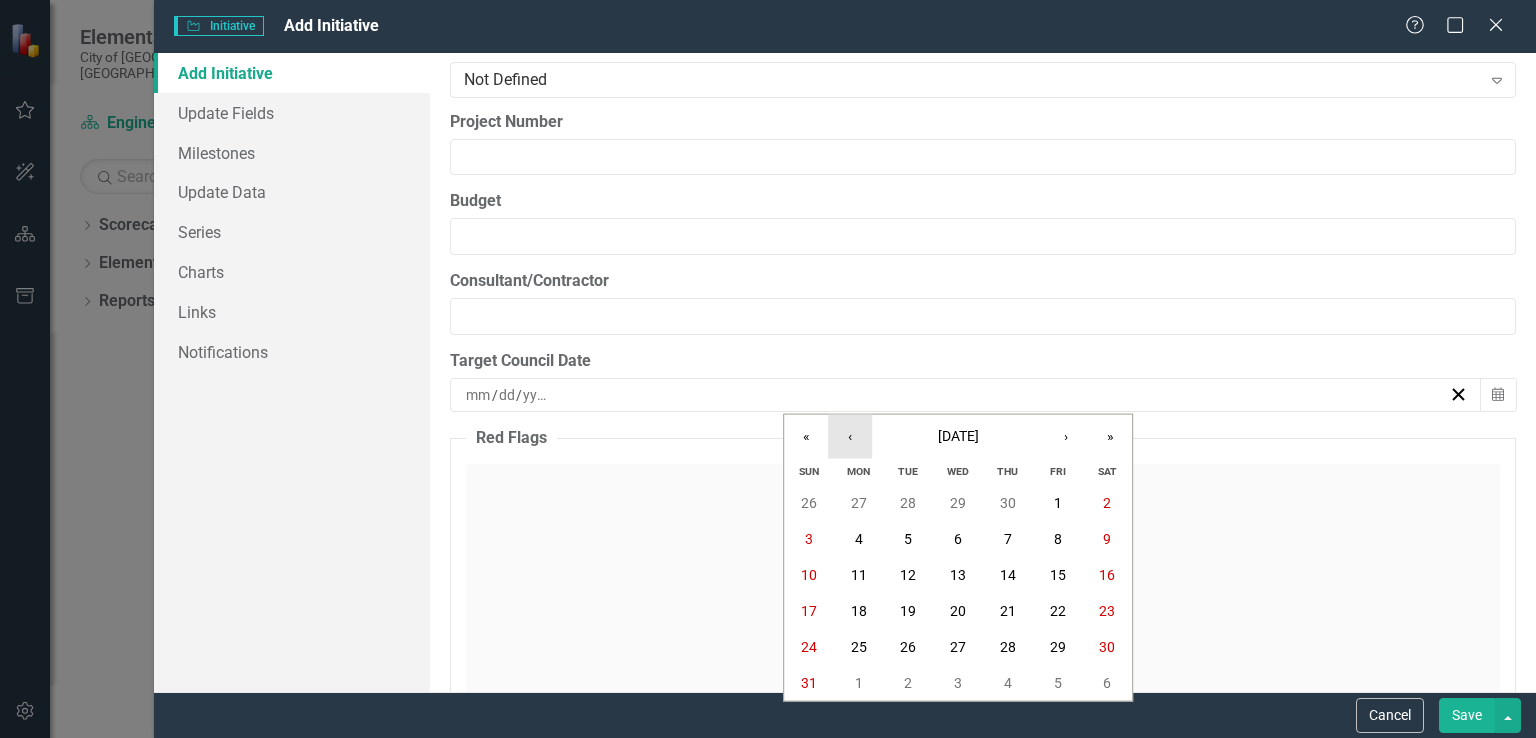 click on "‹" at bounding box center (850, 437) 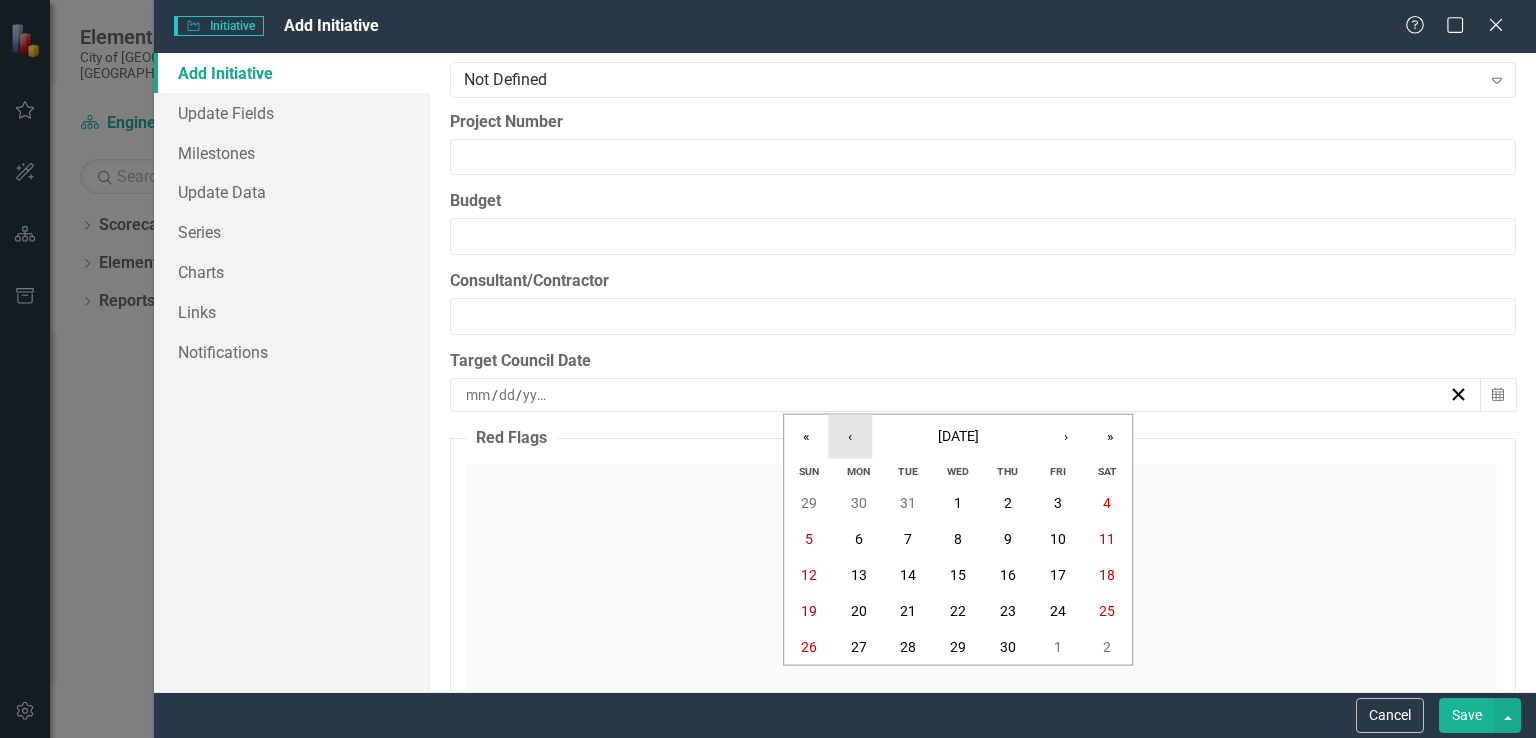 click on "‹" at bounding box center (850, 437) 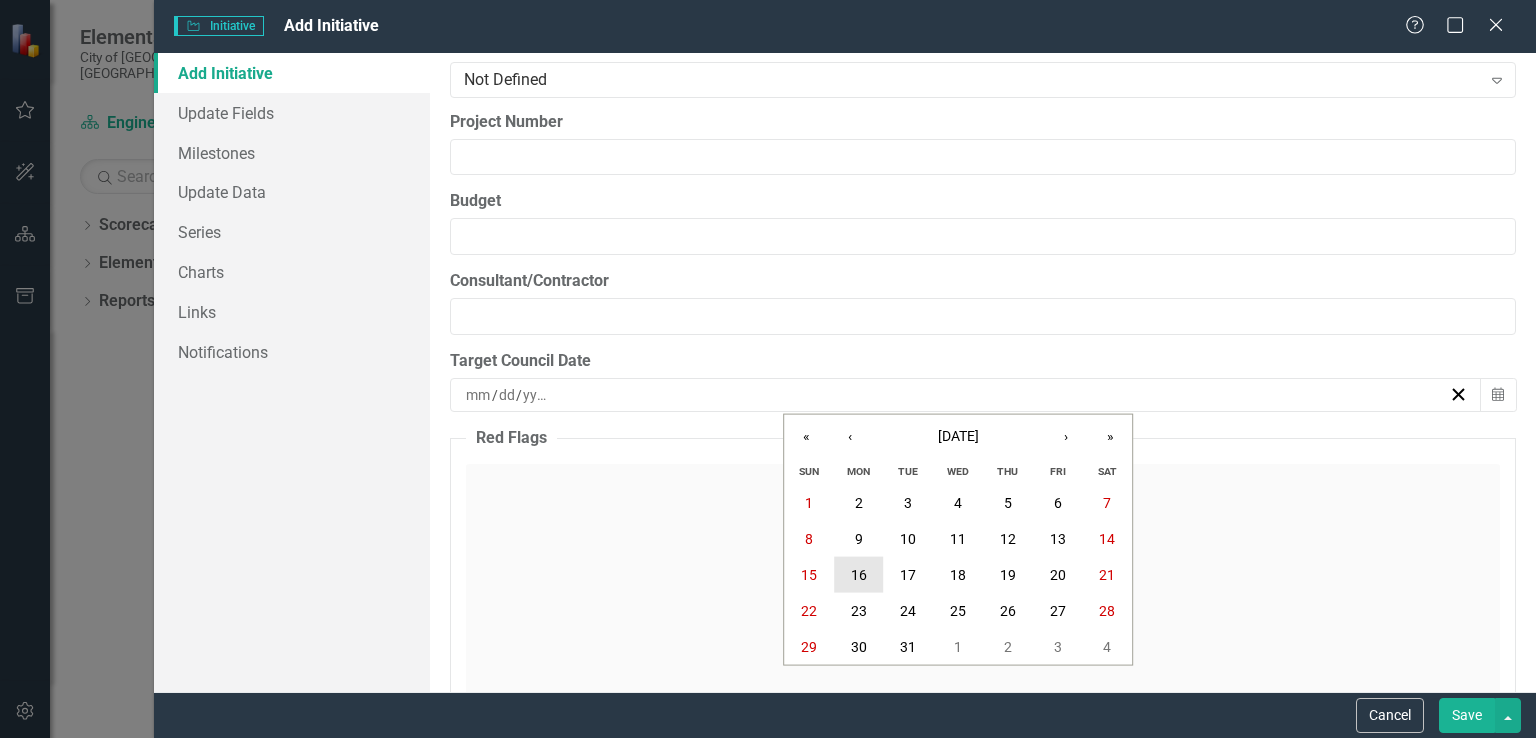 click on "16" at bounding box center (859, 575) 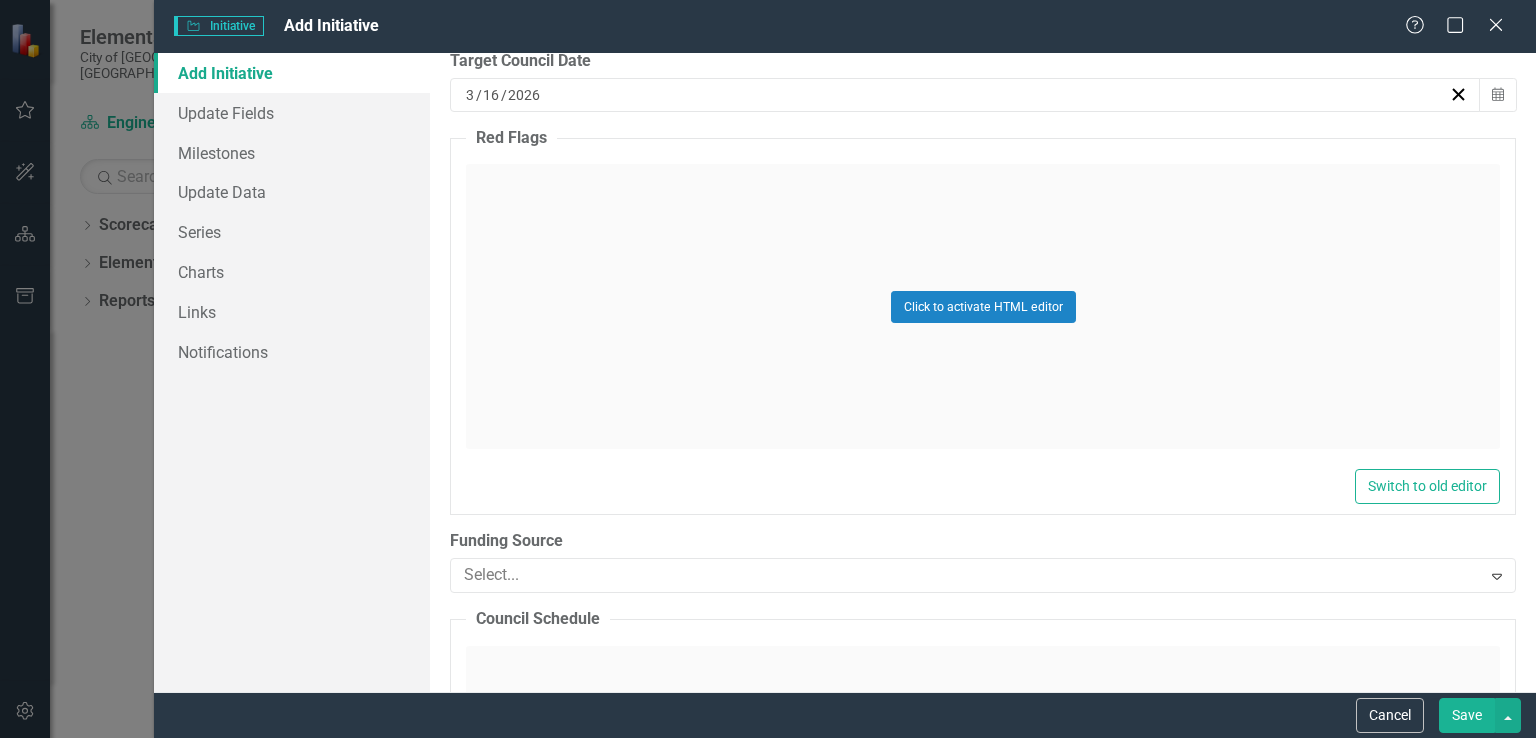 scroll, scrollTop: 3700, scrollLeft: 0, axis: vertical 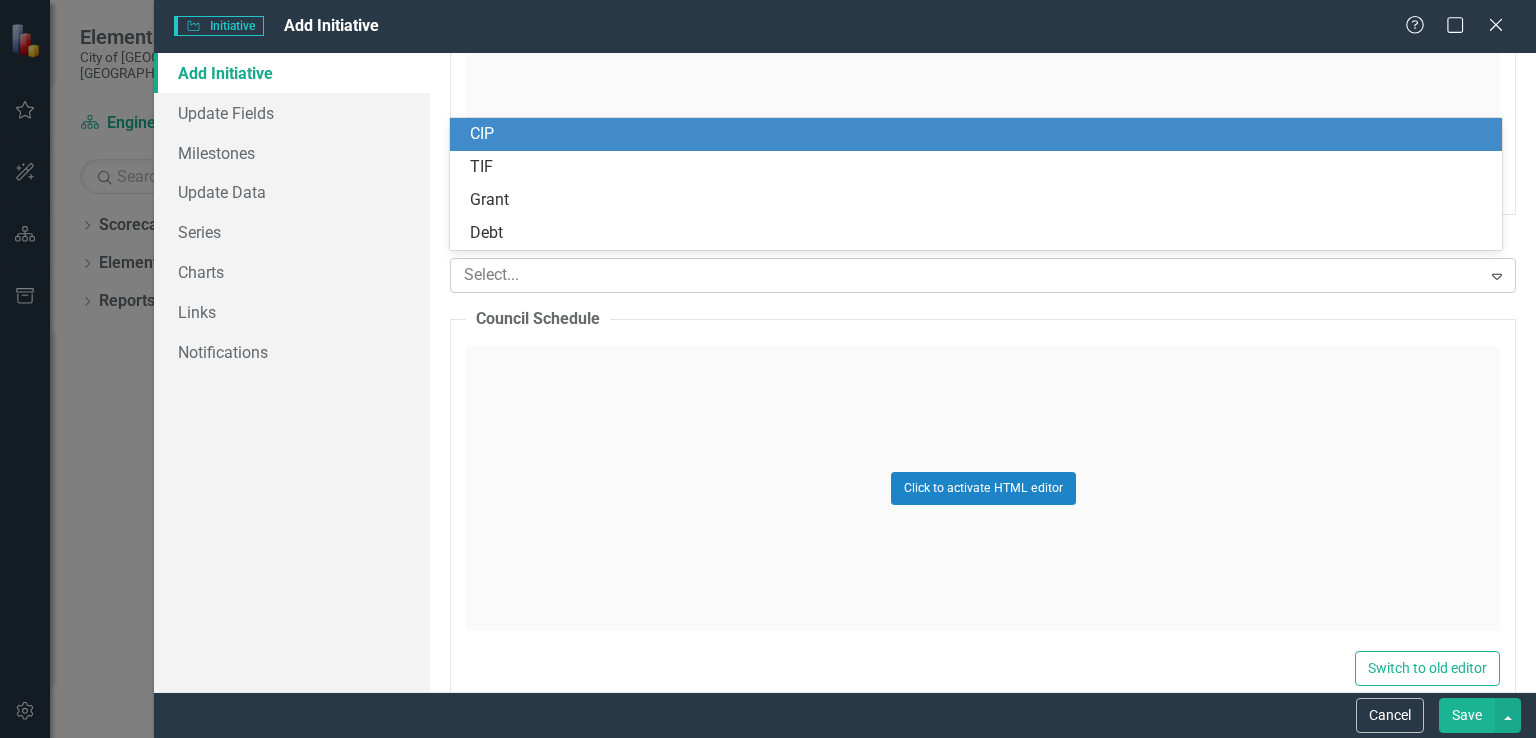 click at bounding box center [968, 275] 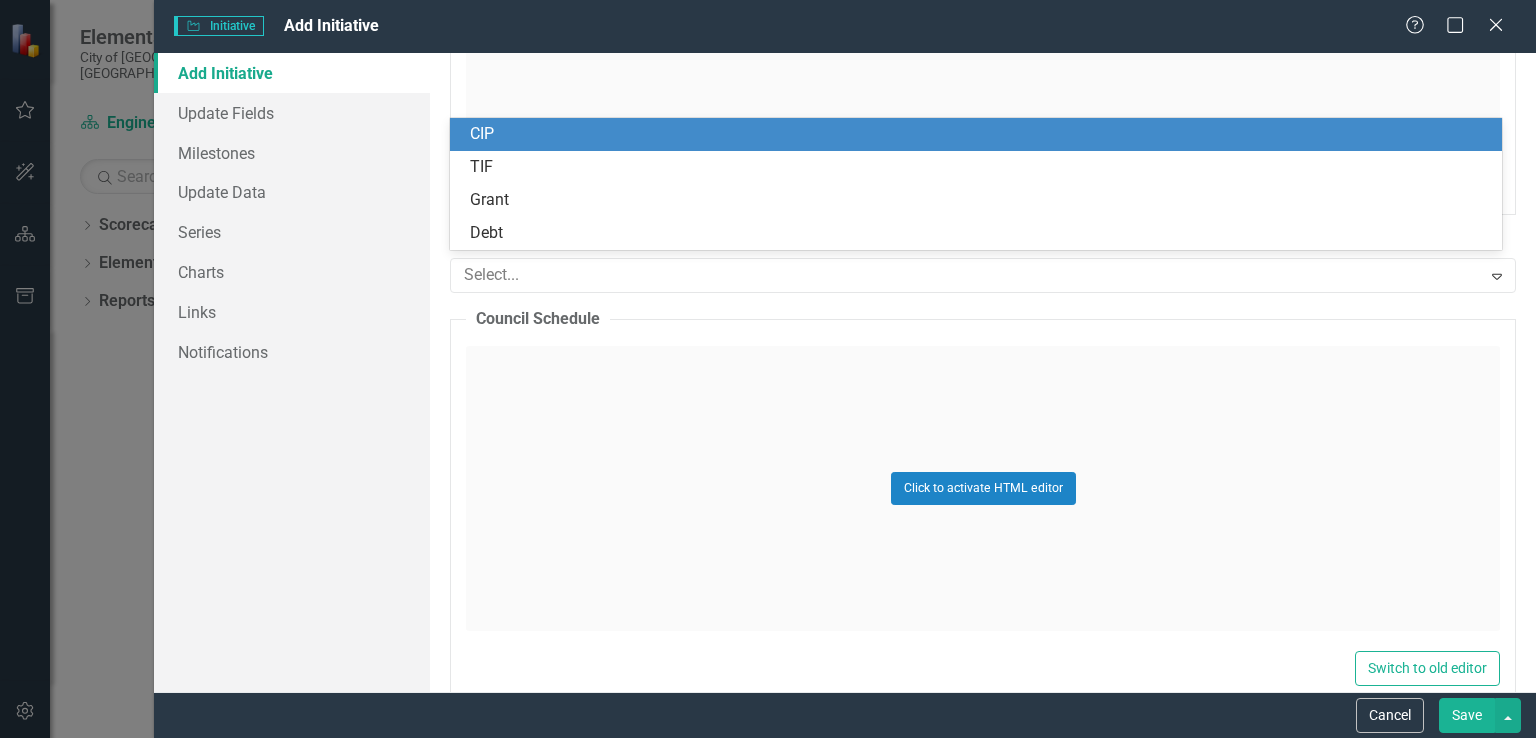 click on "CIP" at bounding box center [980, 134] 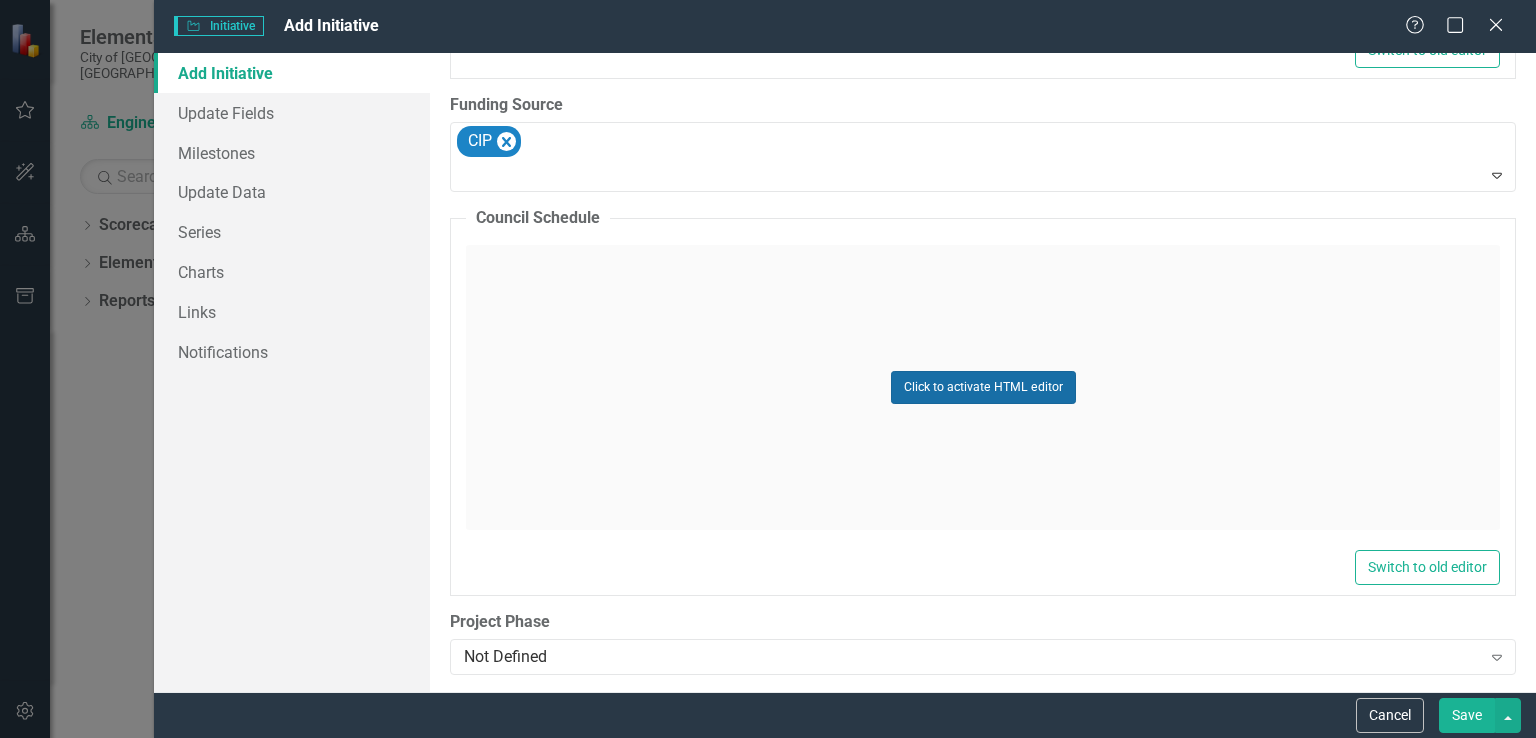 click on "Click to activate HTML editor" at bounding box center (983, 387) 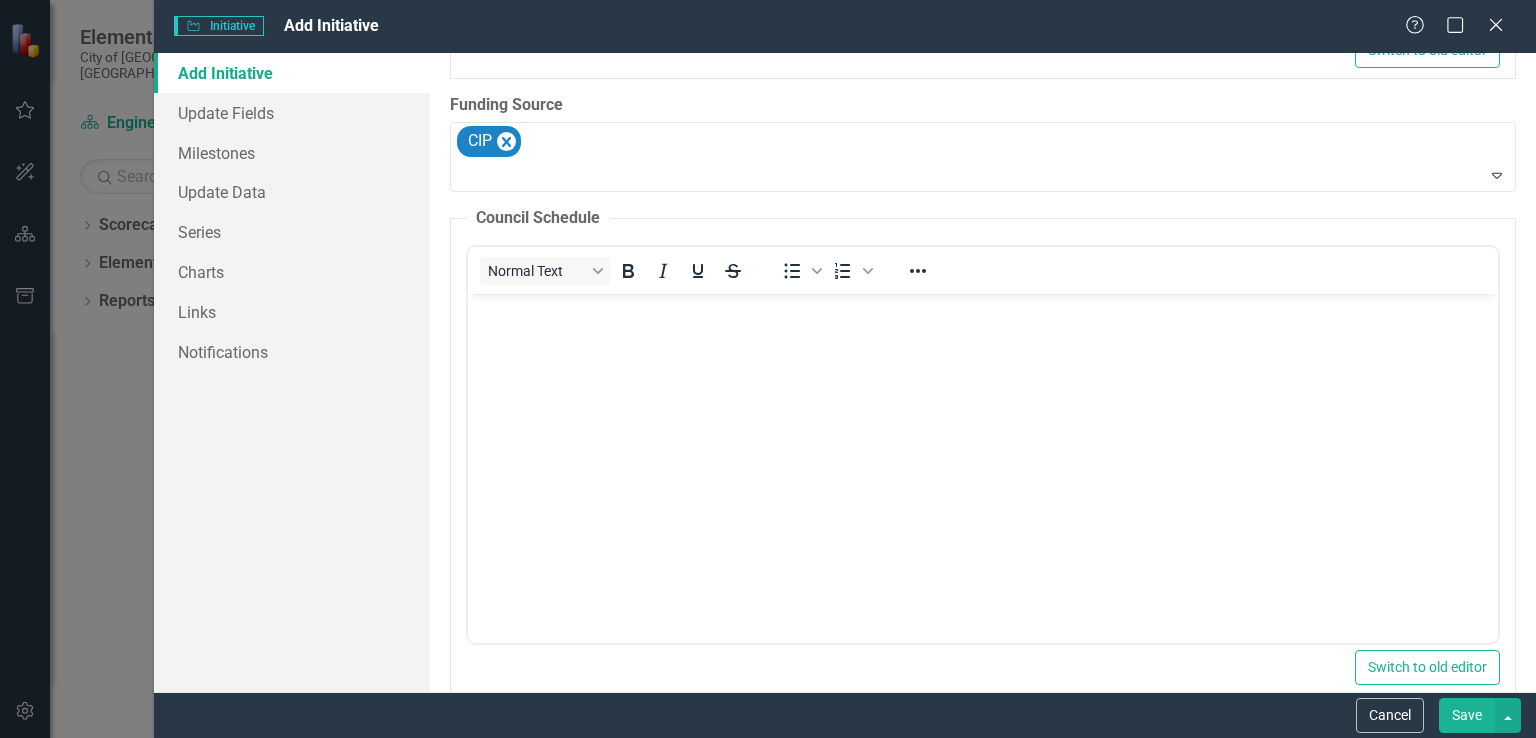 scroll, scrollTop: 3936, scrollLeft: 0, axis: vertical 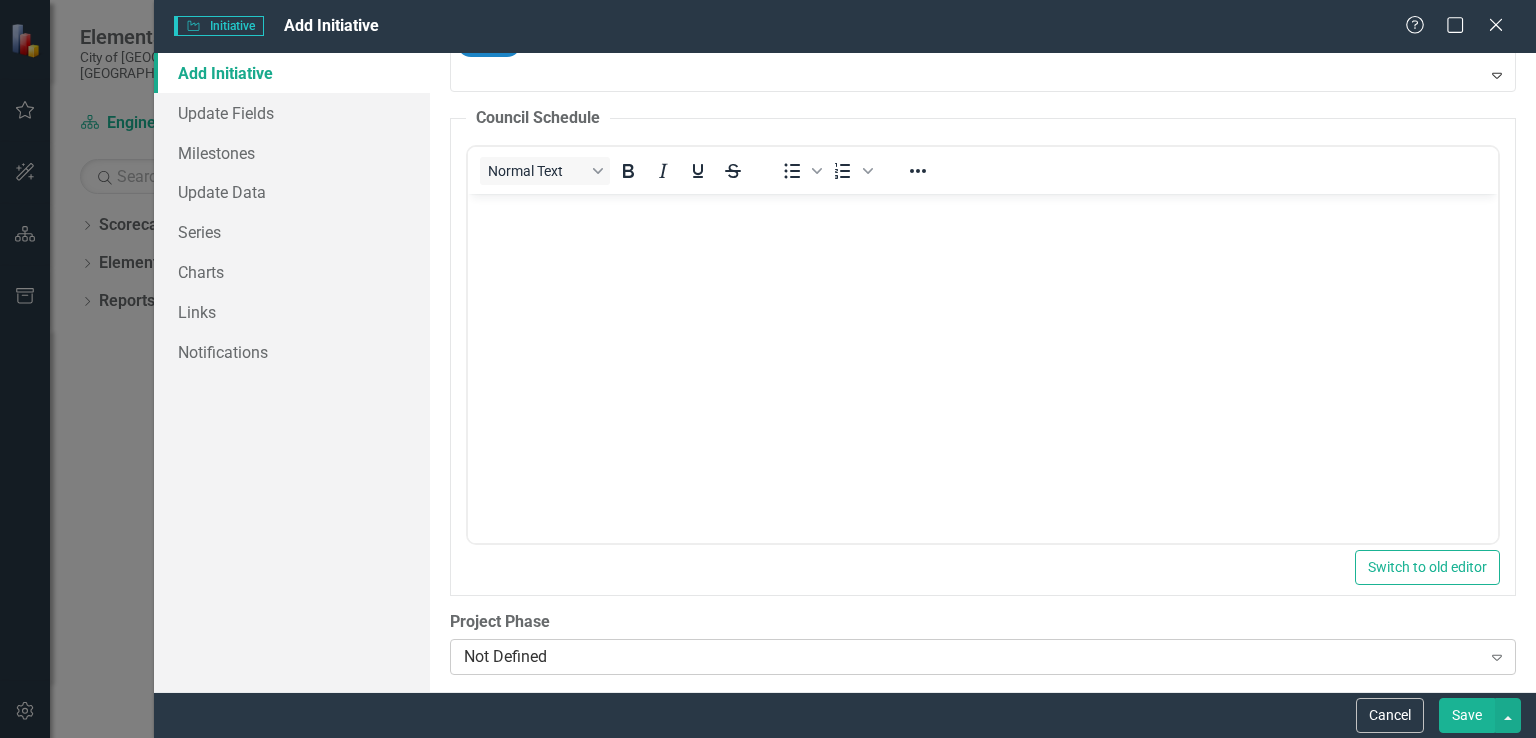 click on "Not Defined Expand" at bounding box center [983, 657] 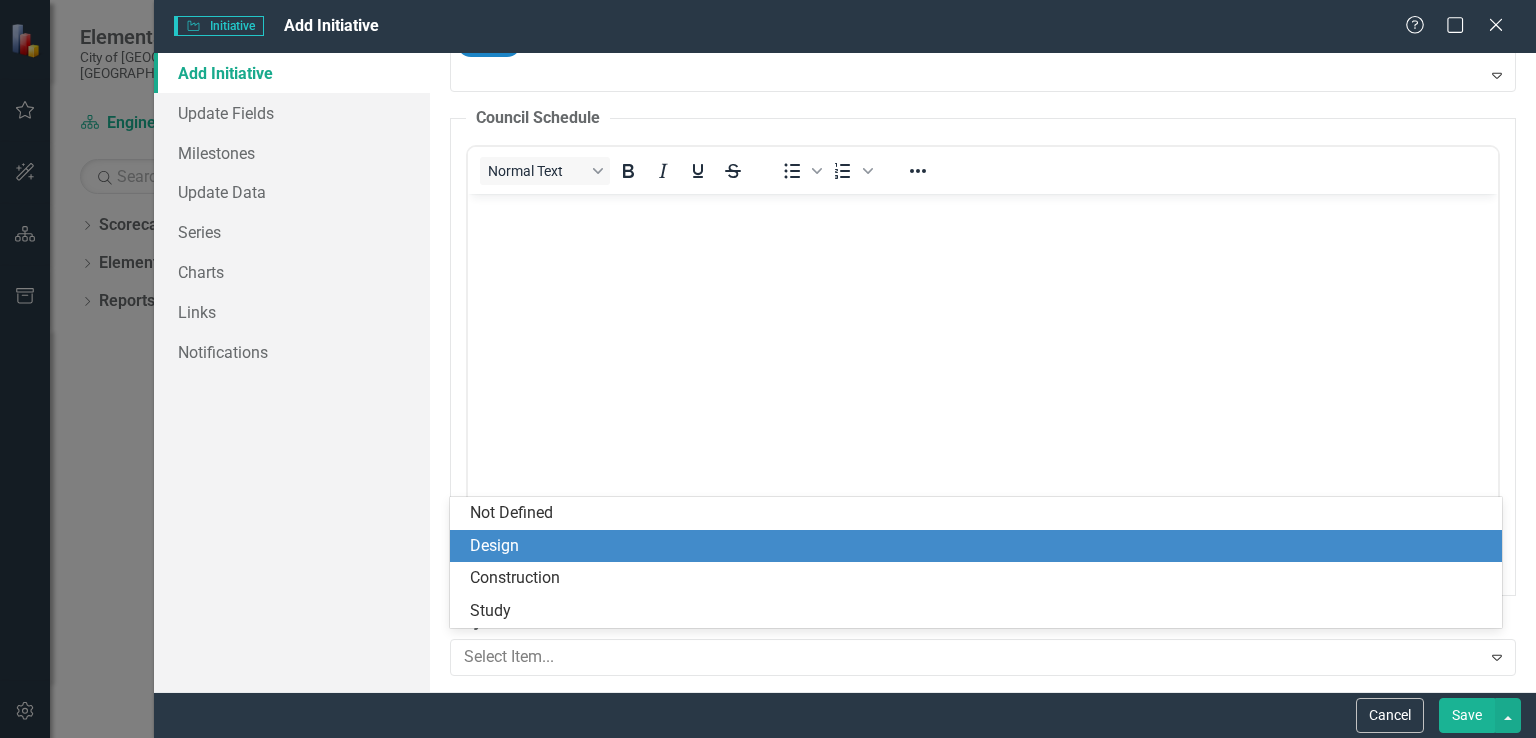 click on "Design" at bounding box center (980, 546) 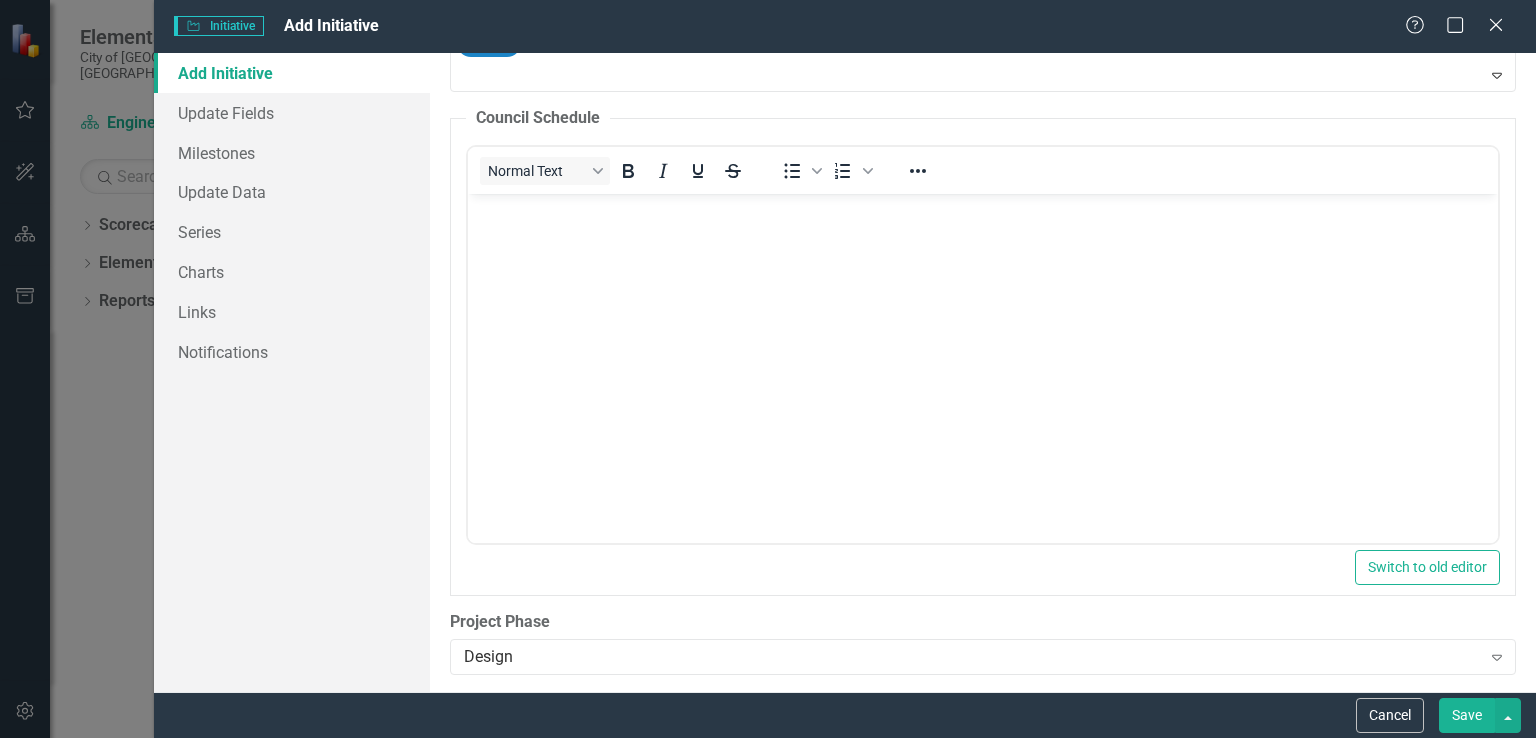 click on "Save" at bounding box center (1467, 715) 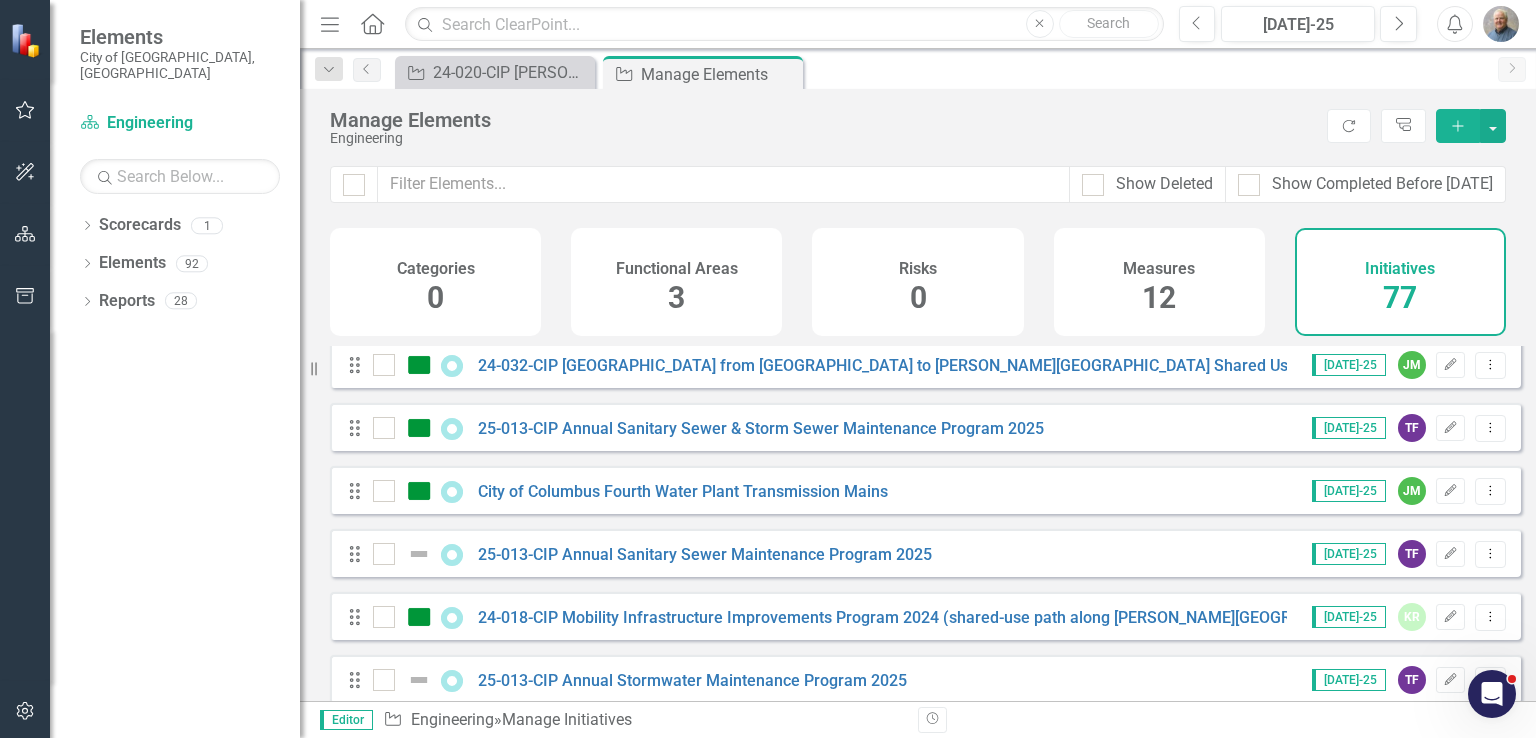 scroll, scrollTop: 0, scrollLeft: 0, axis: both 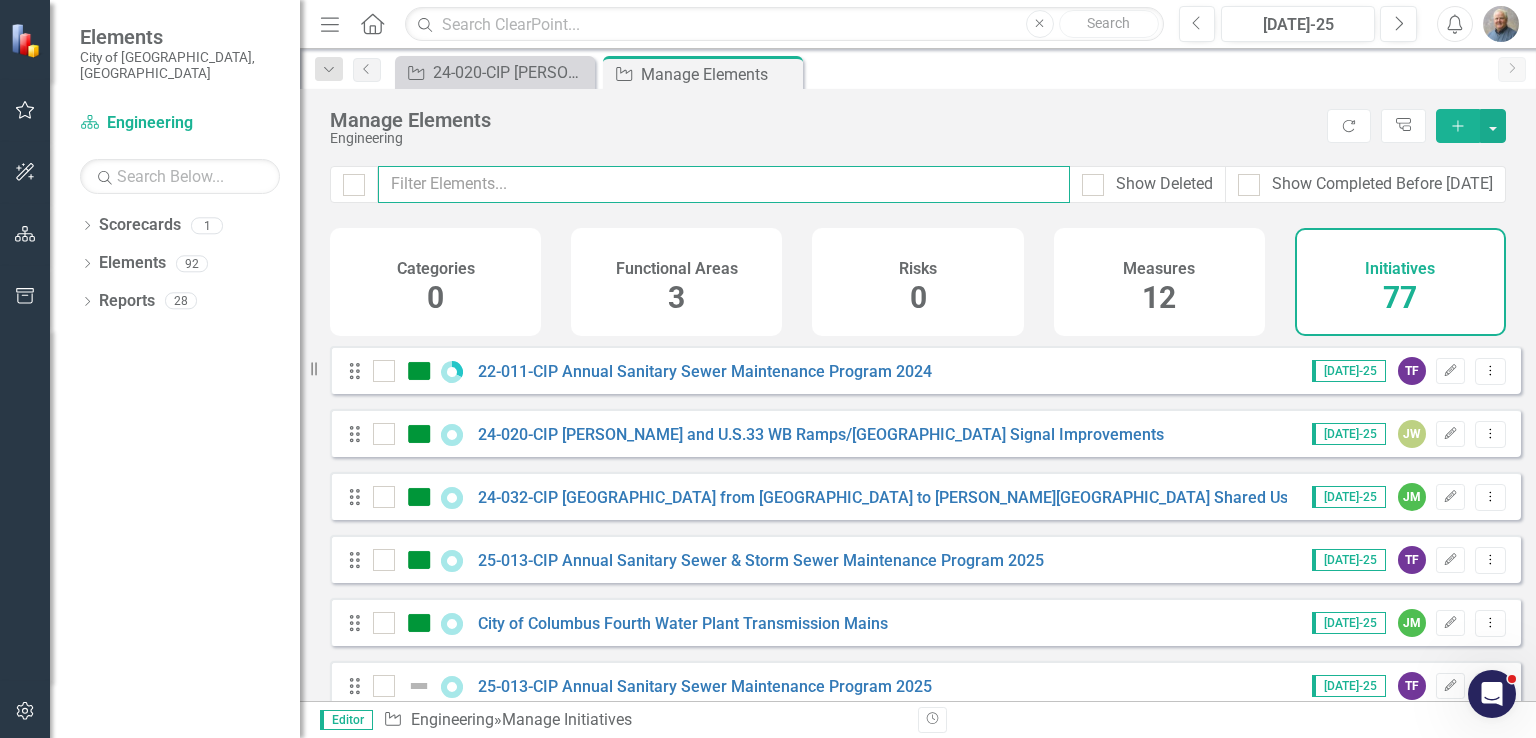 click at bounding box center (724, 184) 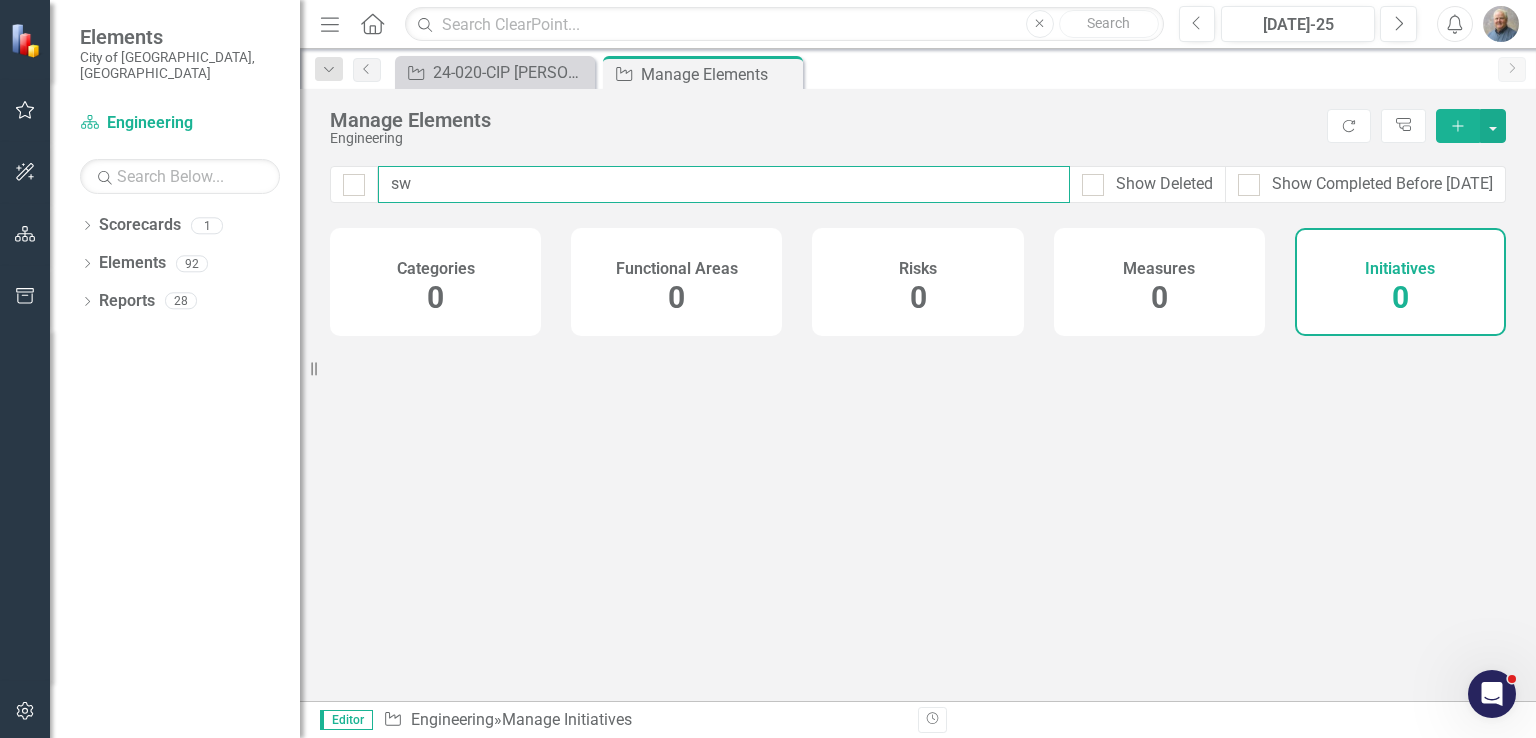 type on "s" 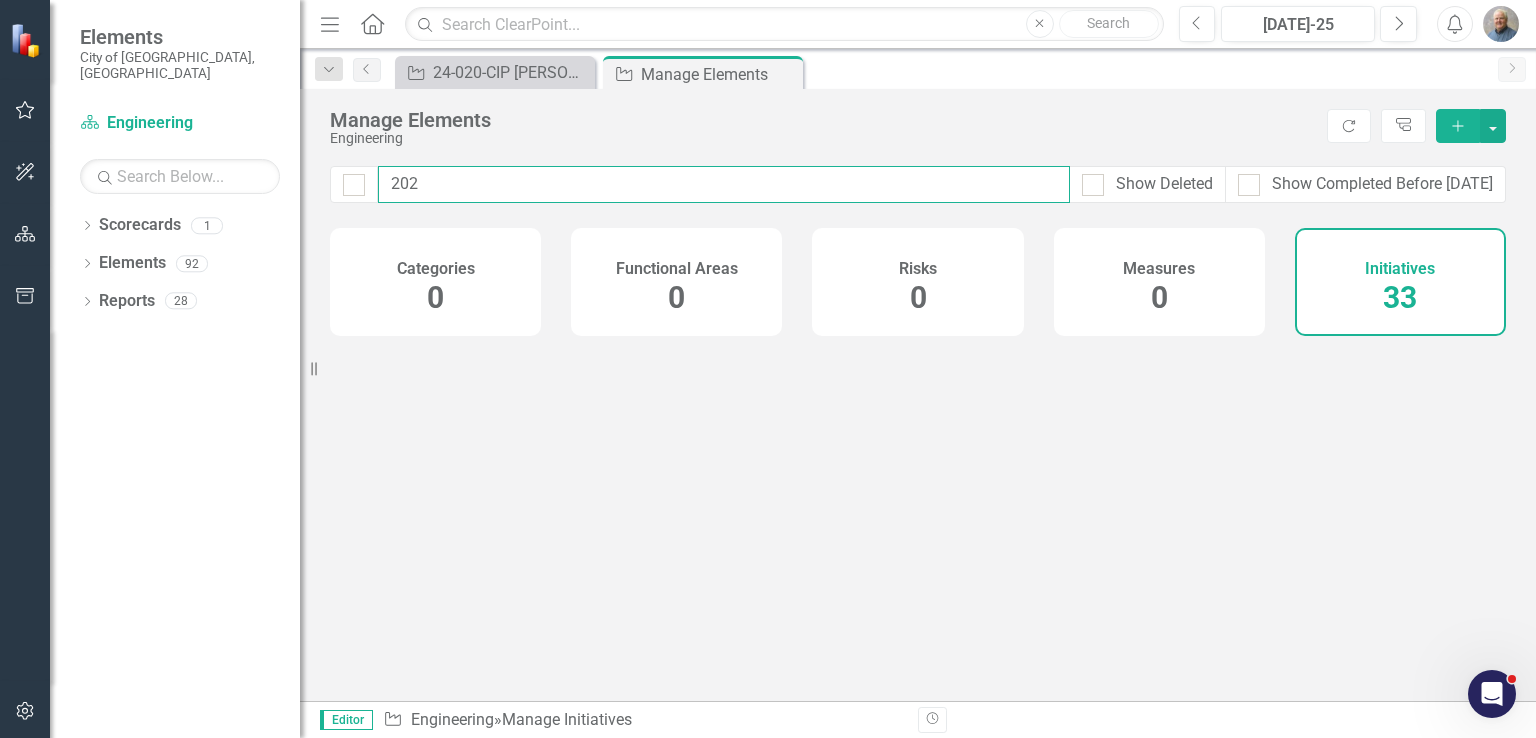 type on "2026" 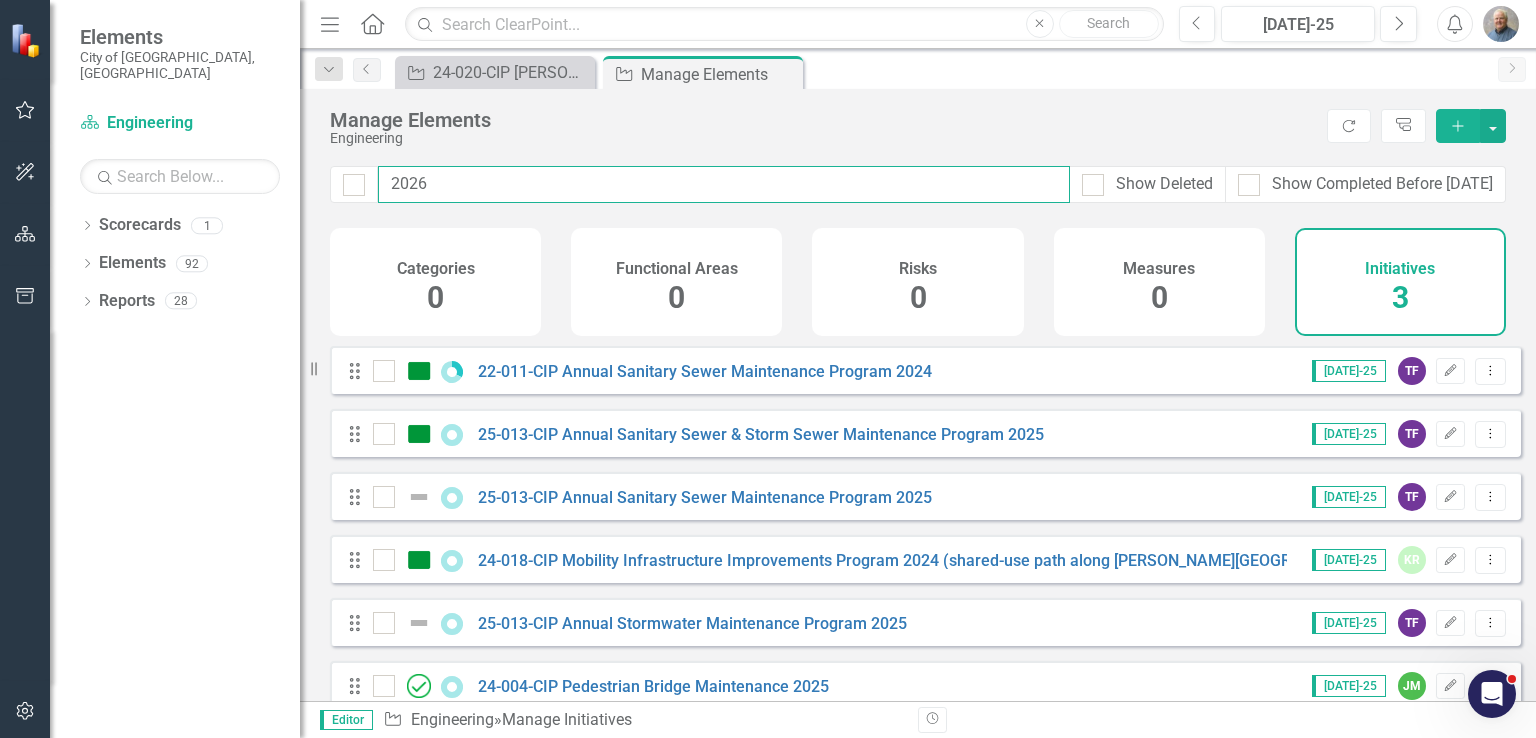 checkbox on "false" 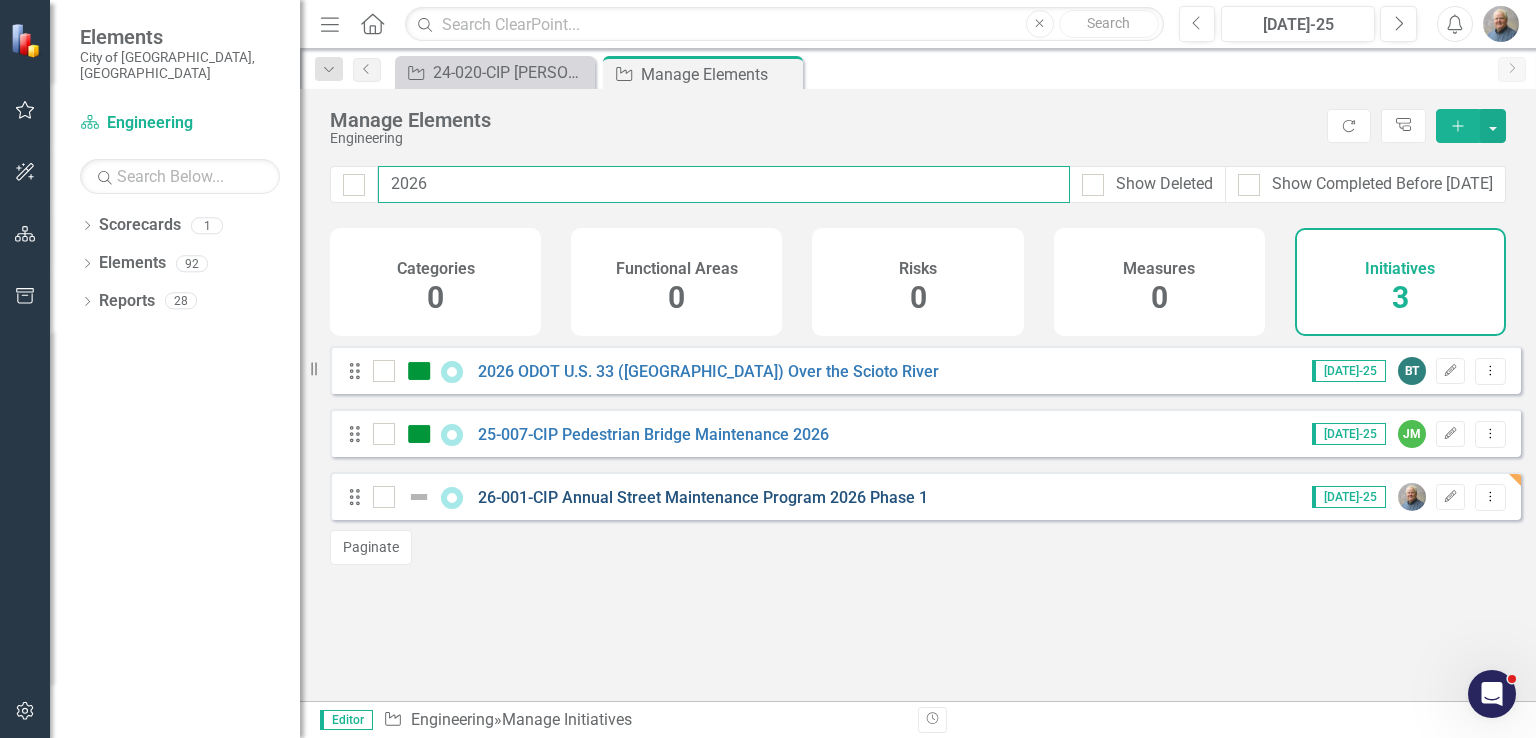 type on "2026" 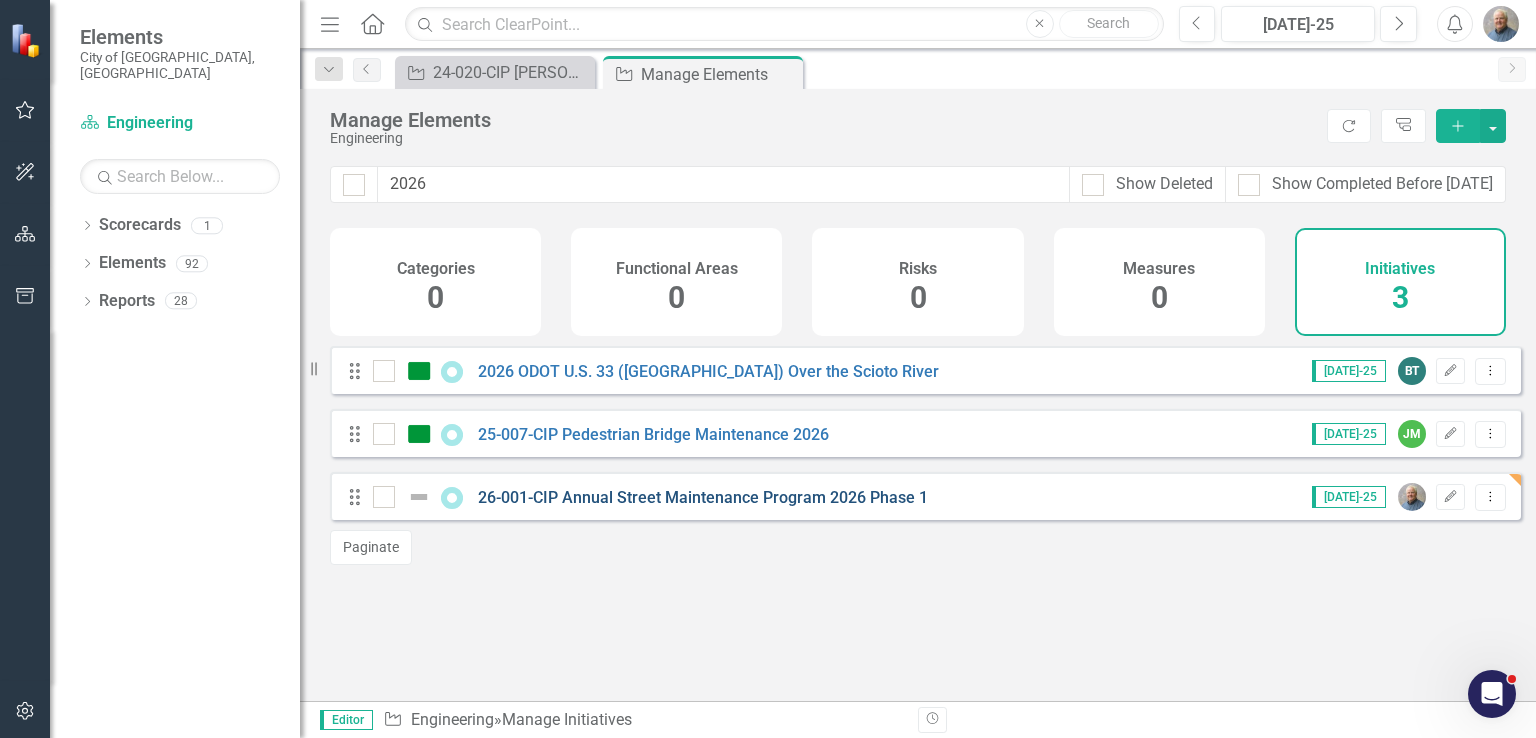 click on "26-001-CIP Annual Street Maintenance Program 2026 Phase 1" at bounding box center [703, 497] 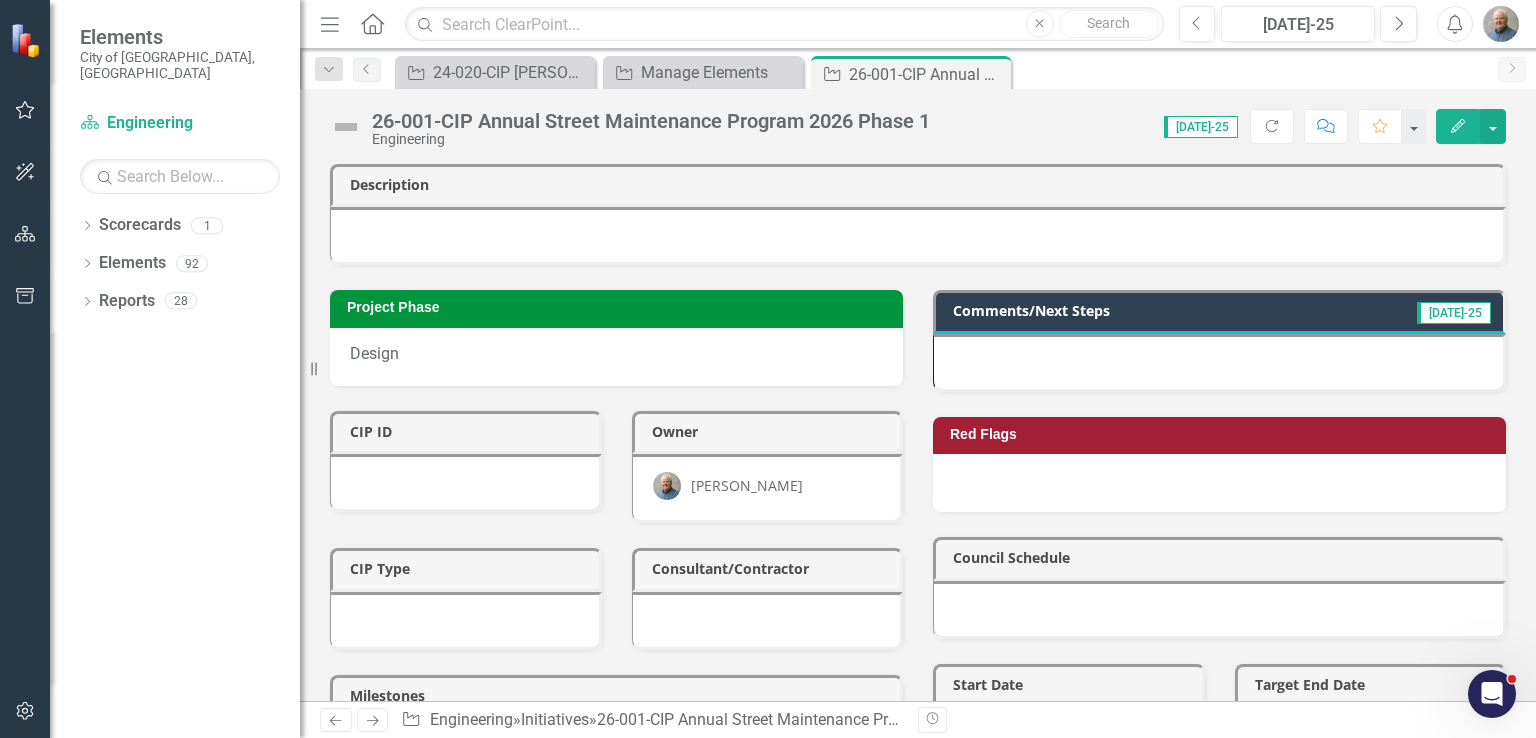 click at bounding box center (346, 127) 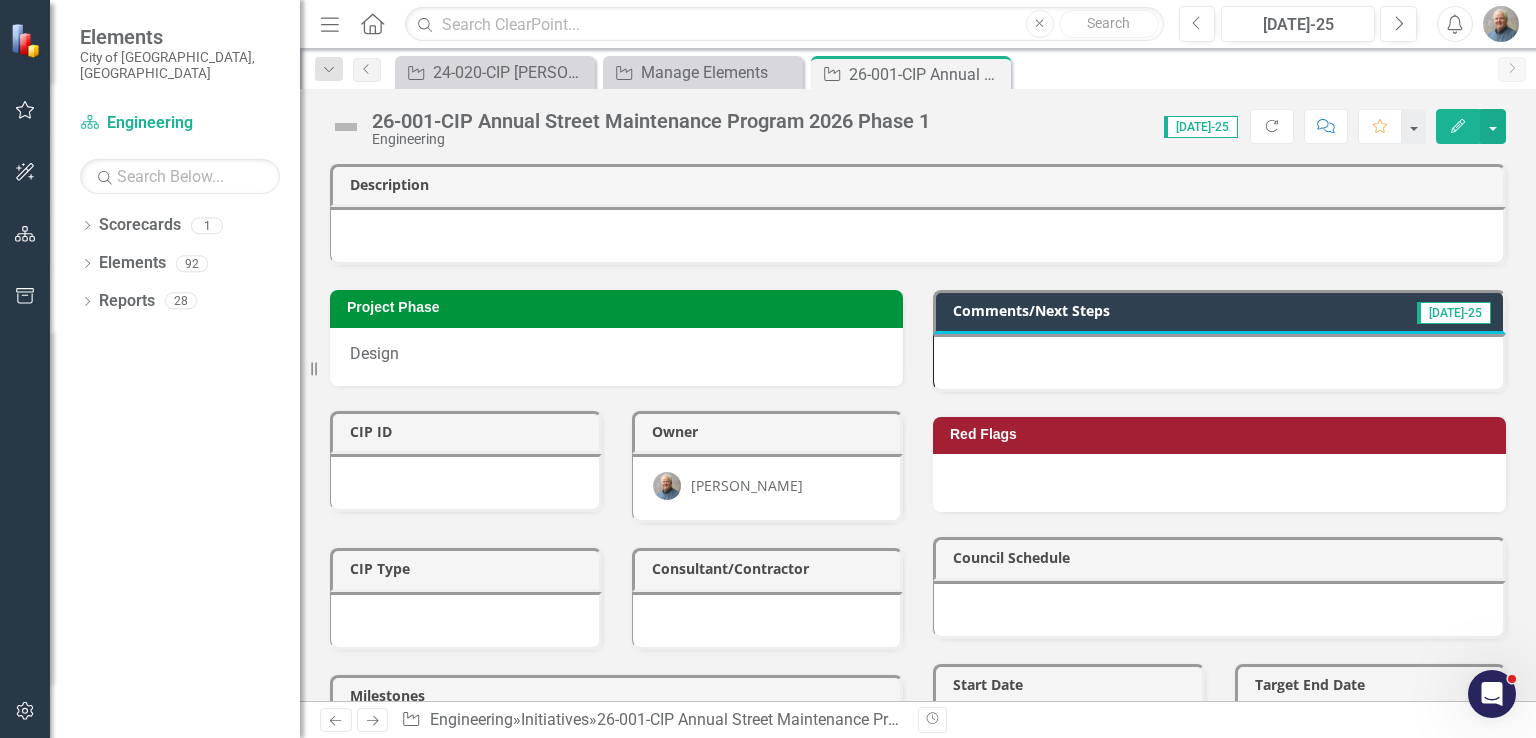 click at bounding box center (346, 127) 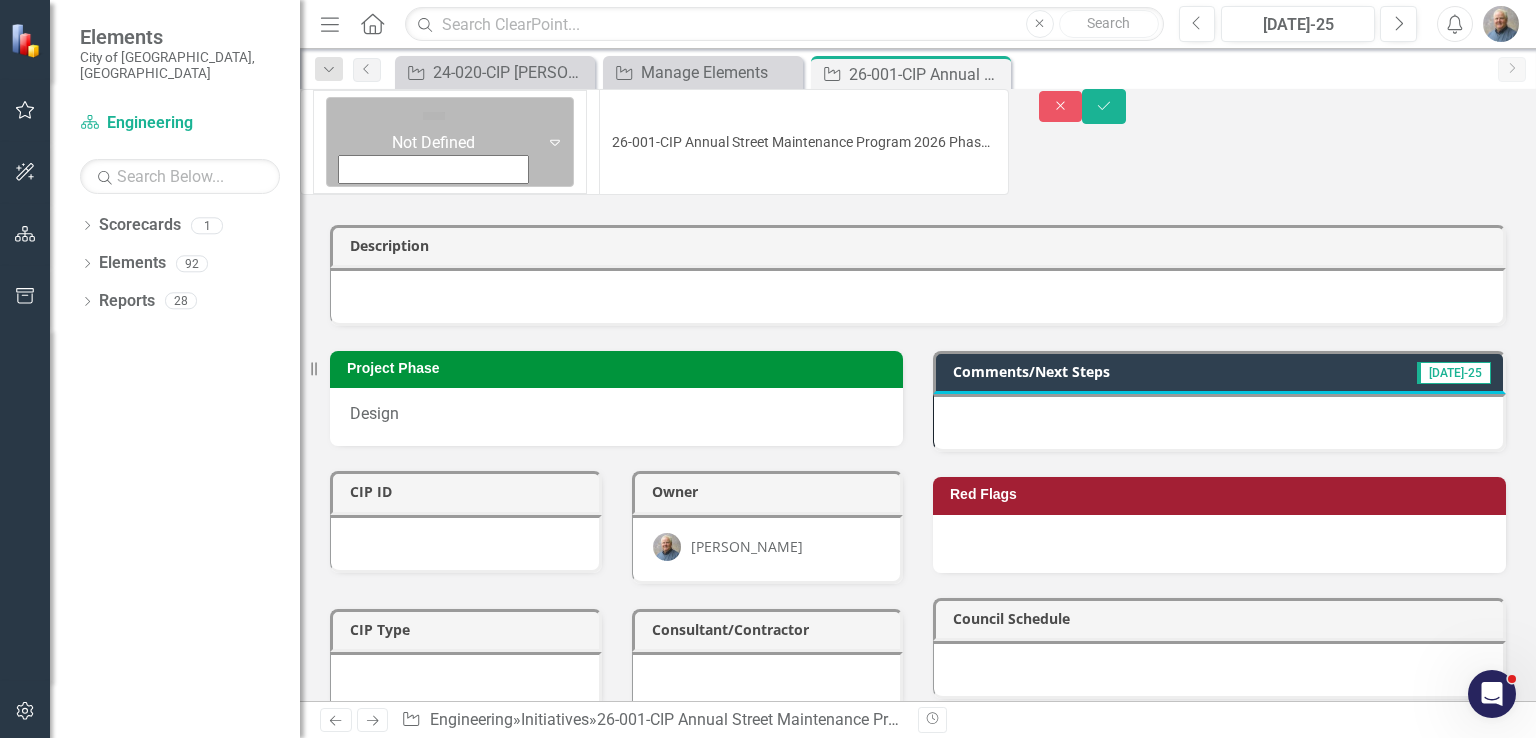 click at bounding box center (434, 116) 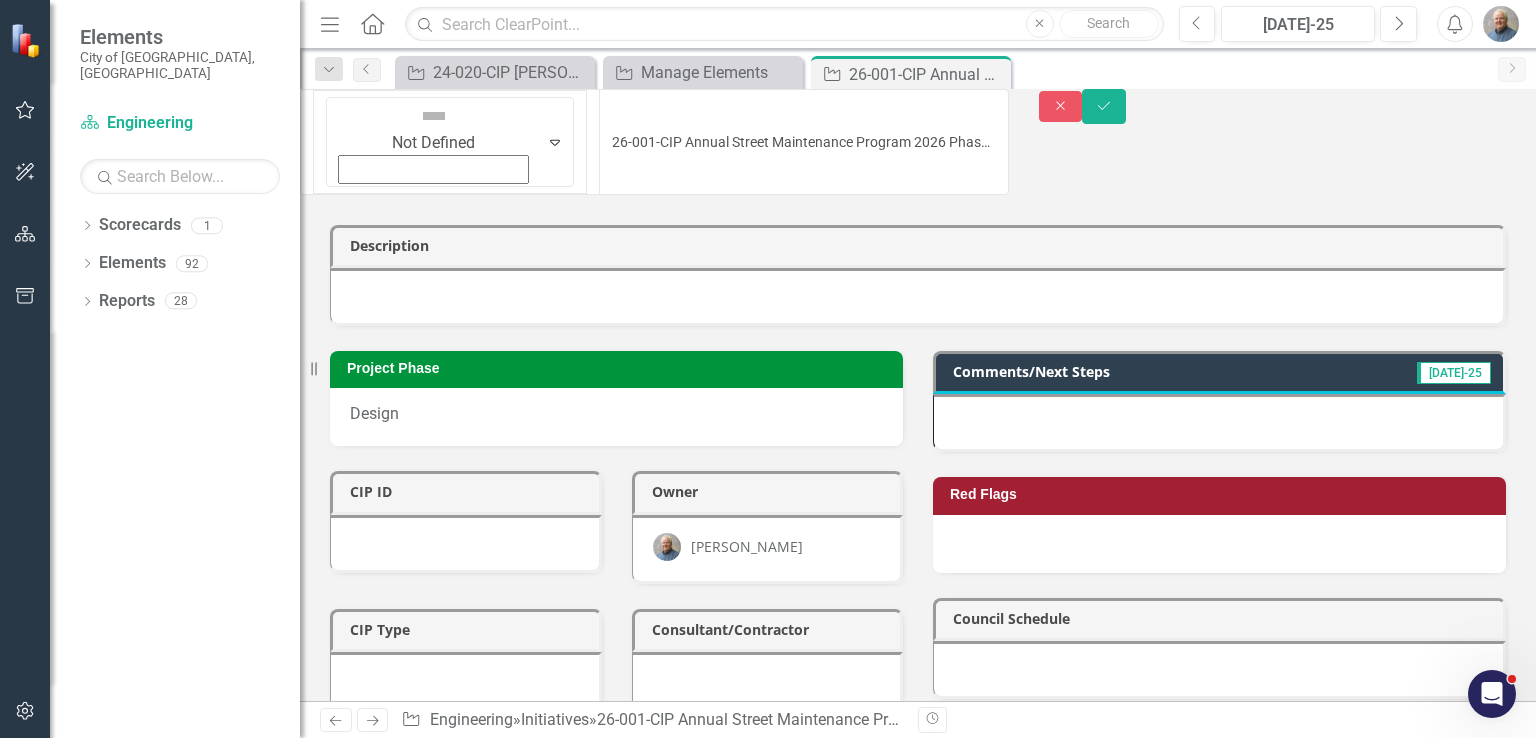 click on "On Target" at bounding box center [772, 1763] 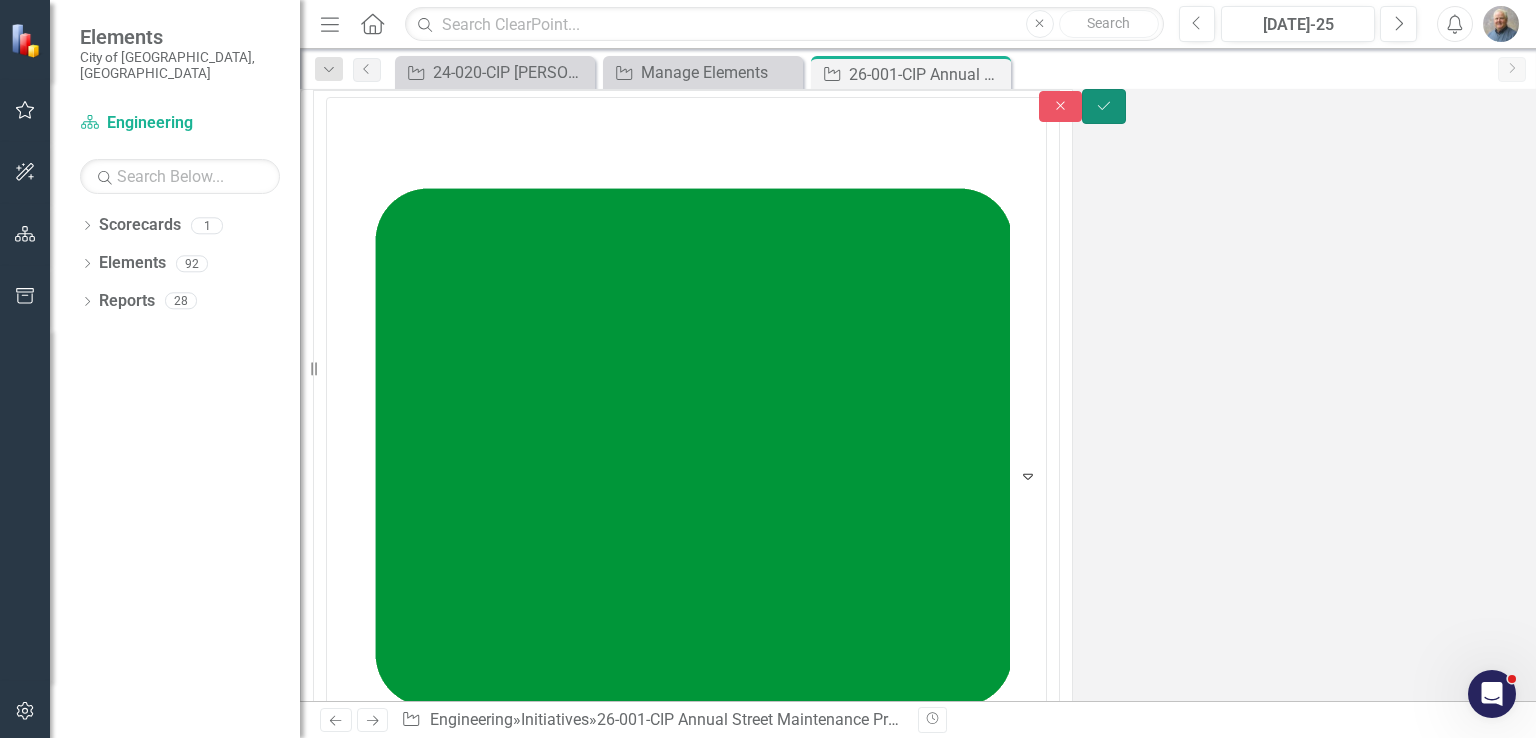 click on "Save" at bounding box center (1104, 106) 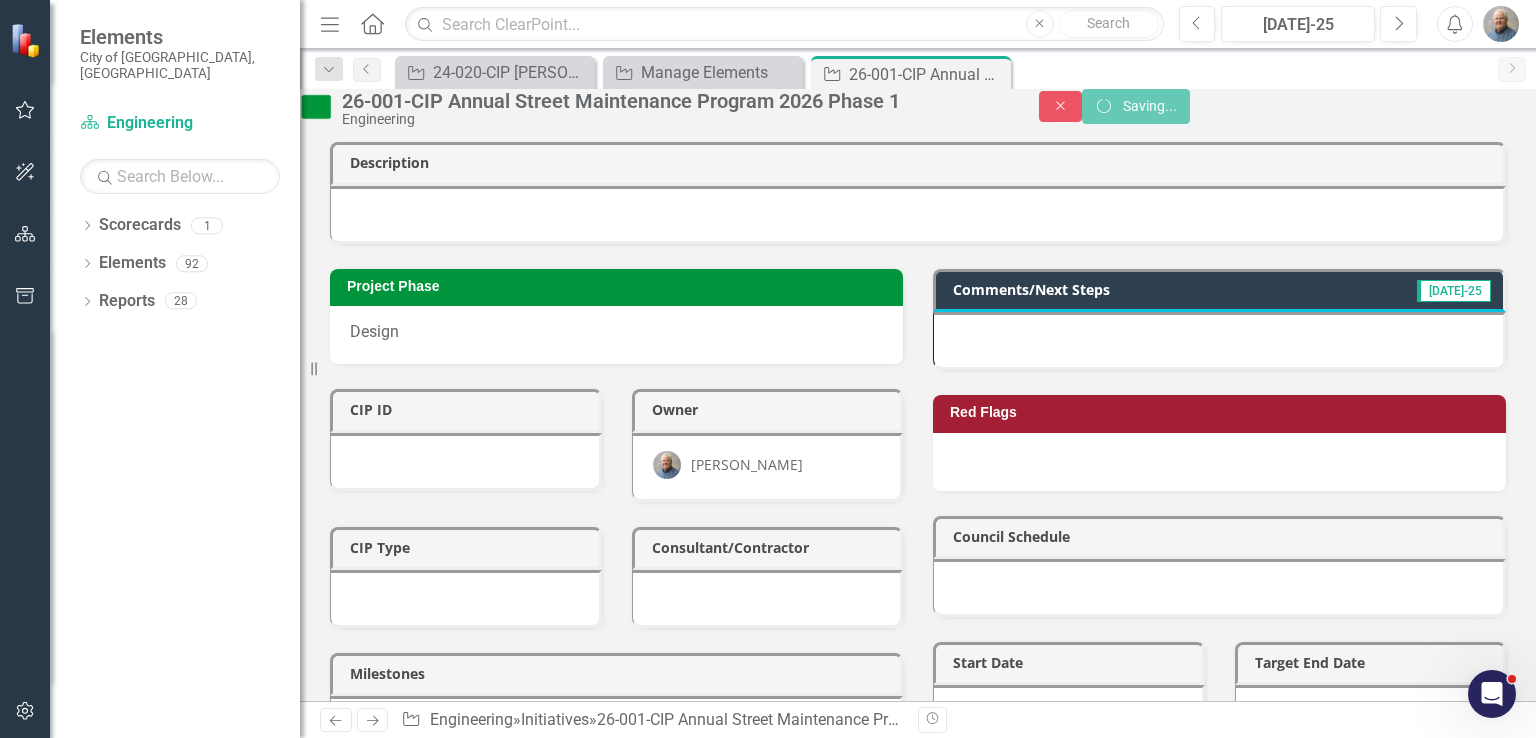 click at bounding box center (1219, 341) 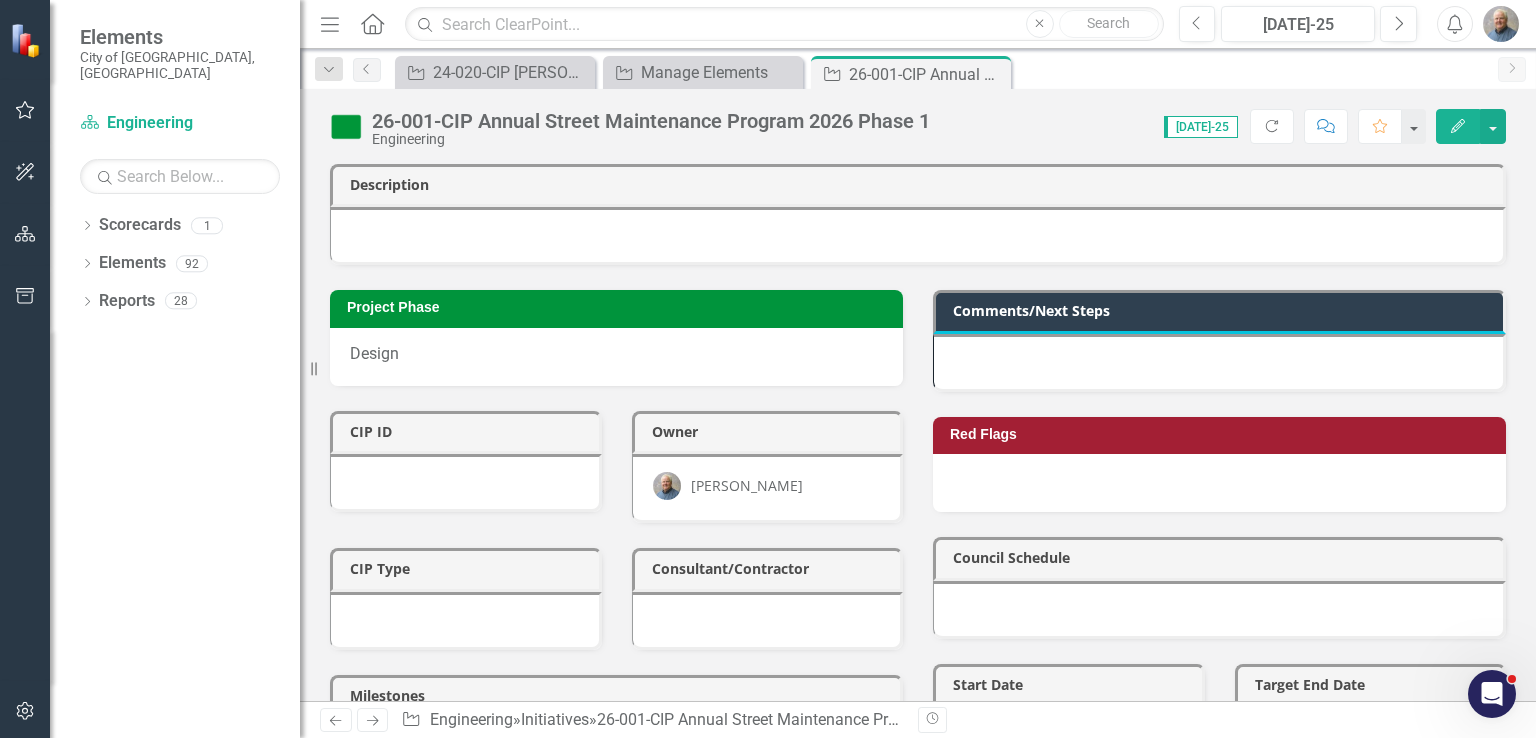 click at bounding box center [1219, 363] 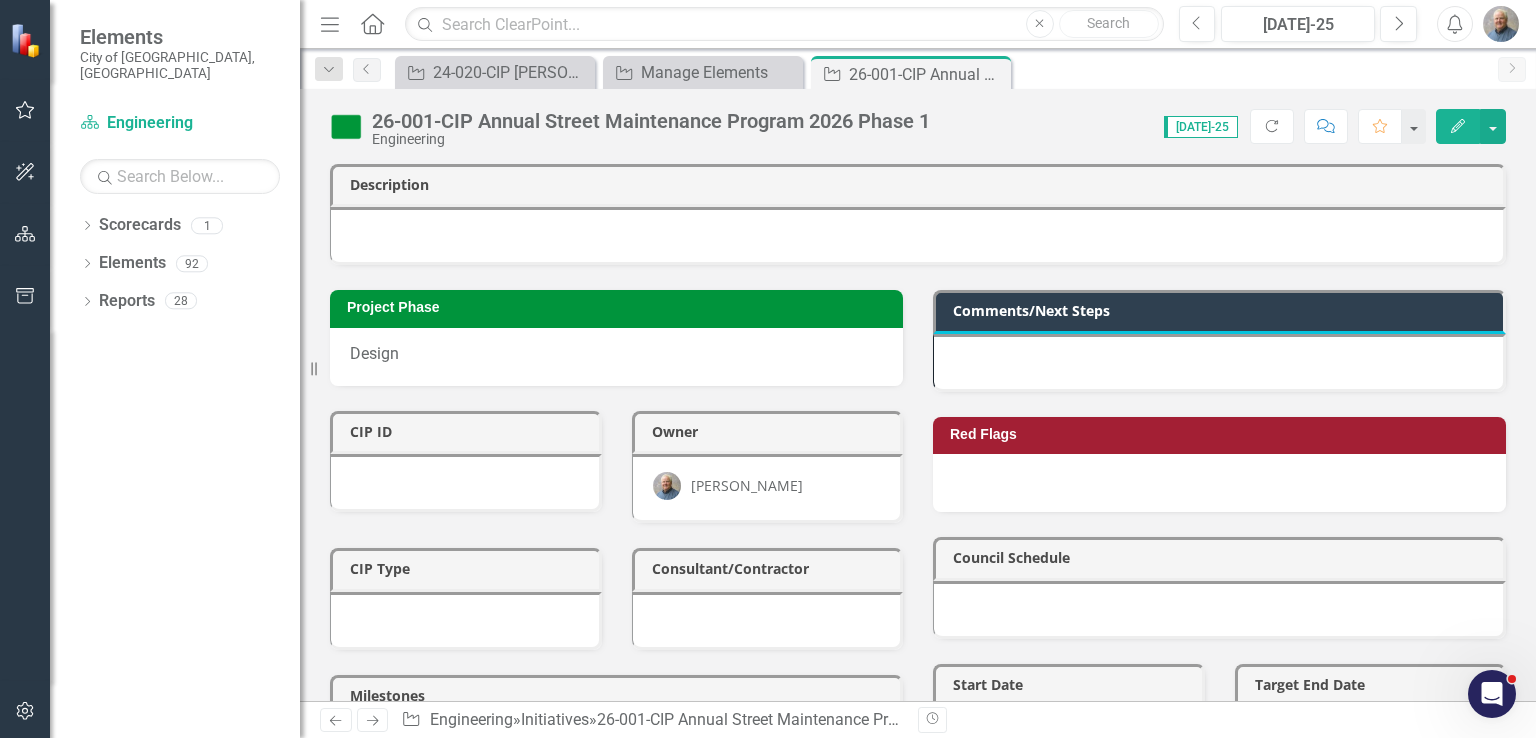 click at bounding box center (1219, 363) 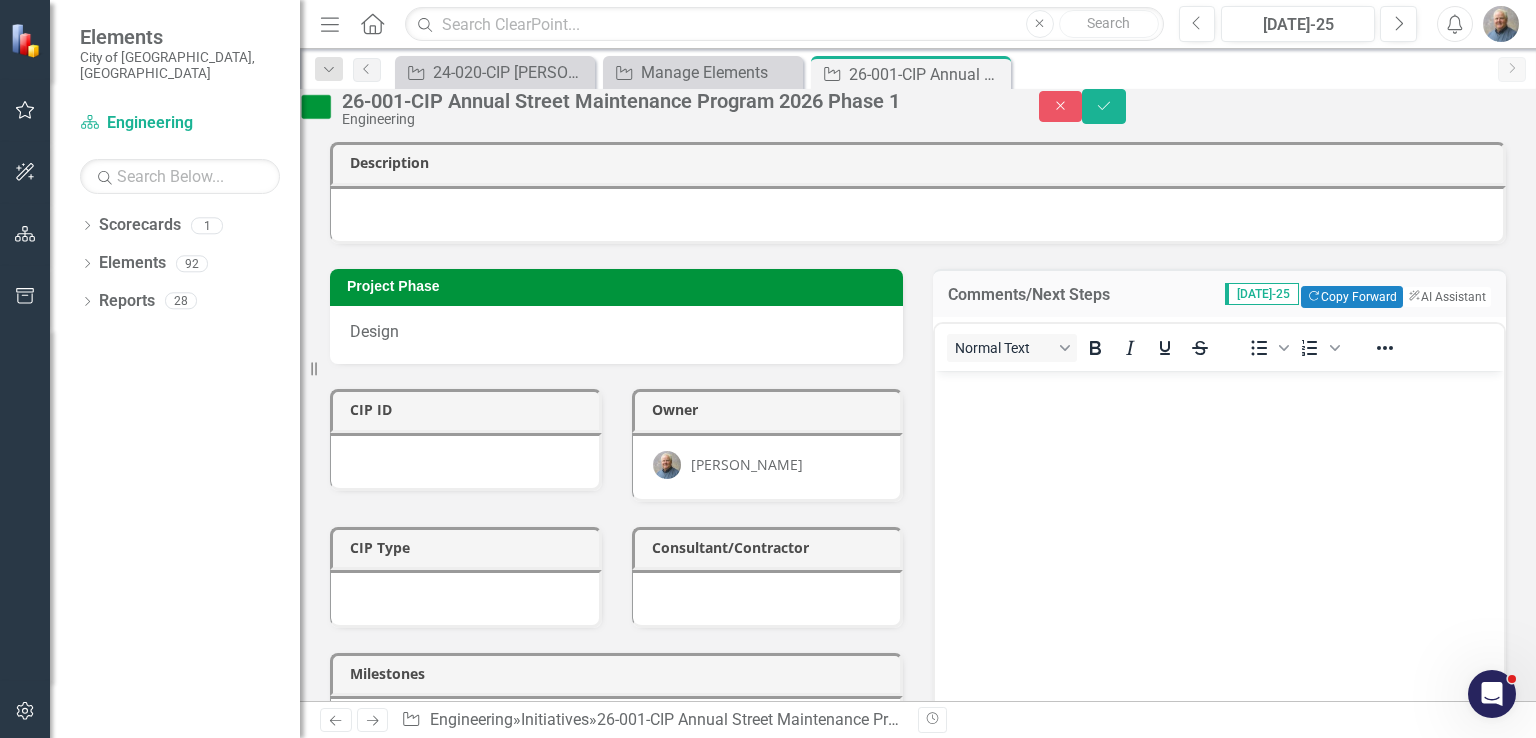 scroll, scrollTop: 200, scrollLeft: 0, axis: vertical 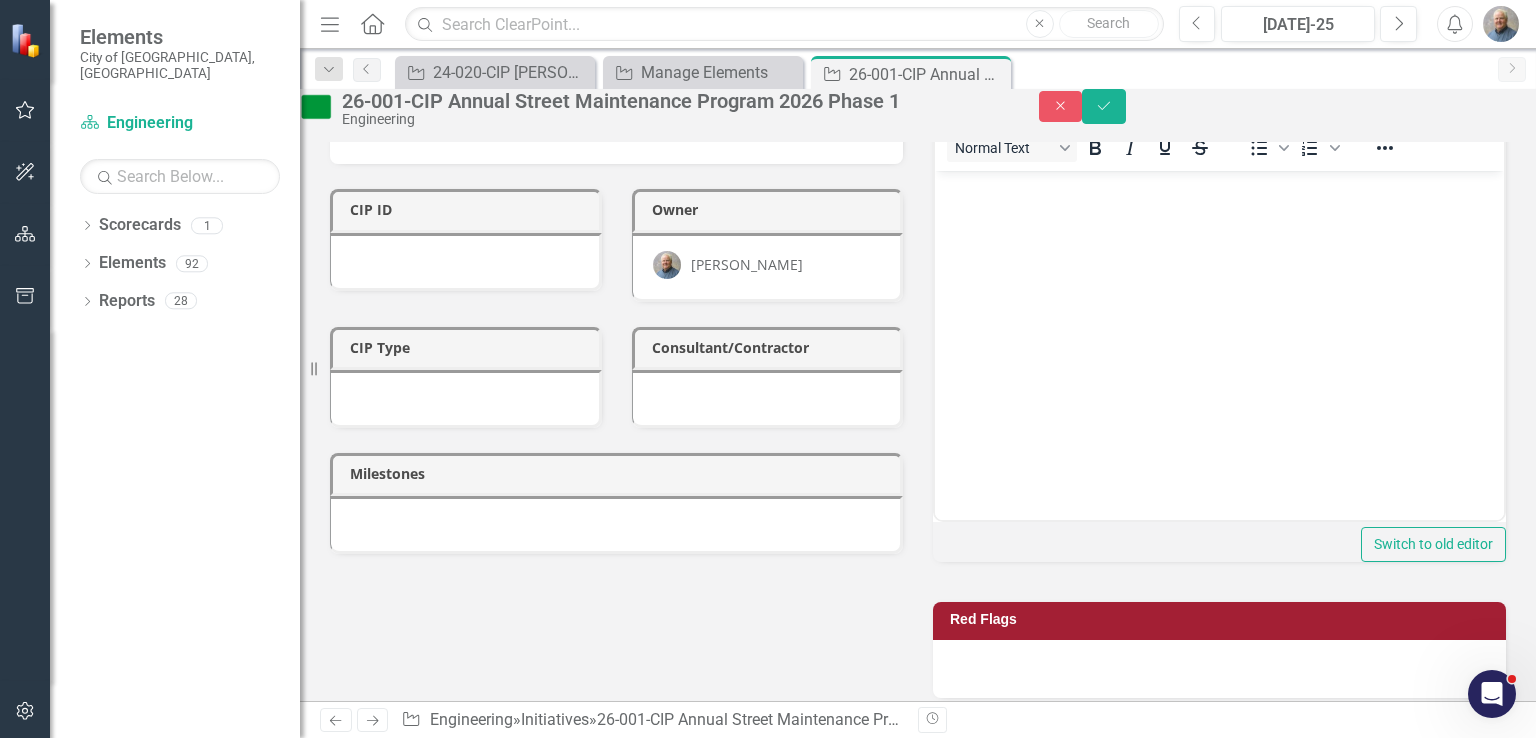 click at bounding box center (1219, 321) 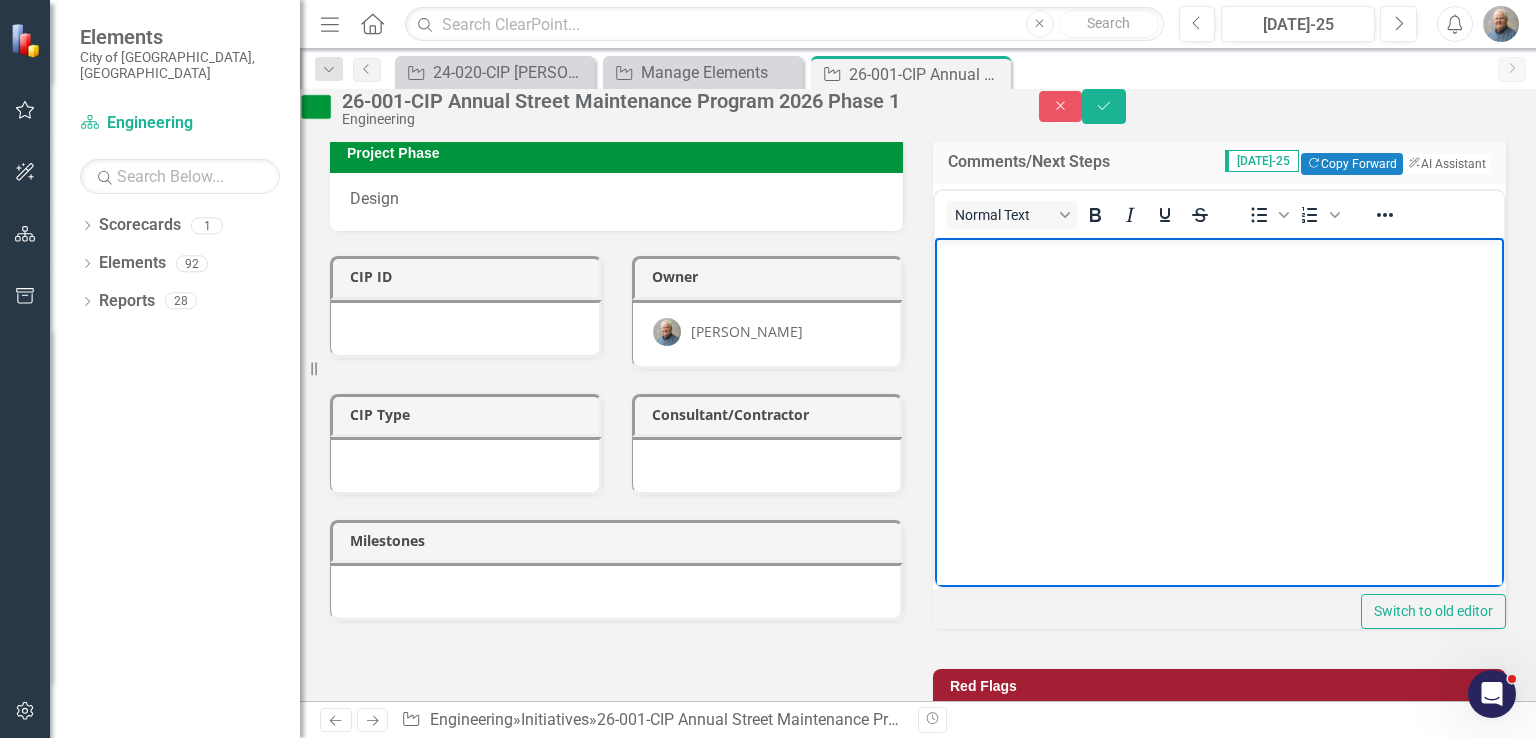scroll, scrollTop: 100, scrollLeft: 0, axis: vertical 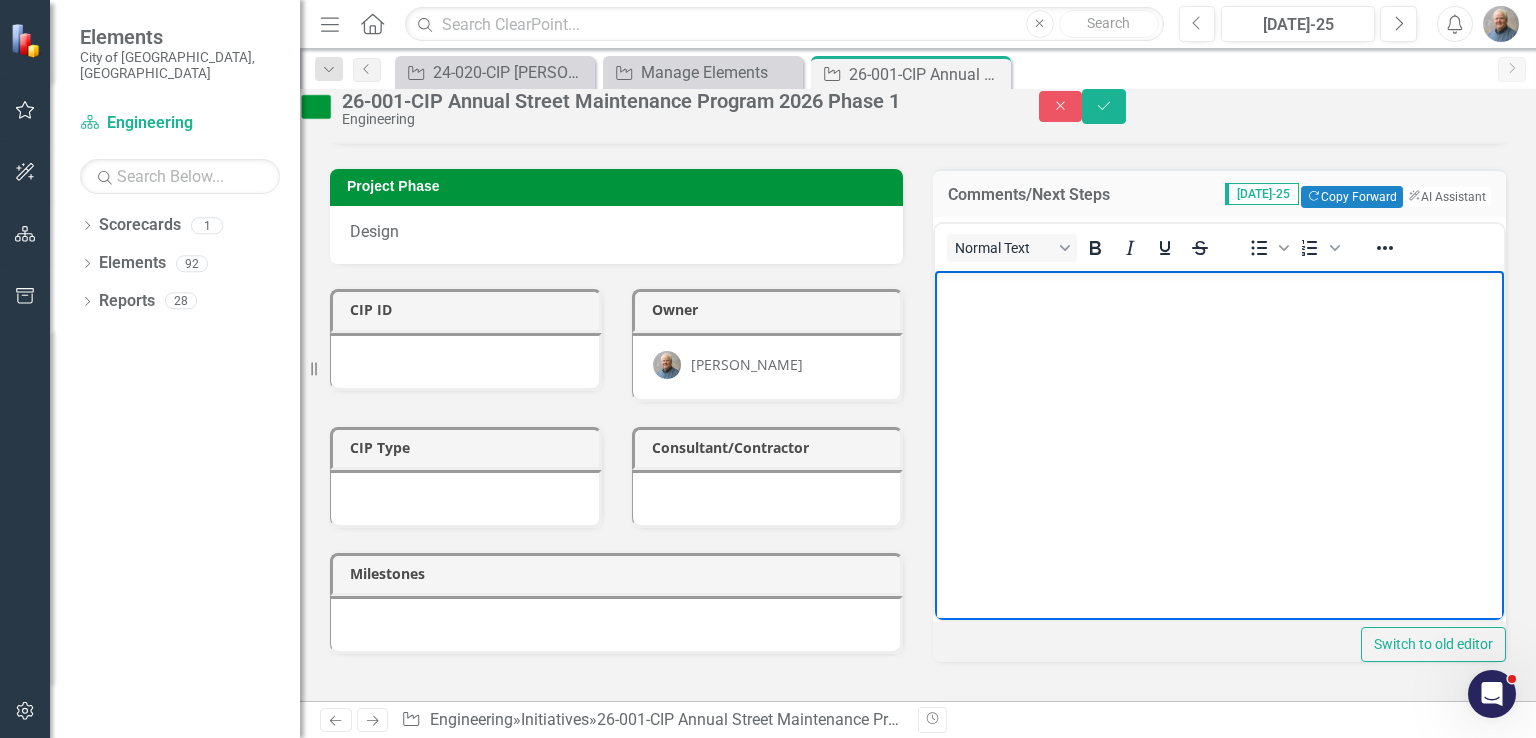 type 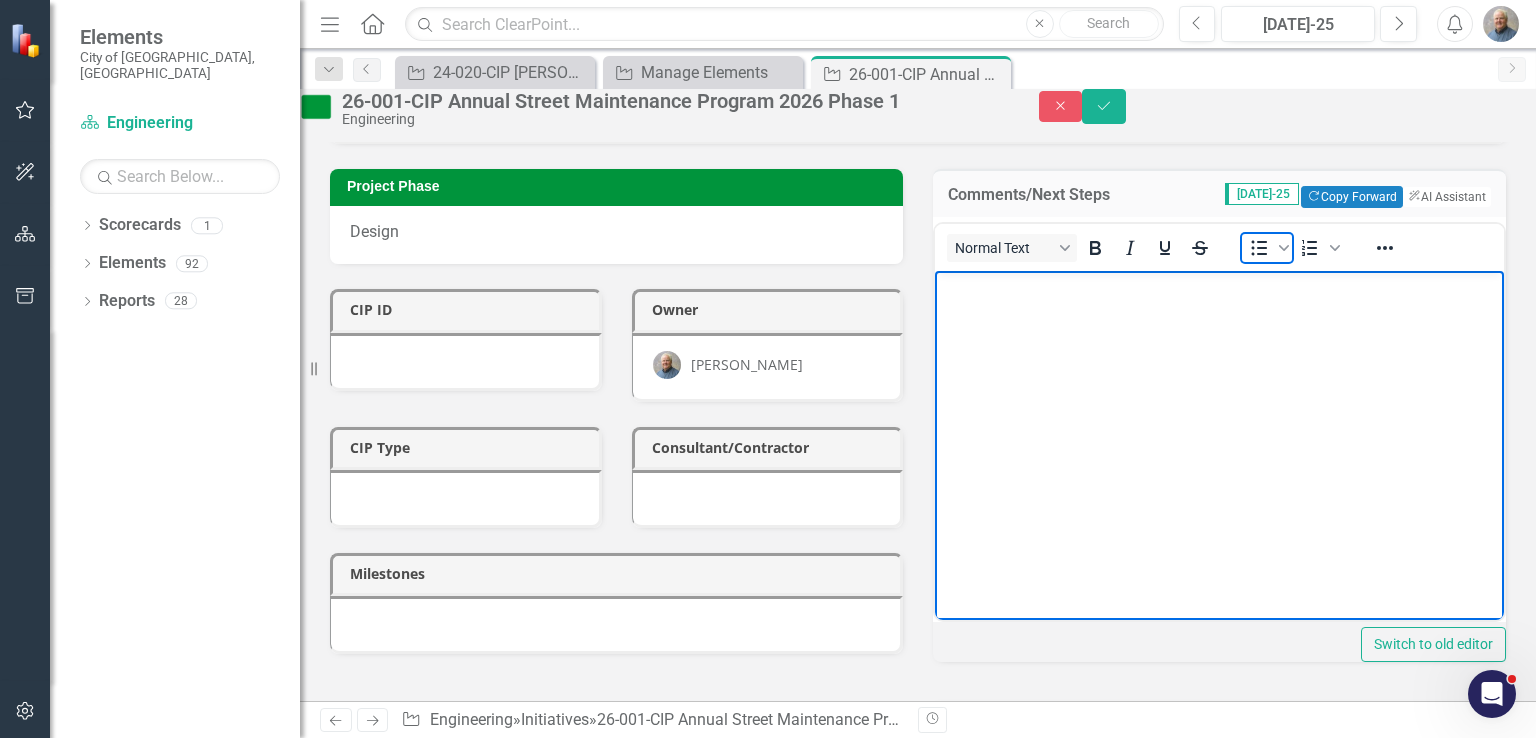 click 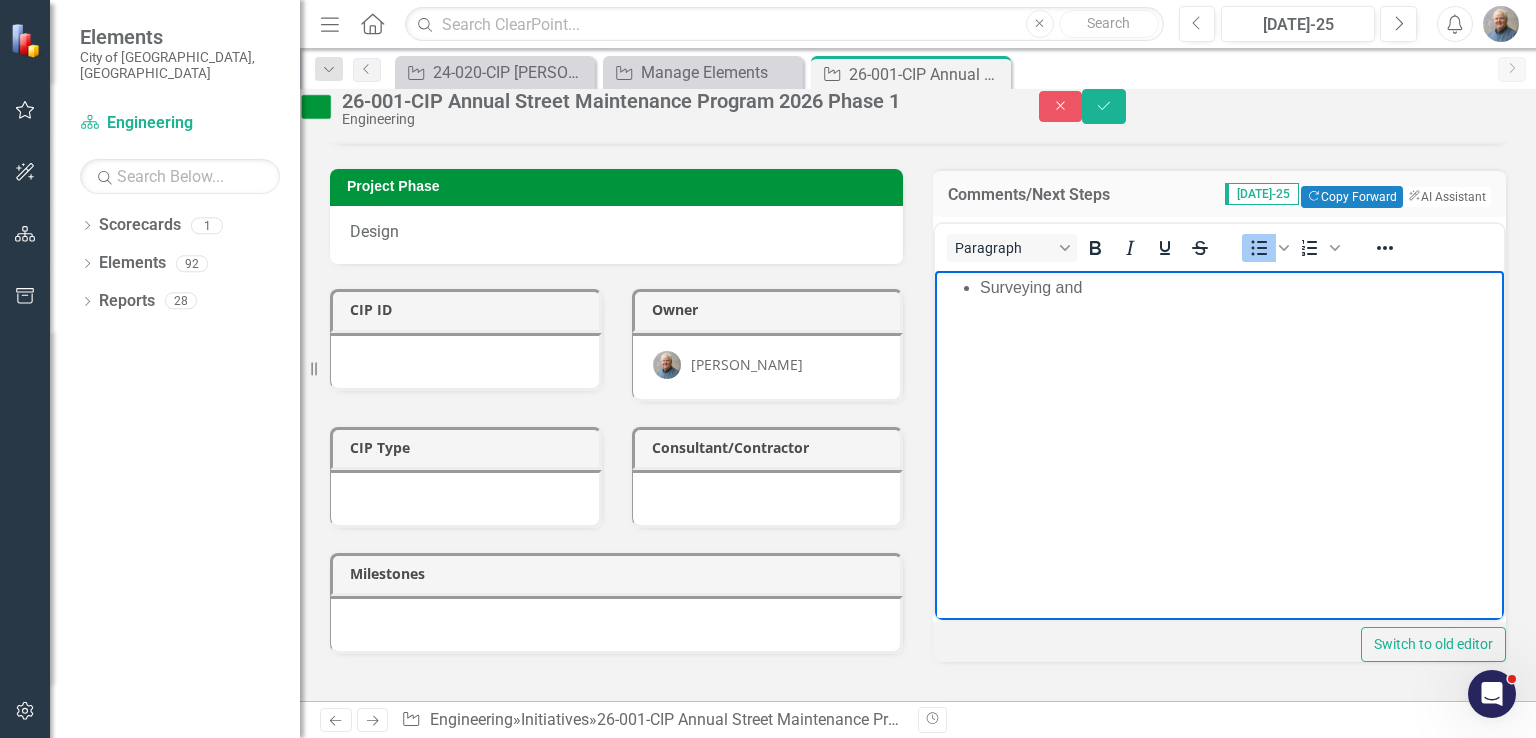 click on "Surveying and" at bounding box center [1219, 421] 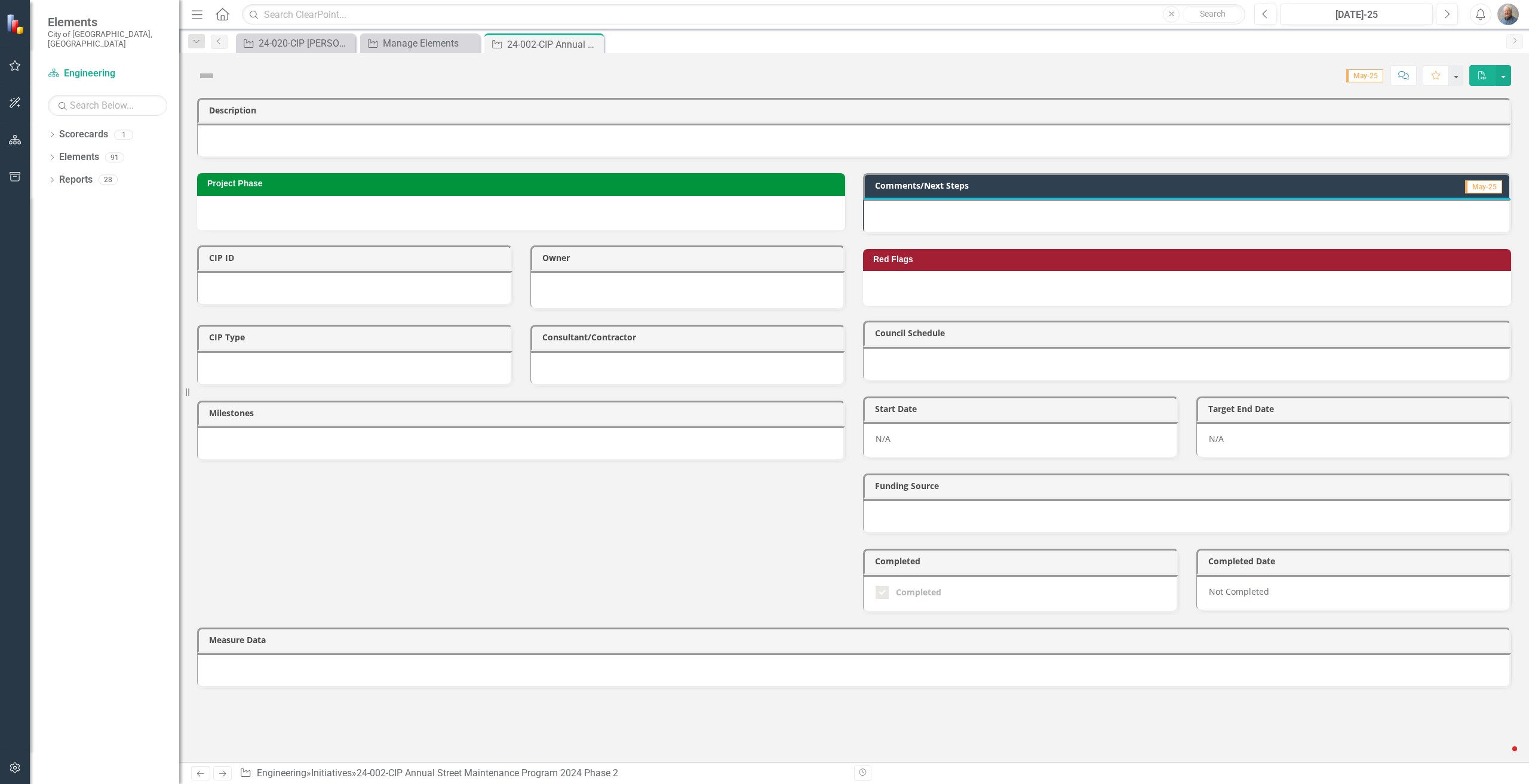 scroll, scrollTop: 0, scrollLeft: 0, axis: both 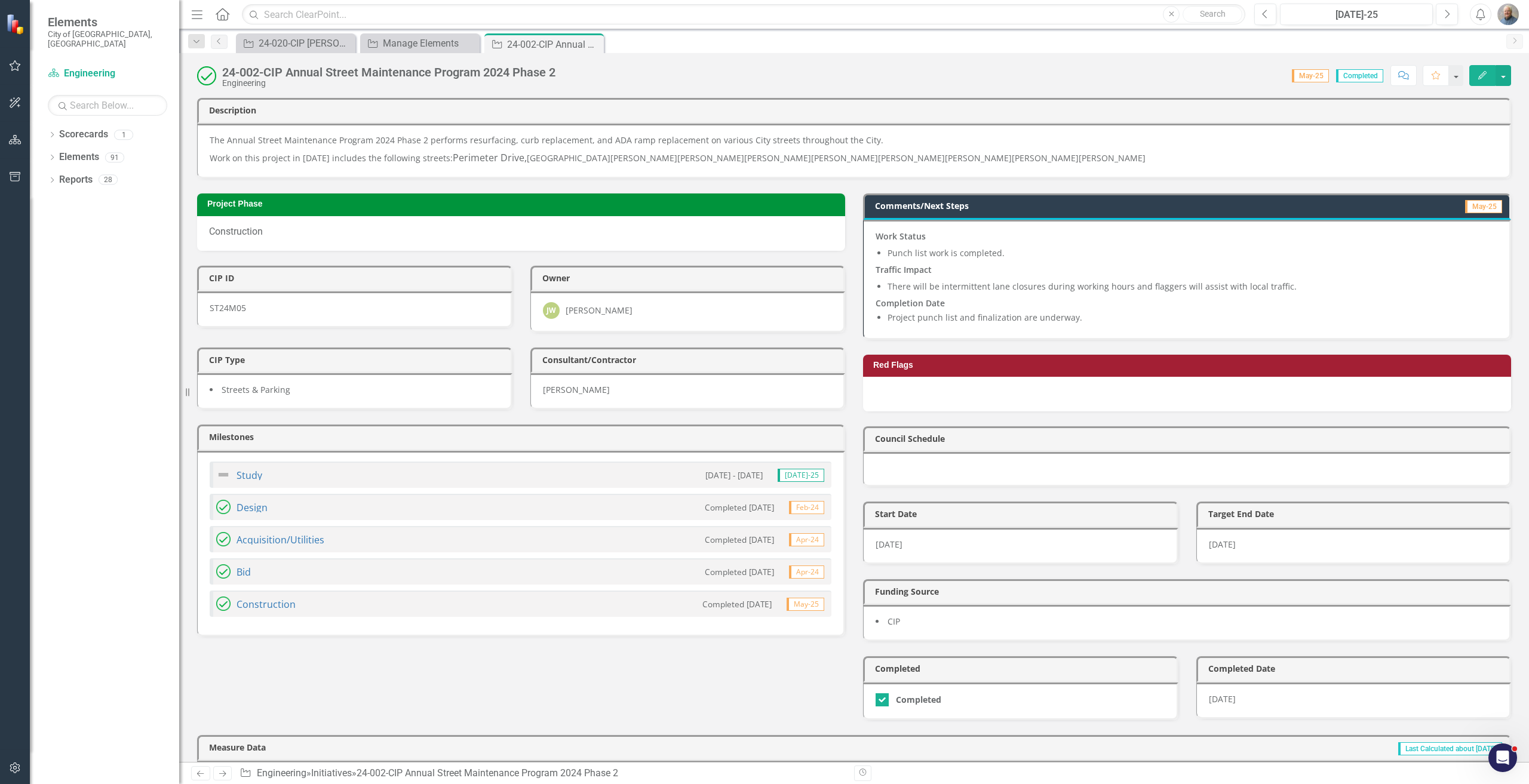 click on "24-002-CIP Annual Street Maintenance Program 2024 Phase 2" at bounding box center (389, 72) 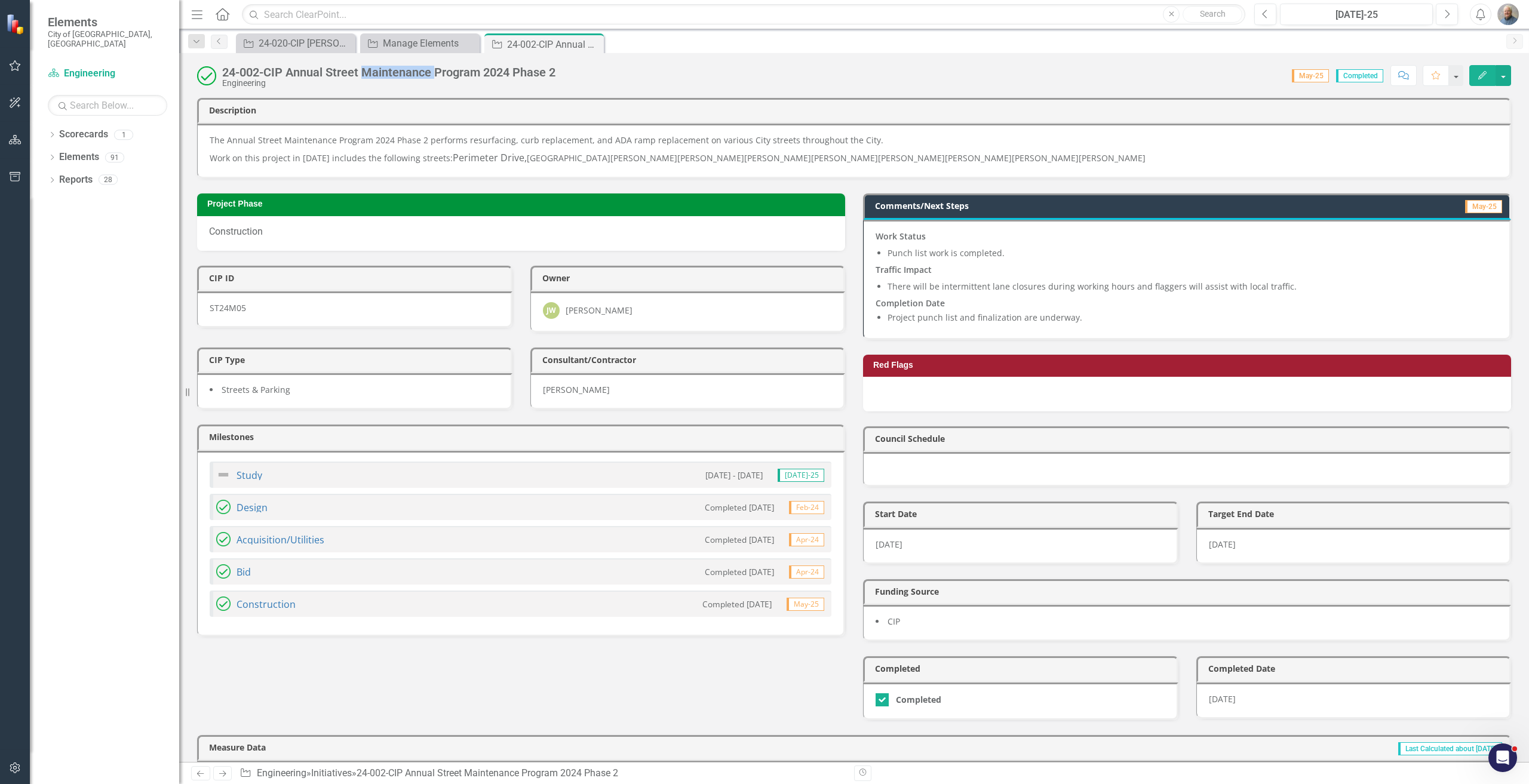 click on "24-002-CIP Annual Street Maintenance Program 2024 Phase 2" at bounding box center [389, 72] 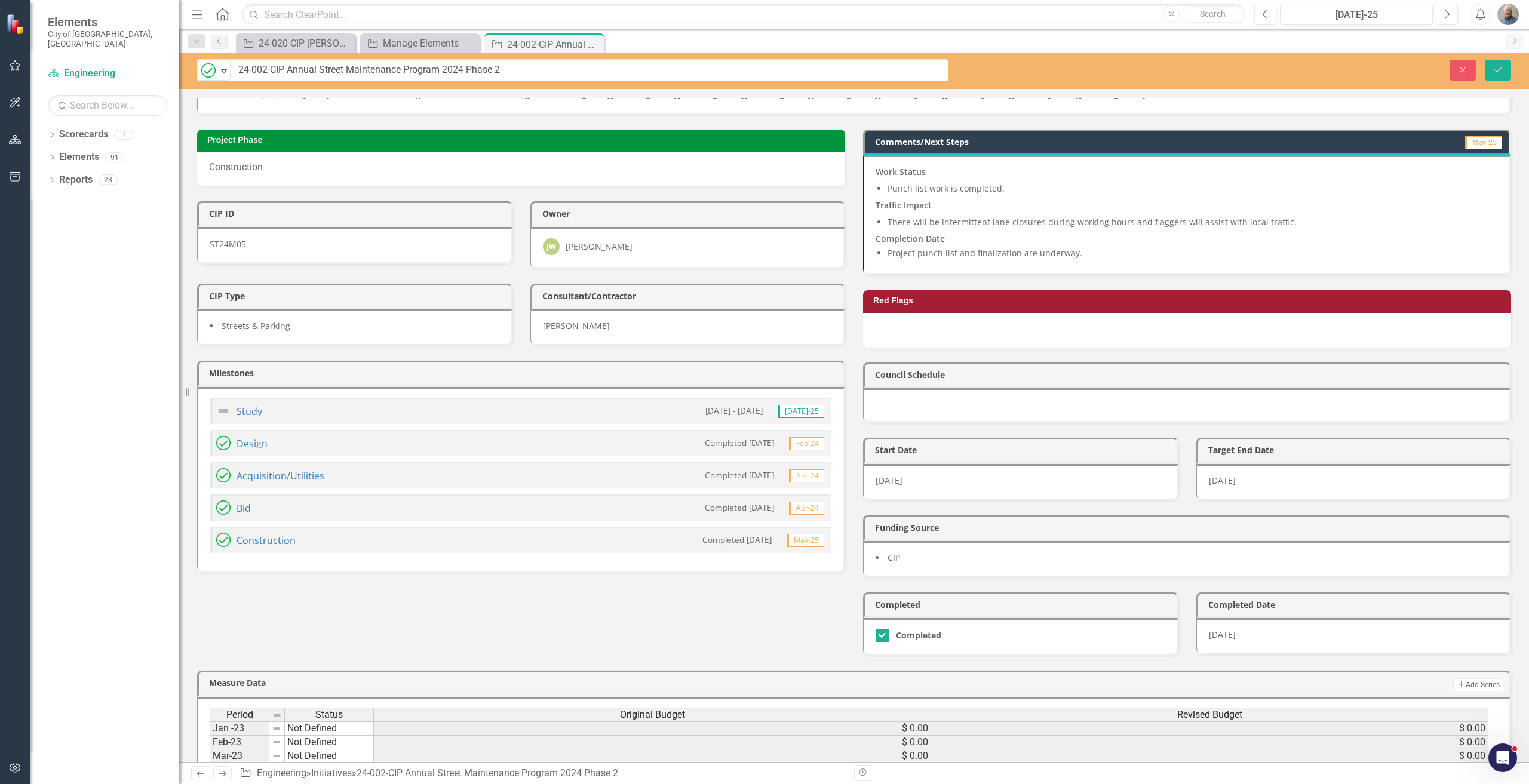 scroll, scrollTop: 0, scrollLeft: 0, axis: both 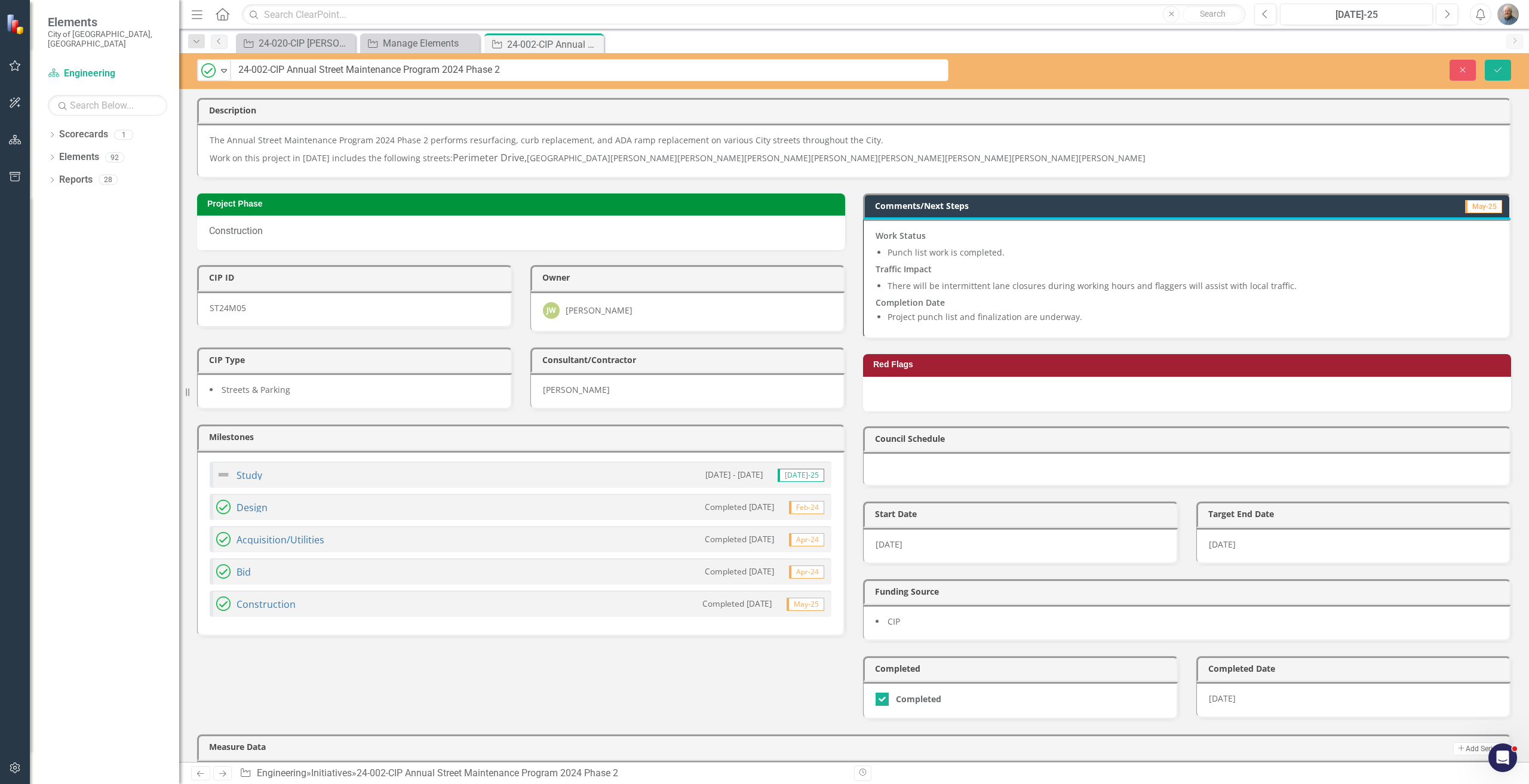 click on "Work on this project in 2024 includes the following streets:  Perimeter Drive,  Enterprise Court, Shier Rings Road, Frantz Road, Killilea Drive, McGreevy Drive, Nolon Court, Bryne Court, McGreevy Court, Bowles Court, KIllilea Court, Baronscourt Way, Baronscourt Loop, Norn Street, Blunden Road, Hathaway Court, Dale Drive, Sharp Lane, Shamrock Boulevard and Dublin Road" at bounding box center (853, 156) 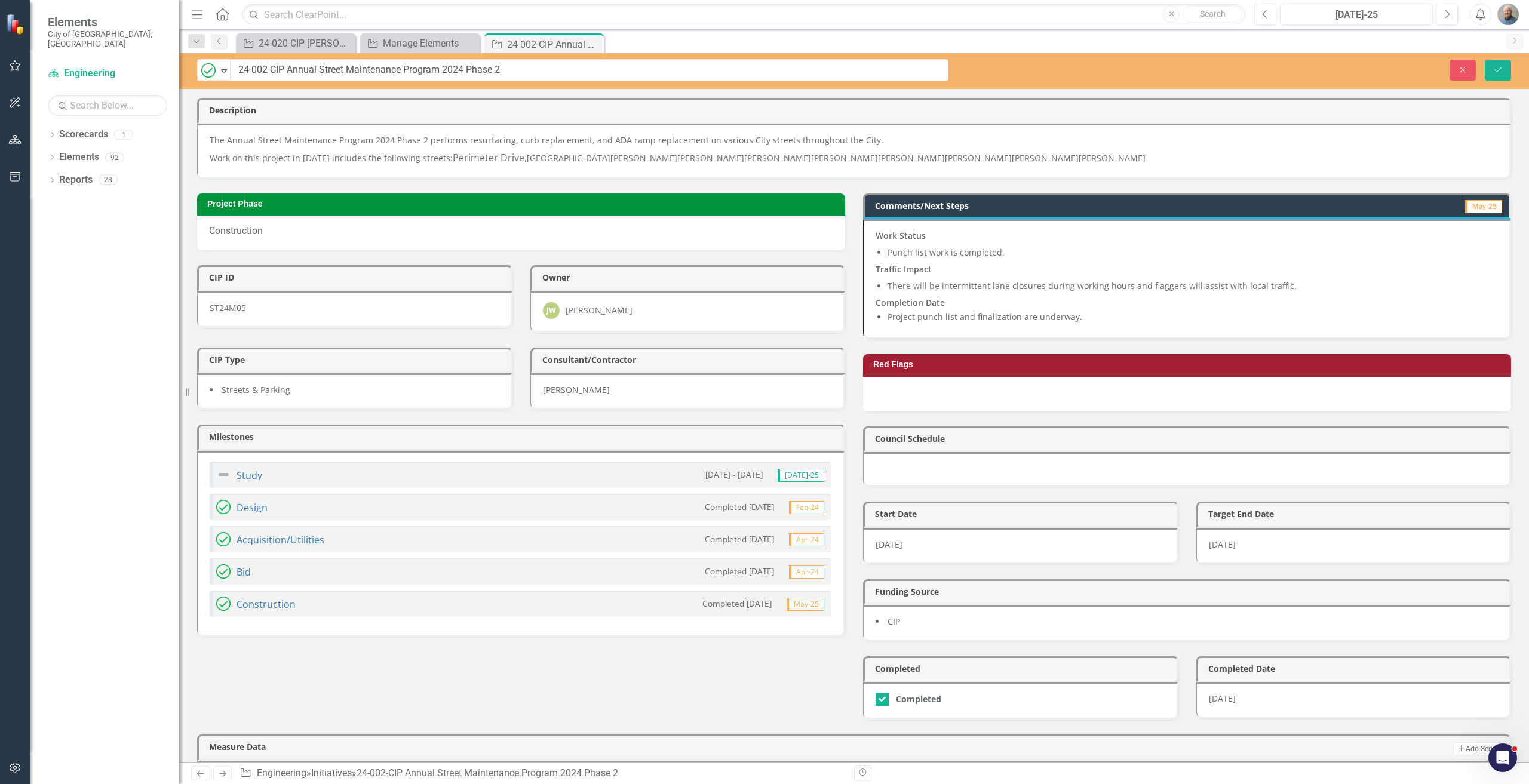 click on "Work on this project in 2024 includes the following streets:  Perimeter Drive,  Enterprise Court, Shier Rings Road, Frantz Road, Killilea Drive, McGreevy Drive, Nolon Court, Bryne Court, McGreevy Court, Bowles Court, KIllilea Court, Baronscourt Way, Baronscourt Loop, Norn Street, Blunden Road, Hathaway Court, Dale Drive, Sharp Lane, Shamrock Boulevard and Dublin Road" at bounding box center [853, 156] 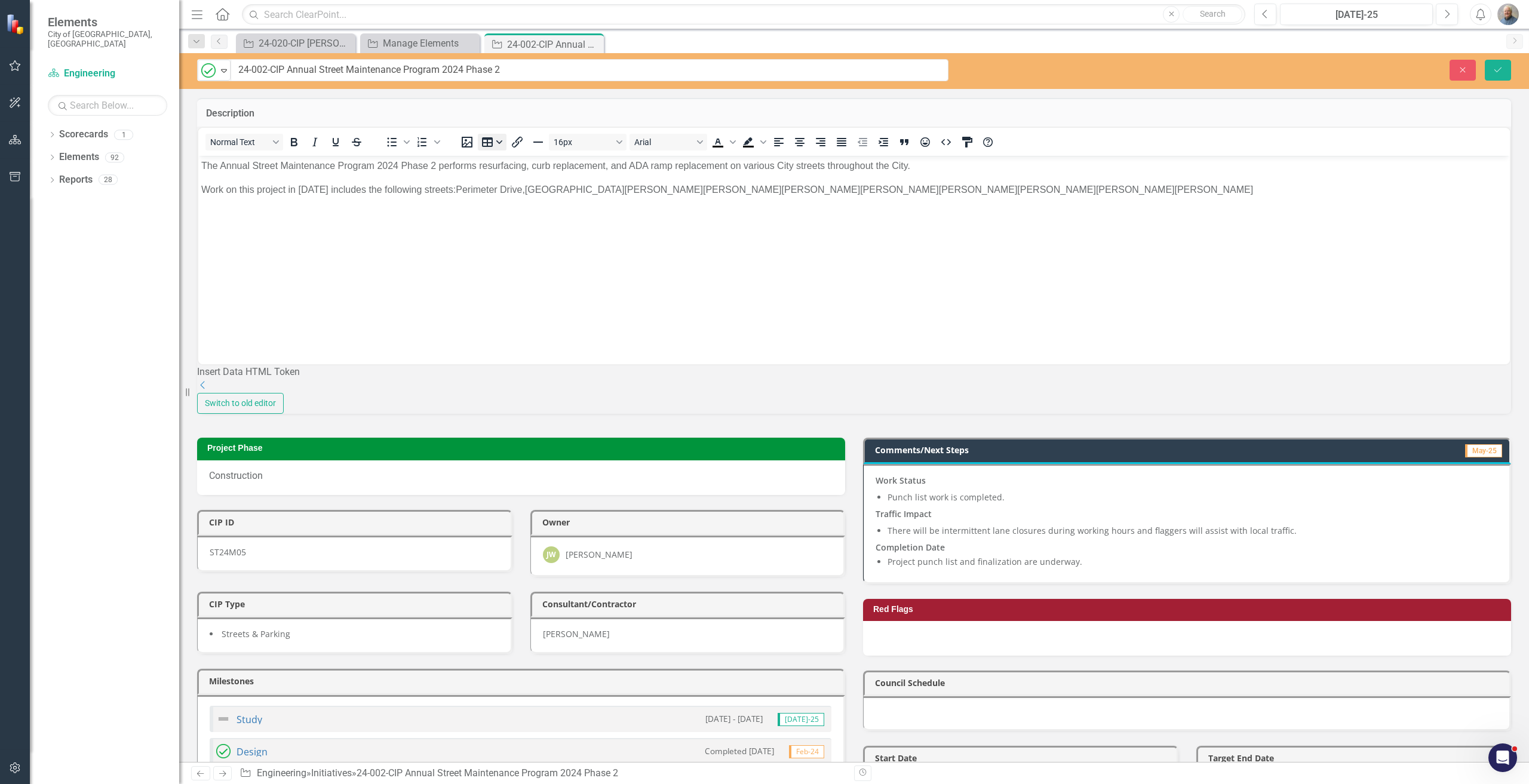 scroll, scrollTop: 0, scrollLeft: 0, axis: both 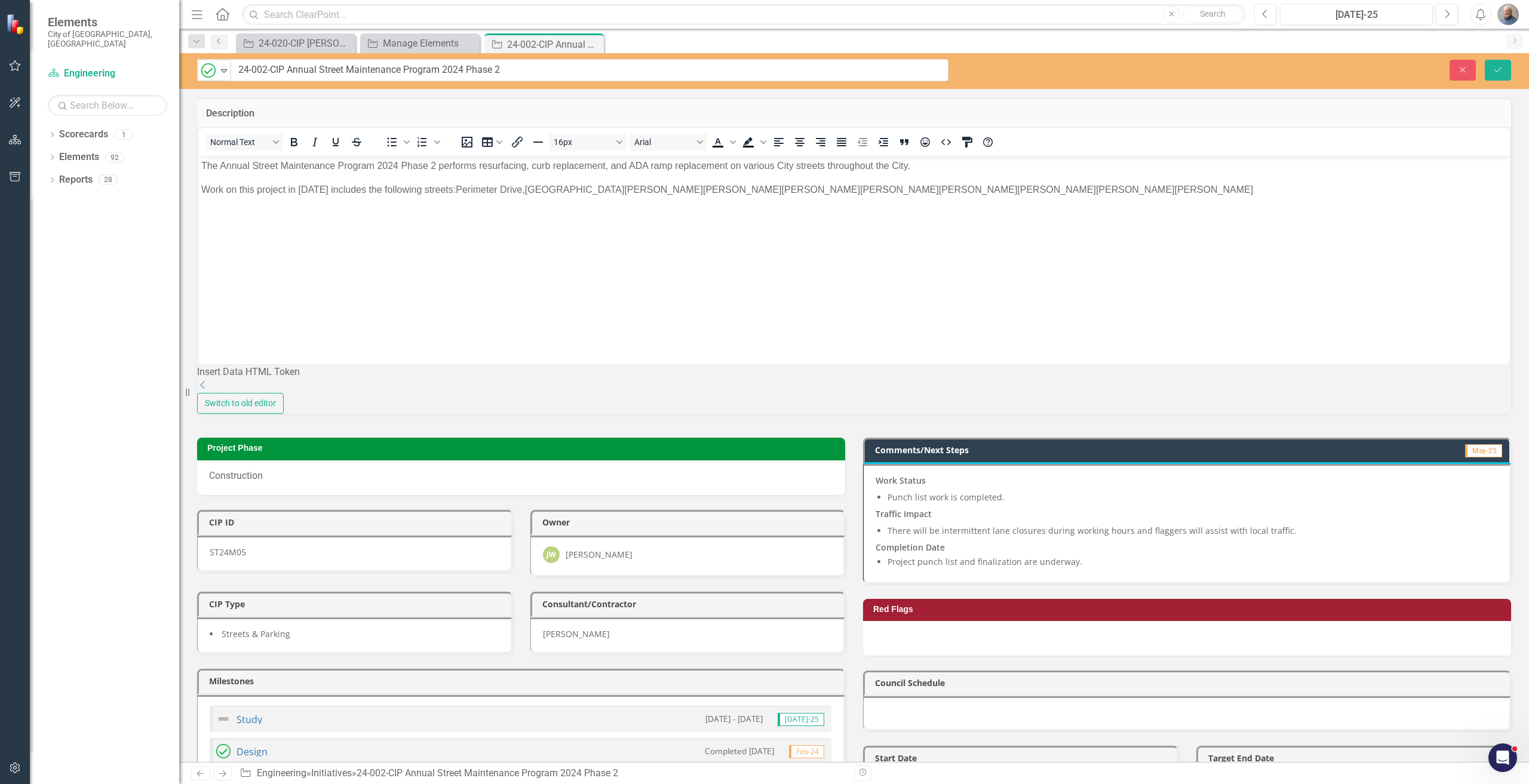 click on "Work on this project in 2024 includes the following streets:  Perimeter Drive,  Enterprise Court, Shier Rings Road, Frantz Road, Killilea Drive, McGreevy Drive, Nolon Court, Bryne Court, McGreevy Court, Bowles Court, KIllilea Court, Baronscourt Way, Baronscourt Loop, Norn Street, Blunden Road, Hathaway Court, Dale Drive, Sharp Lane, Shamrock Boulevard and Dublin Road" at bounding box center (854, 190) 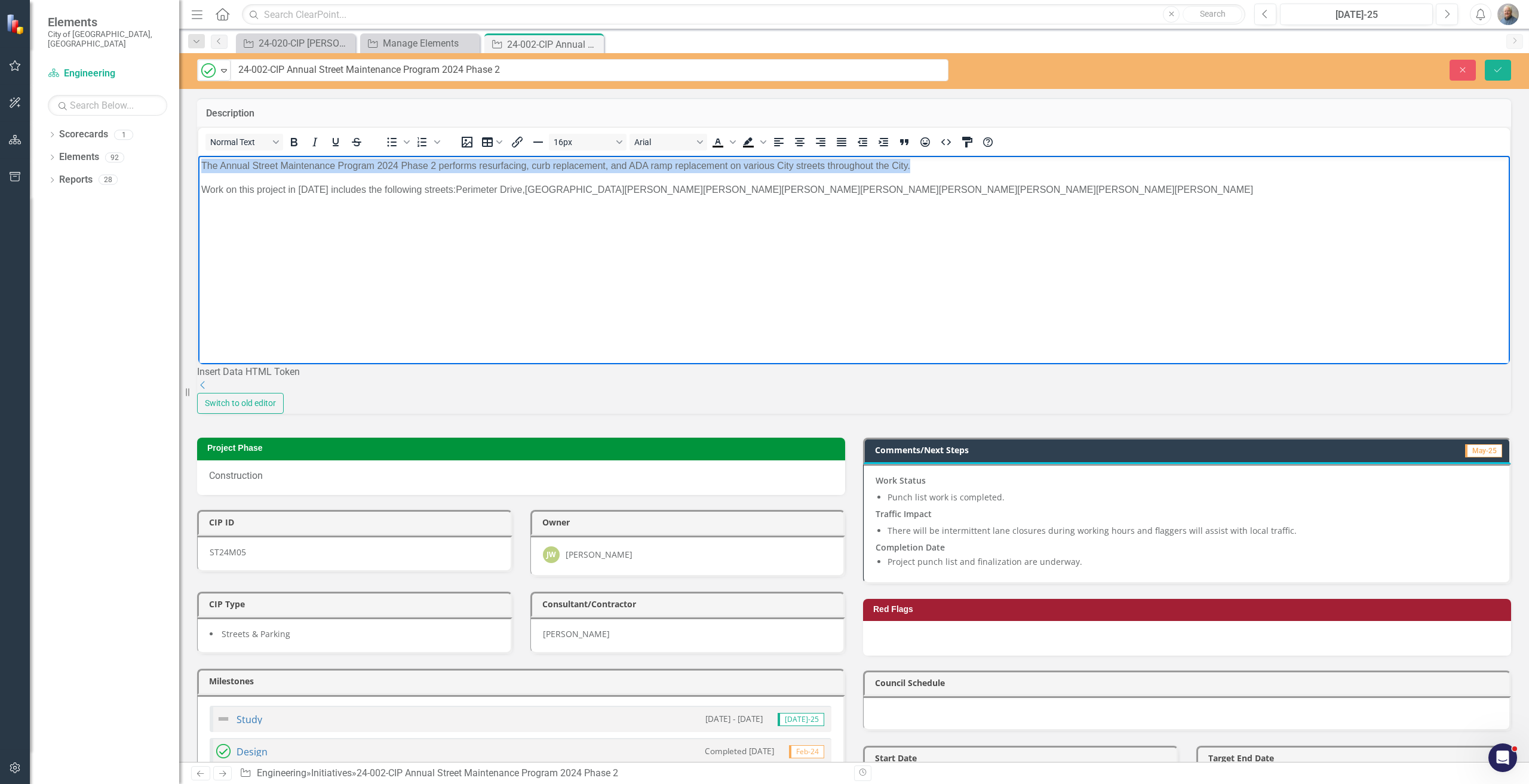 copy on "The Annual Street Maintenance Program 2024 Phase 2 performs resurfacing, curb replacement, and ADA ramp replacement on various City streets throughout the City." 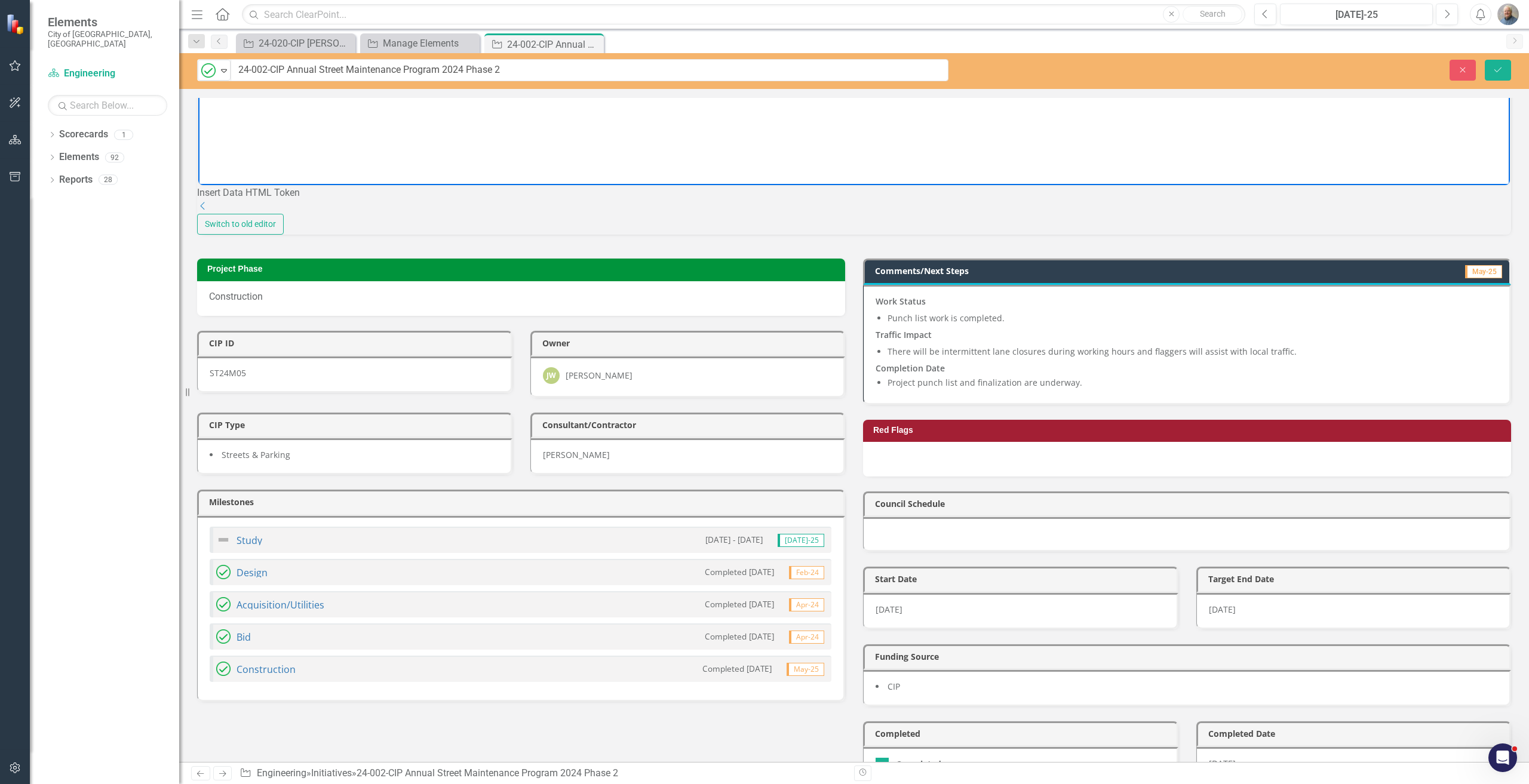 scroll, scrollTop: 299, scrollLeft: 0, axis: vertical 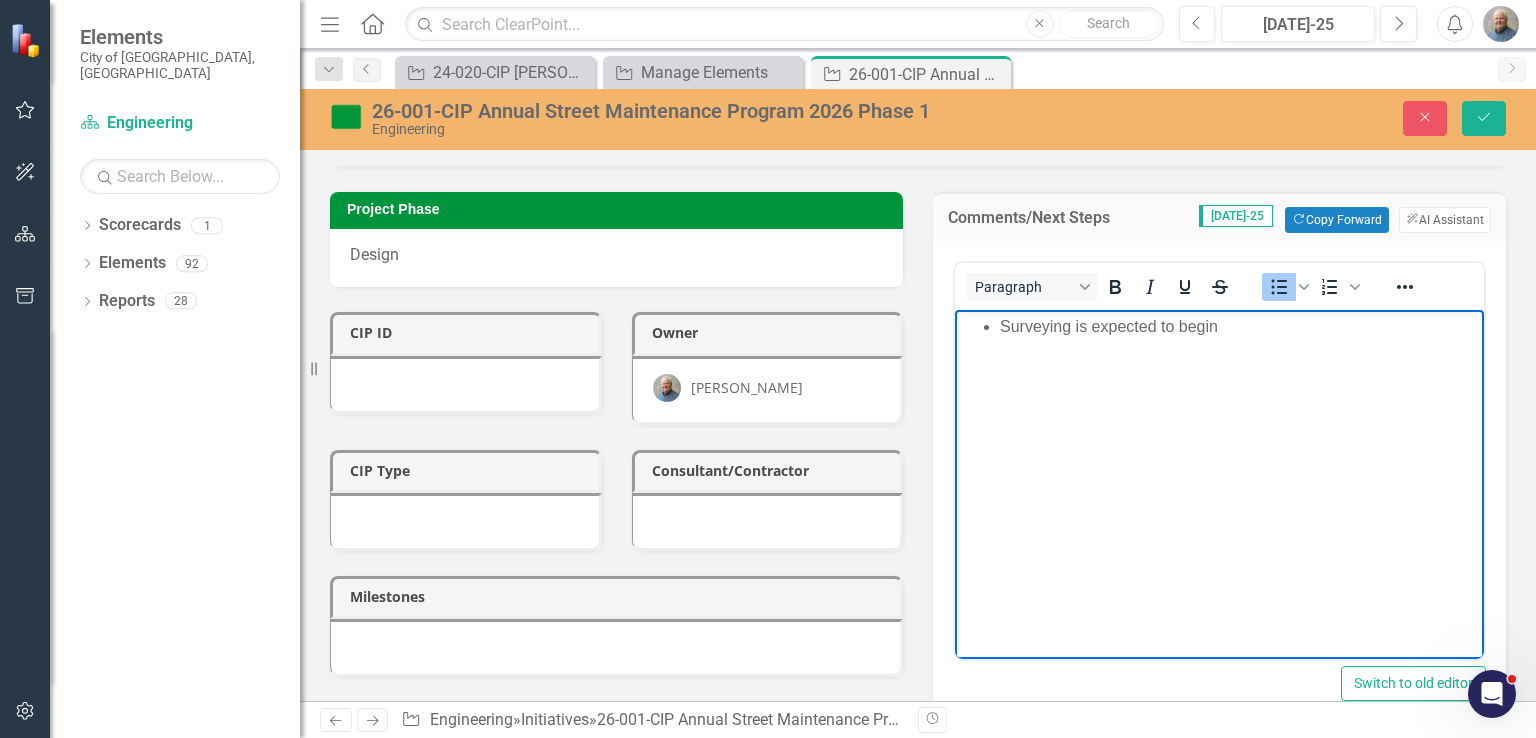 click on "Surveying is expected to begin" at bounding box center (1219, 459) 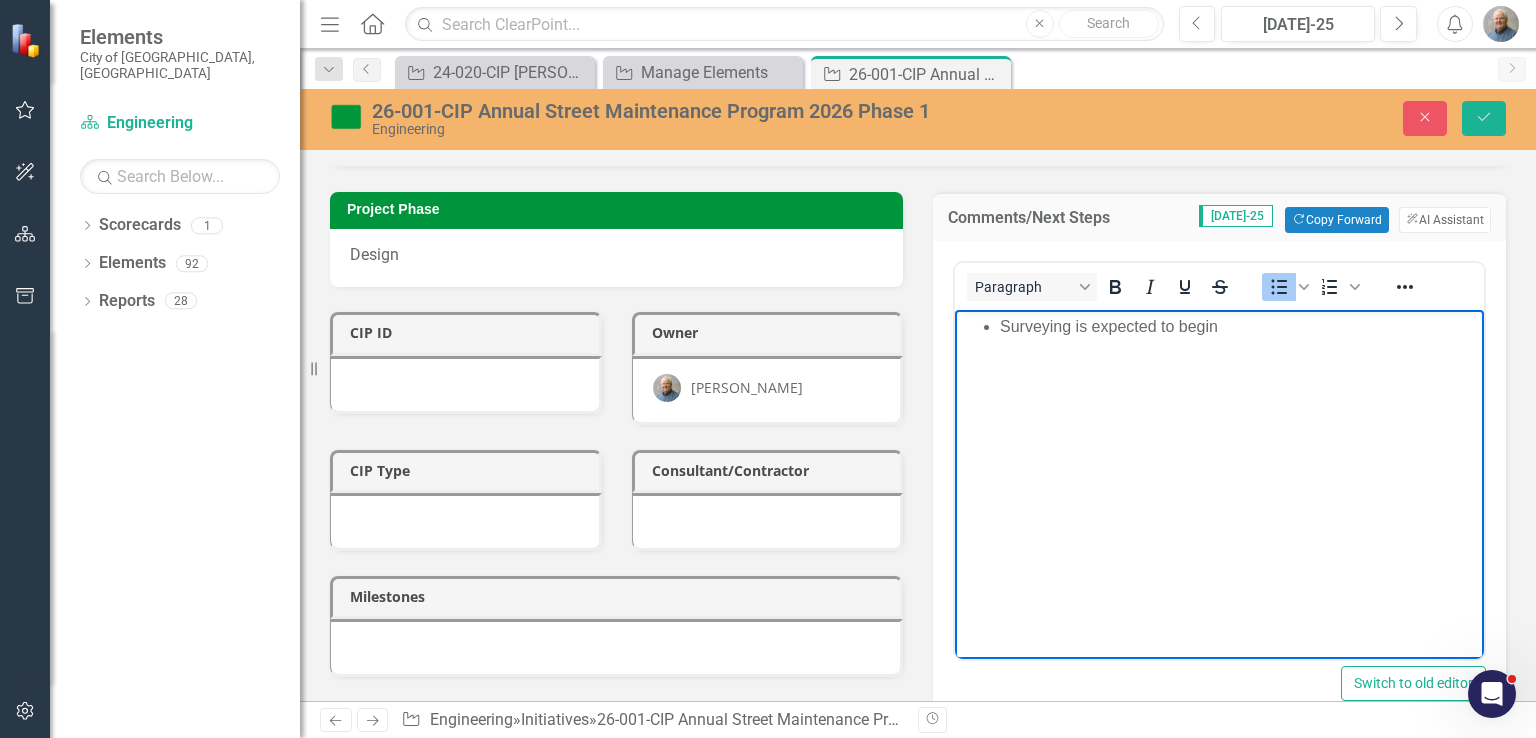type 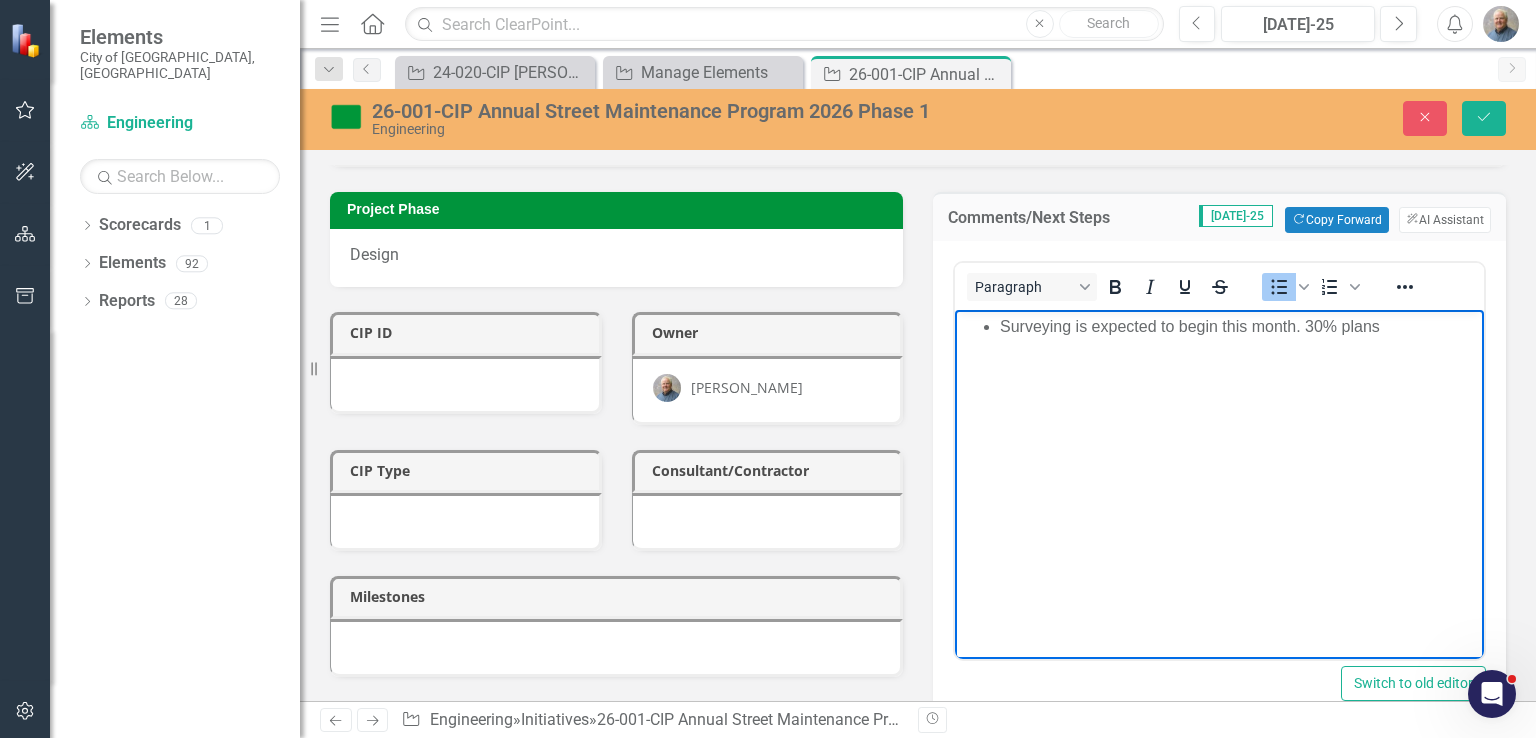 drag, startPoint x: 1420, startPoint y: 351, endPoint x: 1139, endPoint y: 724, distance: 467.00107 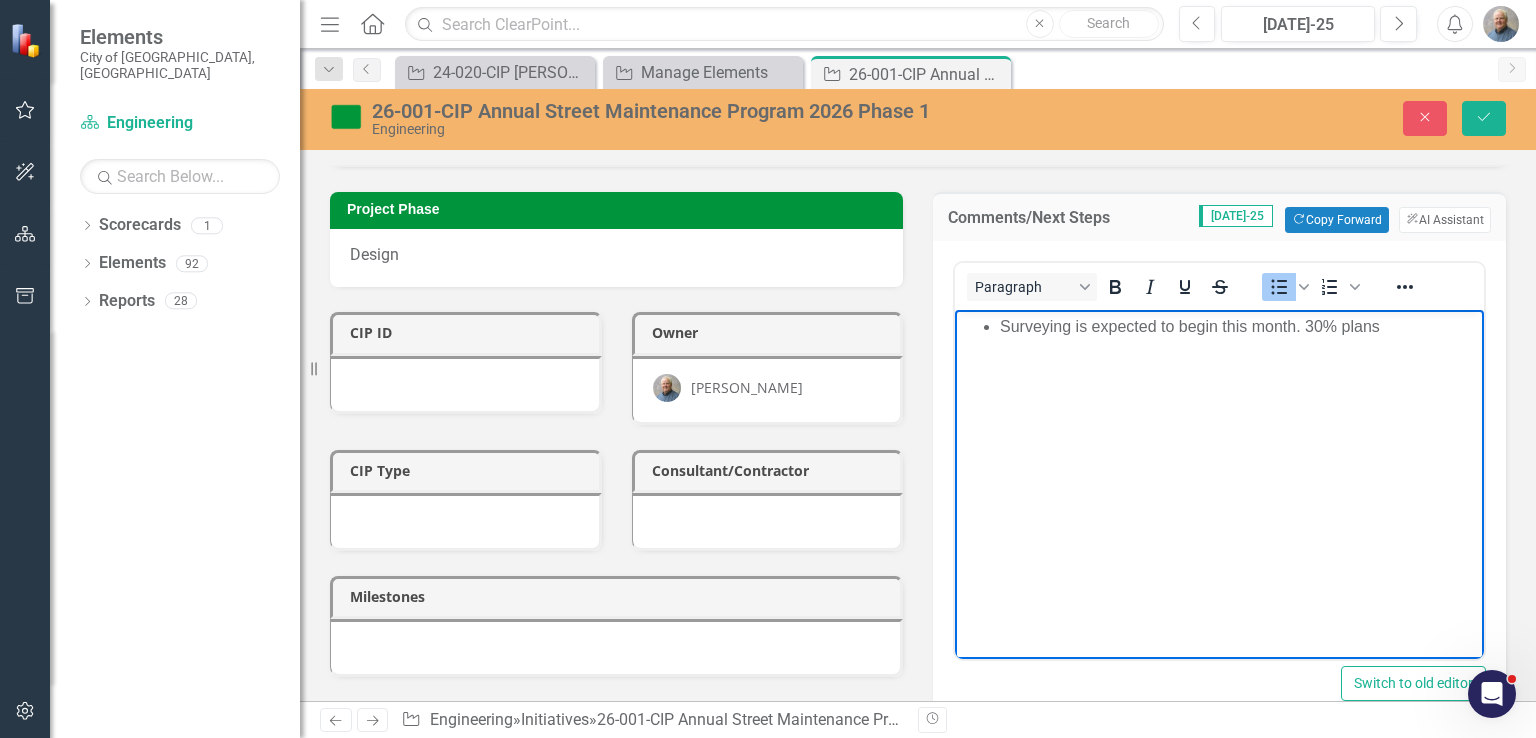 click on "Surveying is expected to begin this month. 30% plans" at bounding box center (1219, 459) 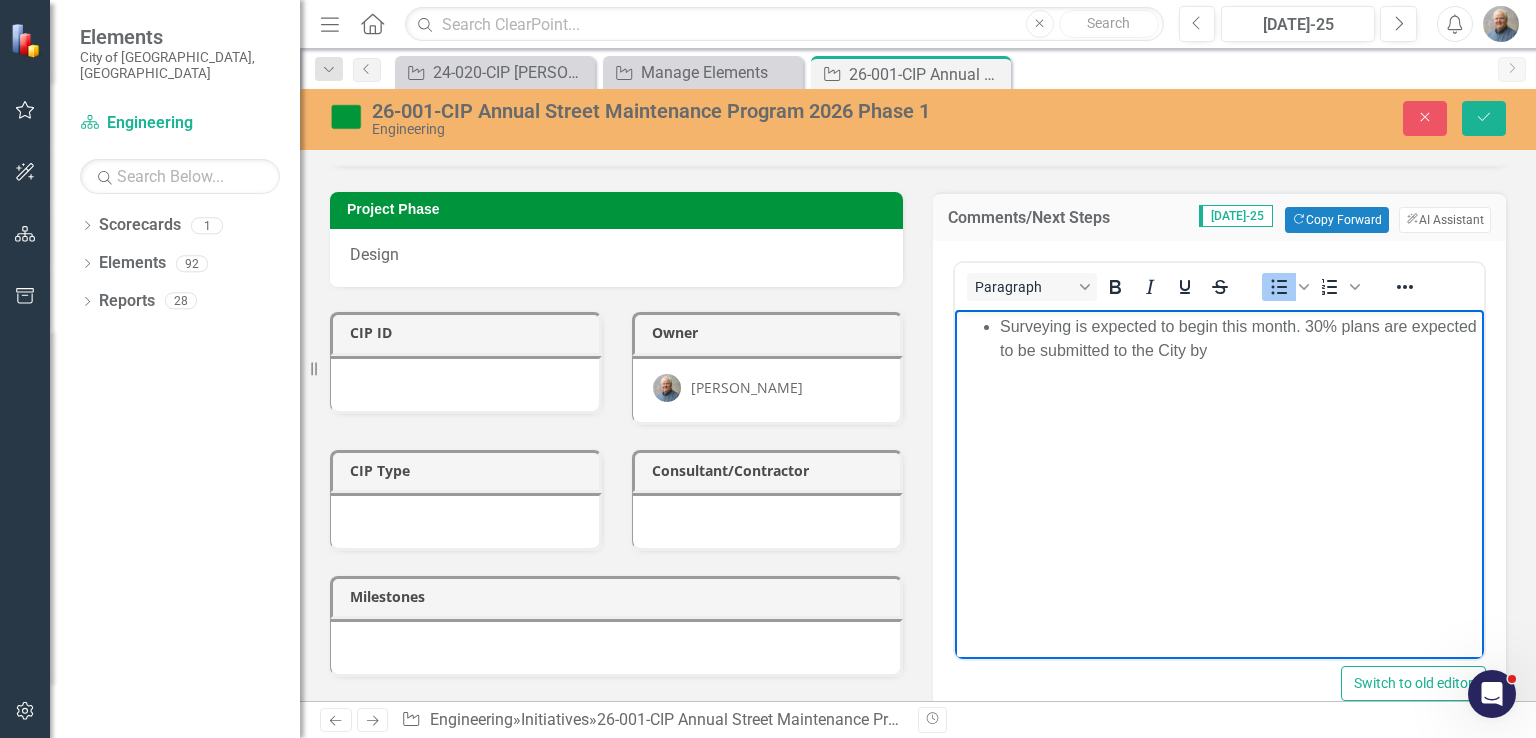click on "Surveying is expected to begin this month. 30% plans are expected to be submitted to the City by" at bounding box center (1239, 338) 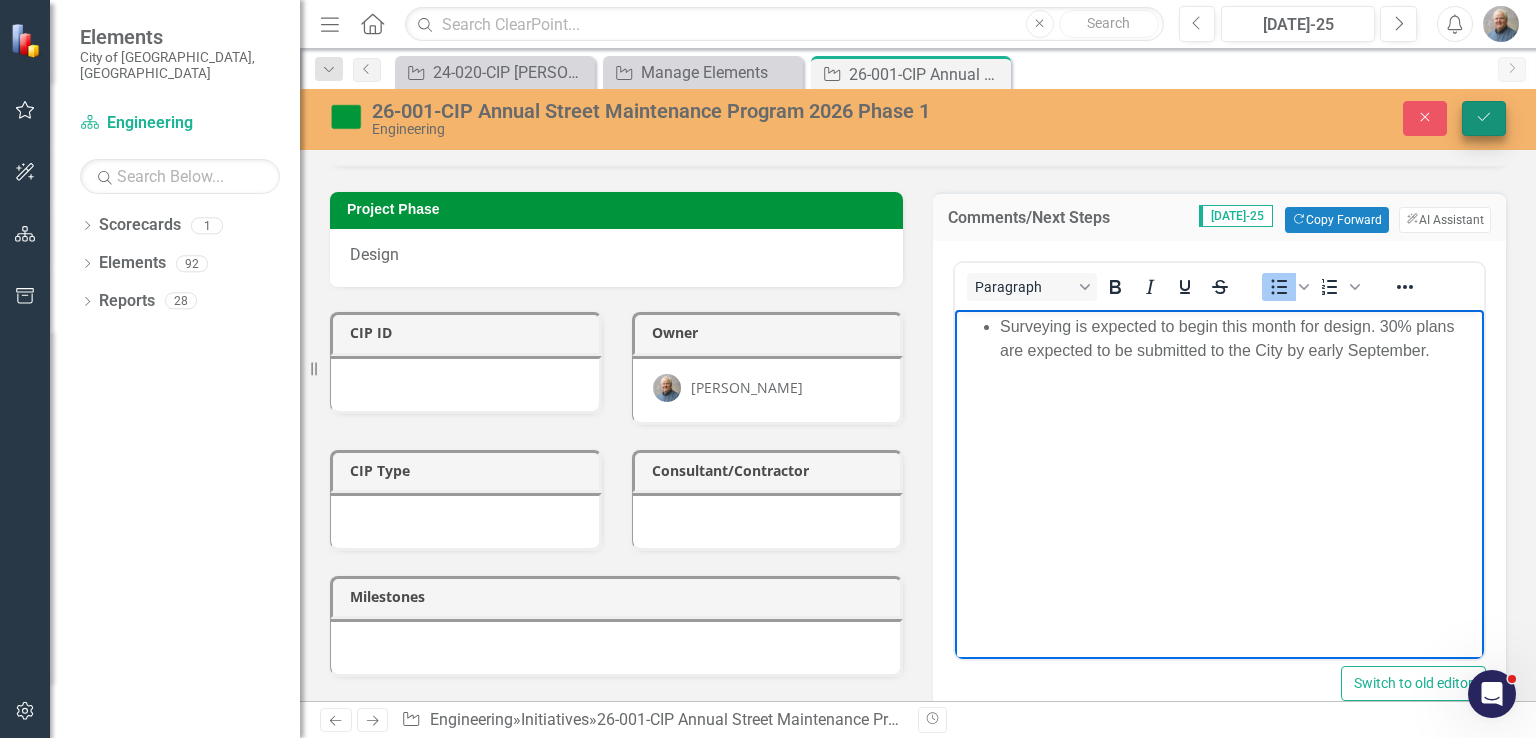 click on "Save" 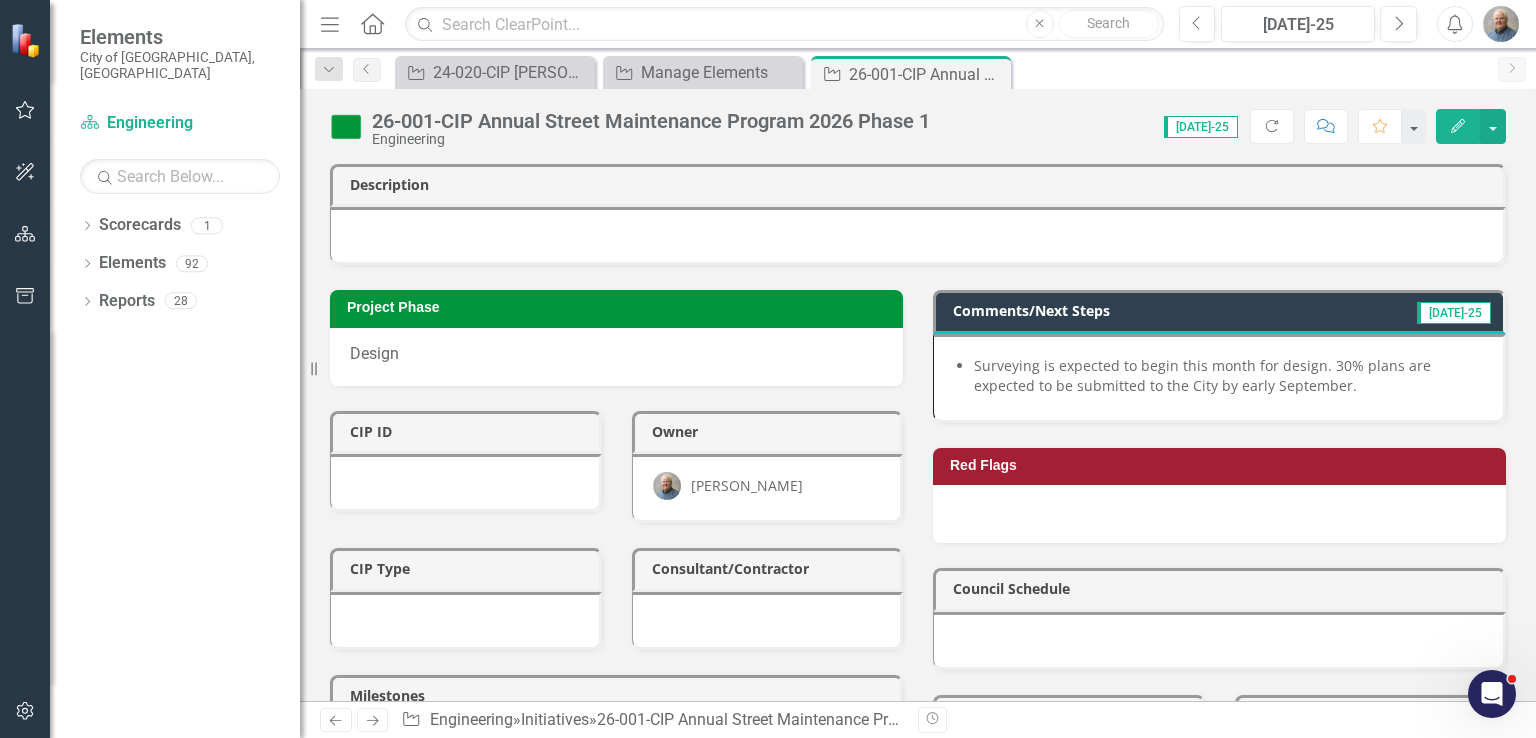 click at bounding box center [918, 236] 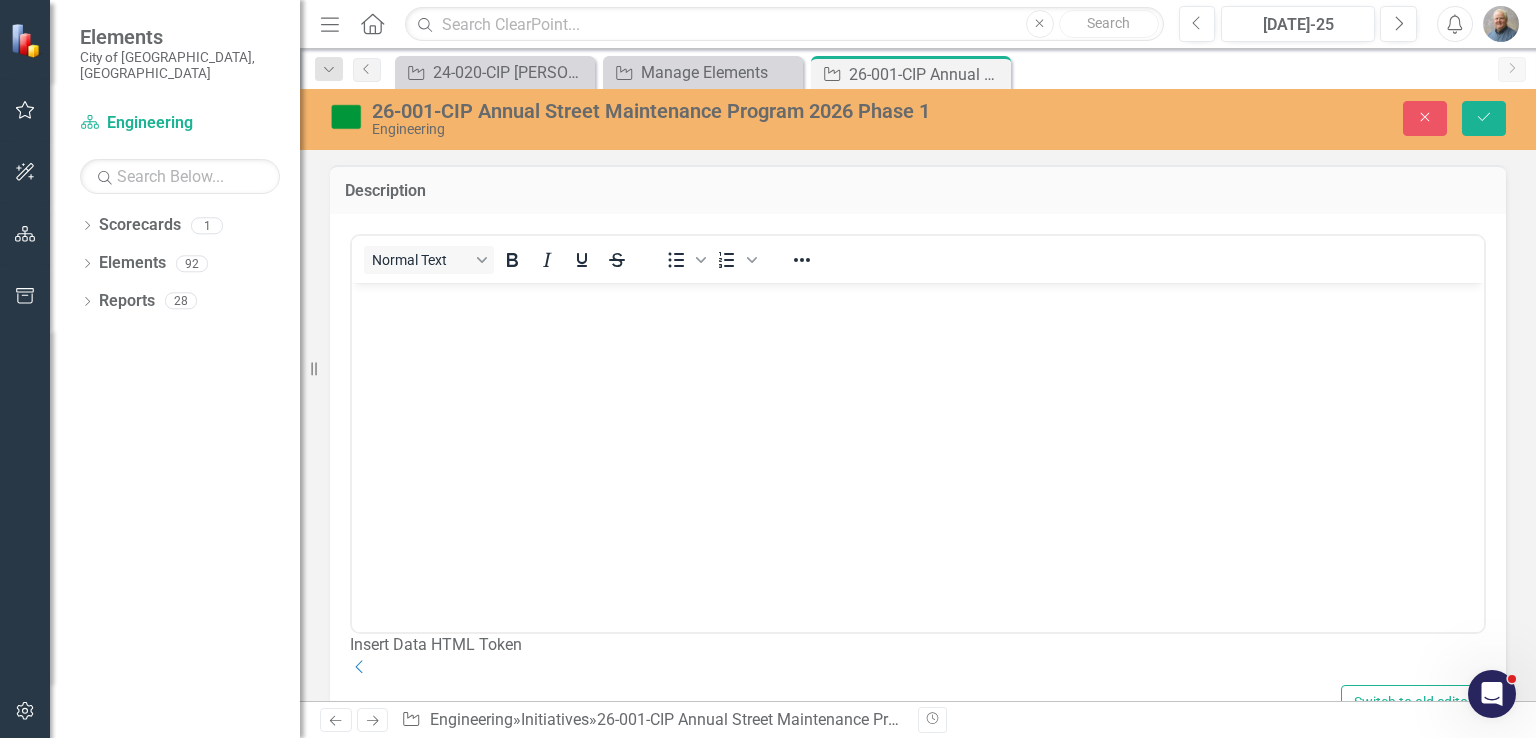 scroll, scrollTop: 0, scrollLeft: 0, axis: both 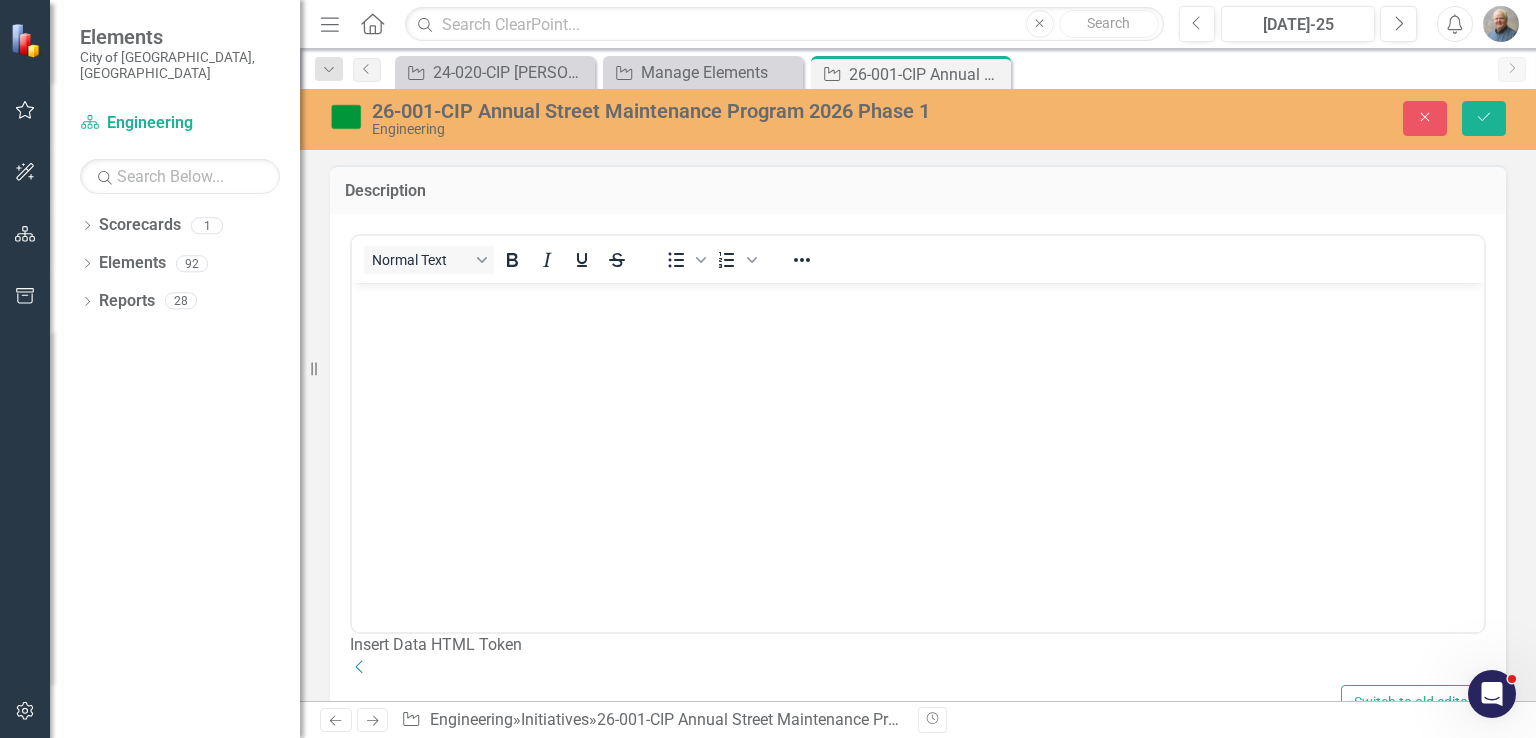 click at bounding box center [918, 432] 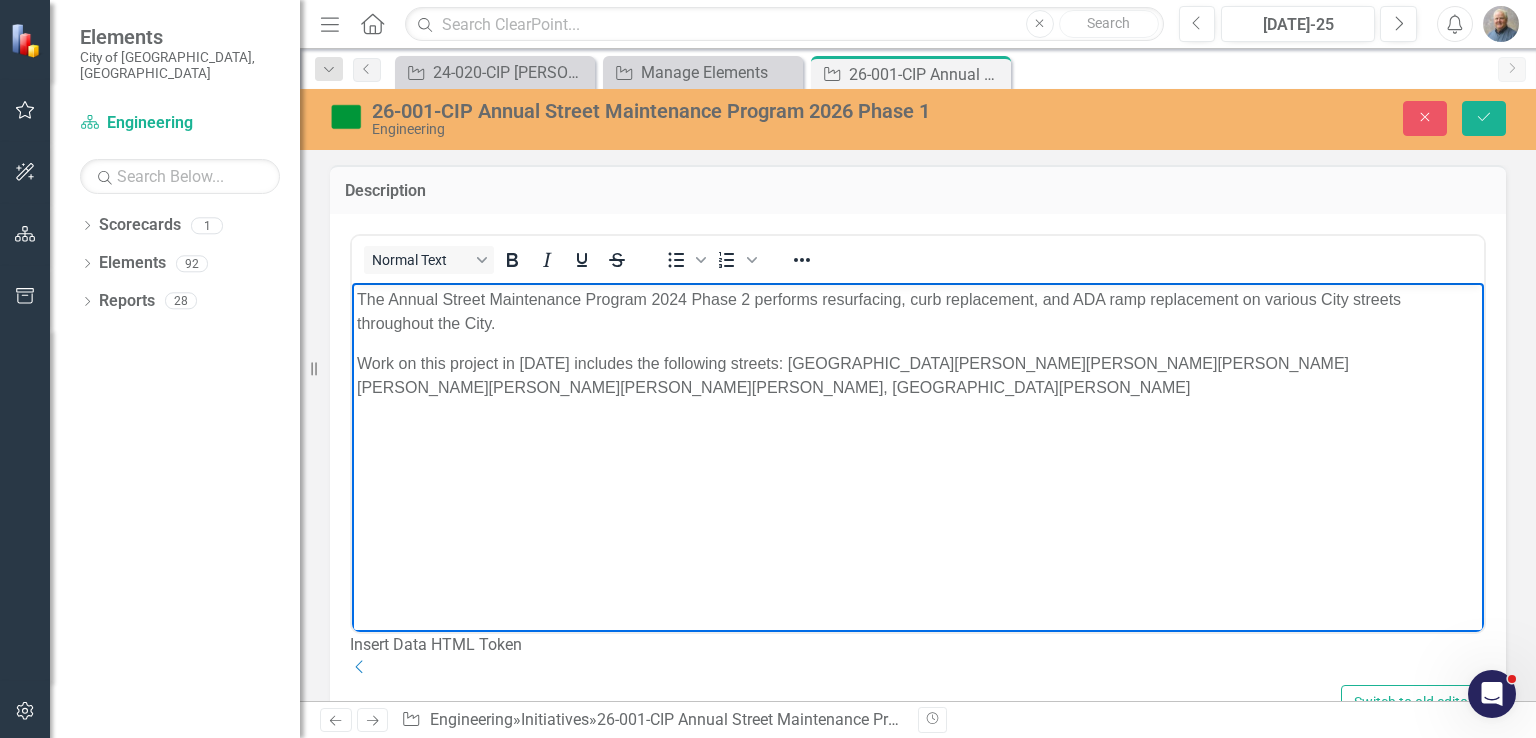 click on "The Annual Street Maintenance Program 2024 Phase 2 performs resurfacing, curb replacement, and ADA ramp replacement on various City streets throughout the City." at bounding box center [918, 311] 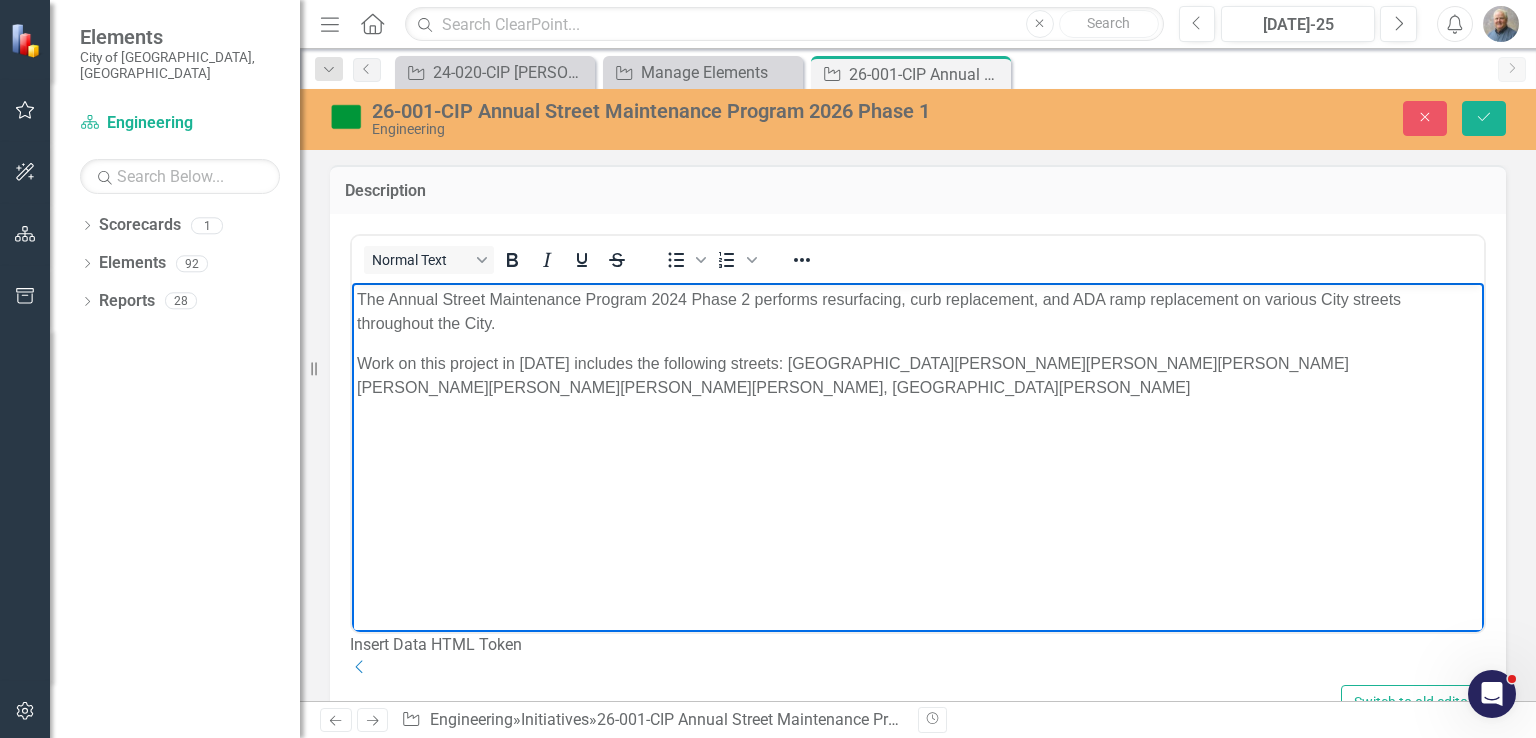 click on "The Annual Street Maintenance Program 2024 Phase 2 performs resurfacing, curb replacement, and ADA ramp replacement on various City streets throughout the City." at bounding box center (918, 311) 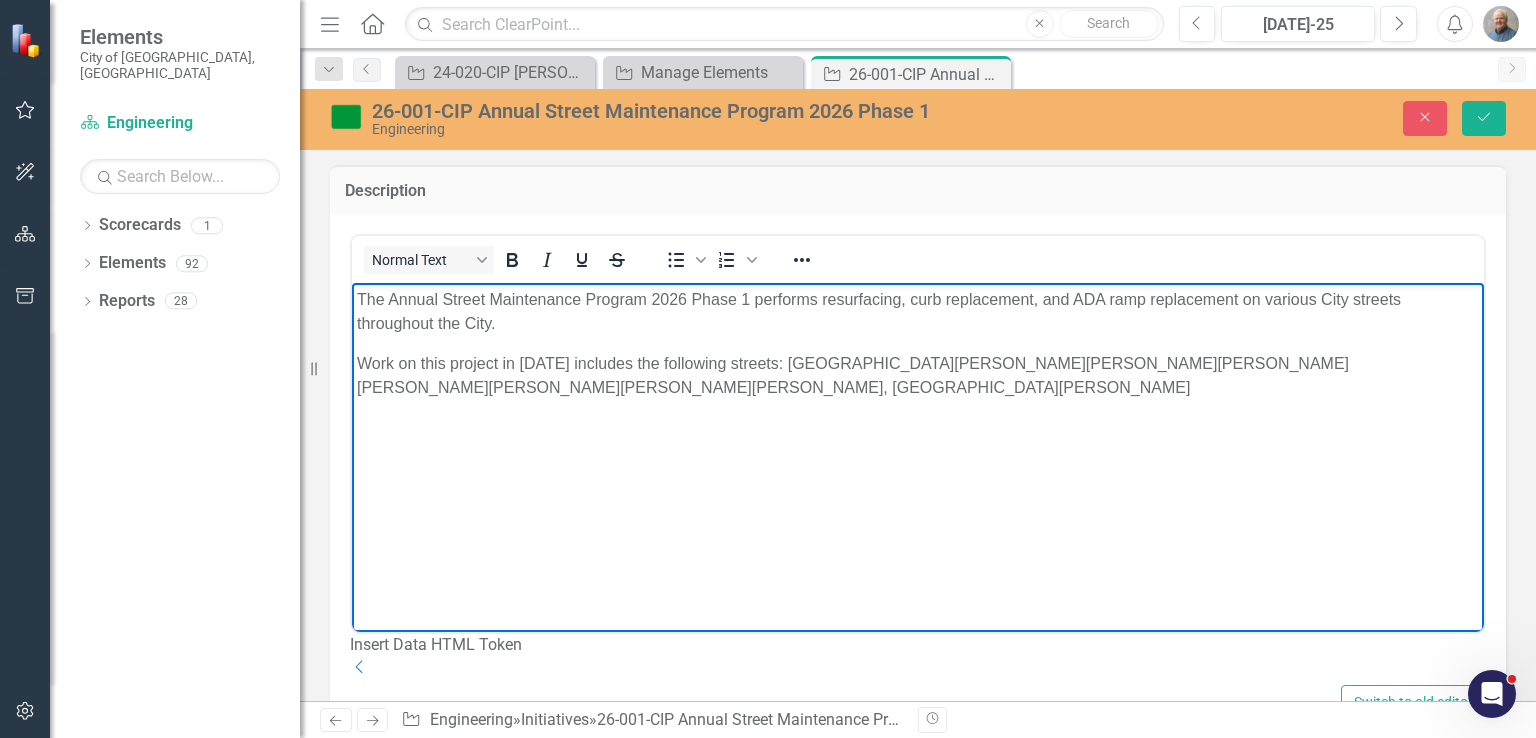 drag, startPoint x: 918, startPoint y: 451, endPoint x: 350, endPoint y: 363, distance: 574.7765 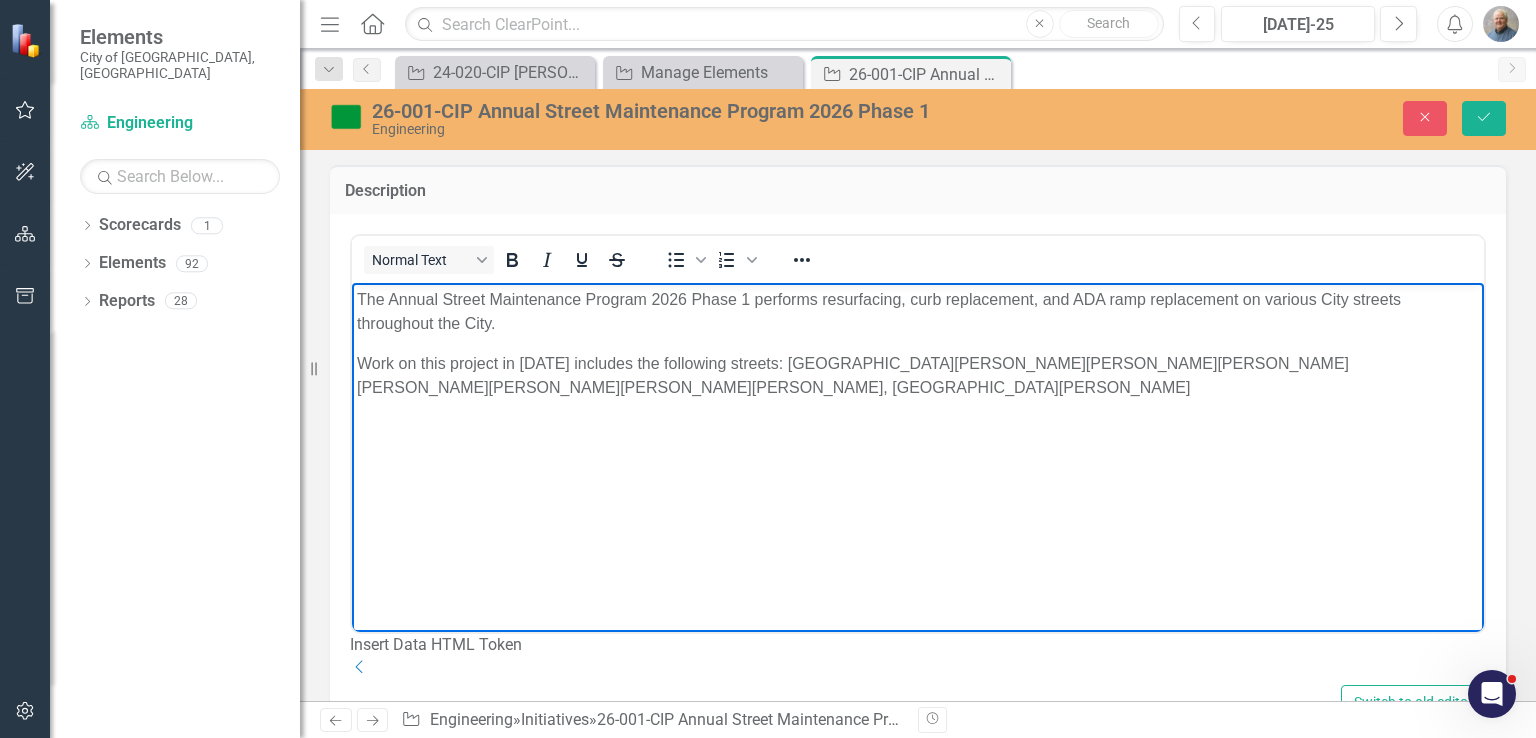 click on "The Annual Street Maintenance Program 2026 Phase 1 performs resurfacing, curb replacement, and ADA ramp replacement on various City streets throughout the City. Work on this project in 2024 includes the following streets: Perimeter Drive, Enterprise Court, Shier Rings Road, Frantz Road, Killilea Drive, McGreevy Drive, Nolon Court, Bryne Court, McGreevy Court, Bowles Court, KIllilea Court, Baronscourt Way, Baronscourt Loop, Norn Street, Blunden Road, Hathaway Court, Dale Drive, Sharp Lane, Shamrock Boulevard and Dublin Road" at bounding box center (918, 432) 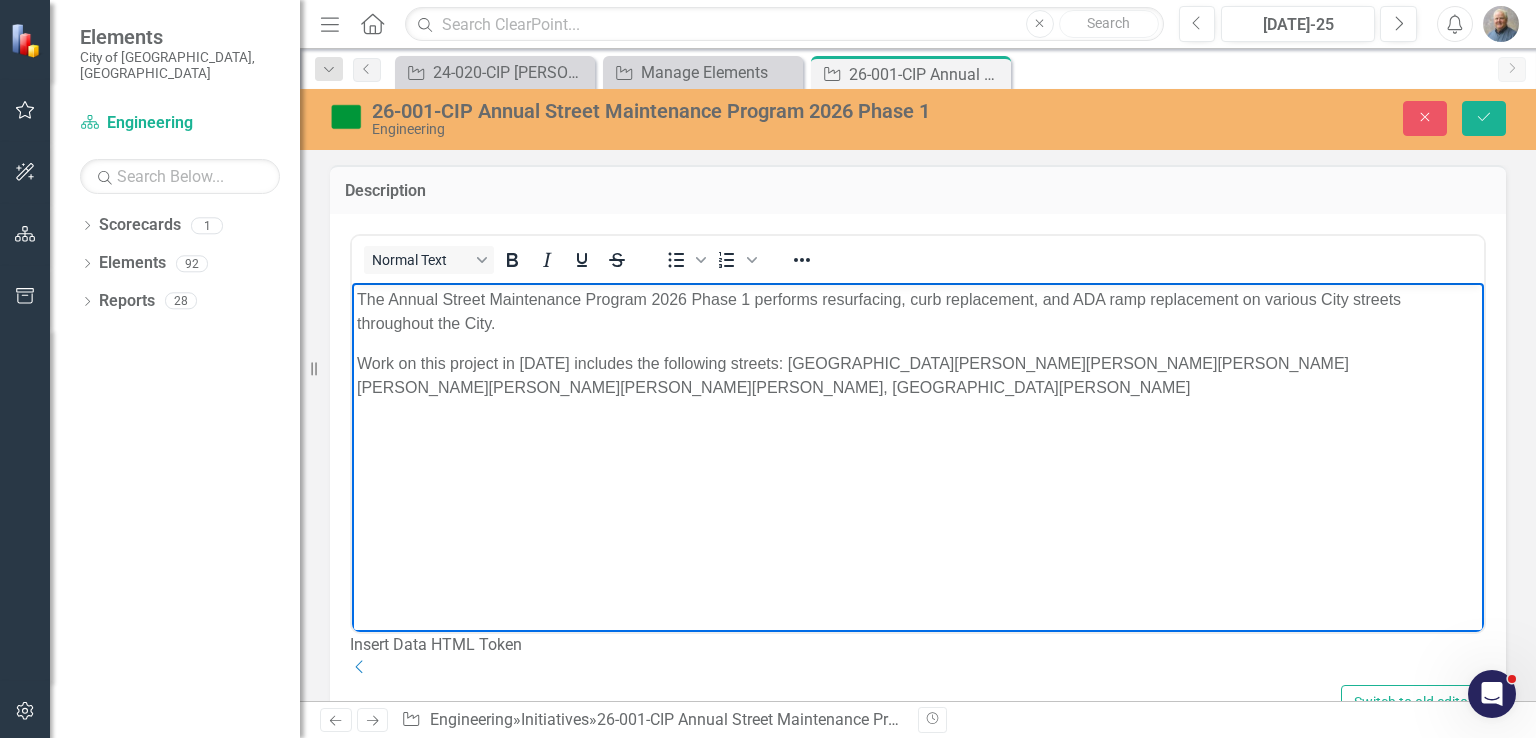click on "Work on this project in 2024 includes the following streets: Perimeter Drive, Enterprise Court, Shier Rings Road, Frantz Road, Killilea Drive, McGreevy Drive, Nolon Court, Bryne Court, McGreevy Court, Bowles Court, KIllilea Court, Baronscourt Way, Baronscourt Loop, Norn Street, Blunden Road, Hathaway Court, Dale Drive, Sharp Lane, Shamrock Boulevard and Dublin Road" at bounding box center [918, 375] 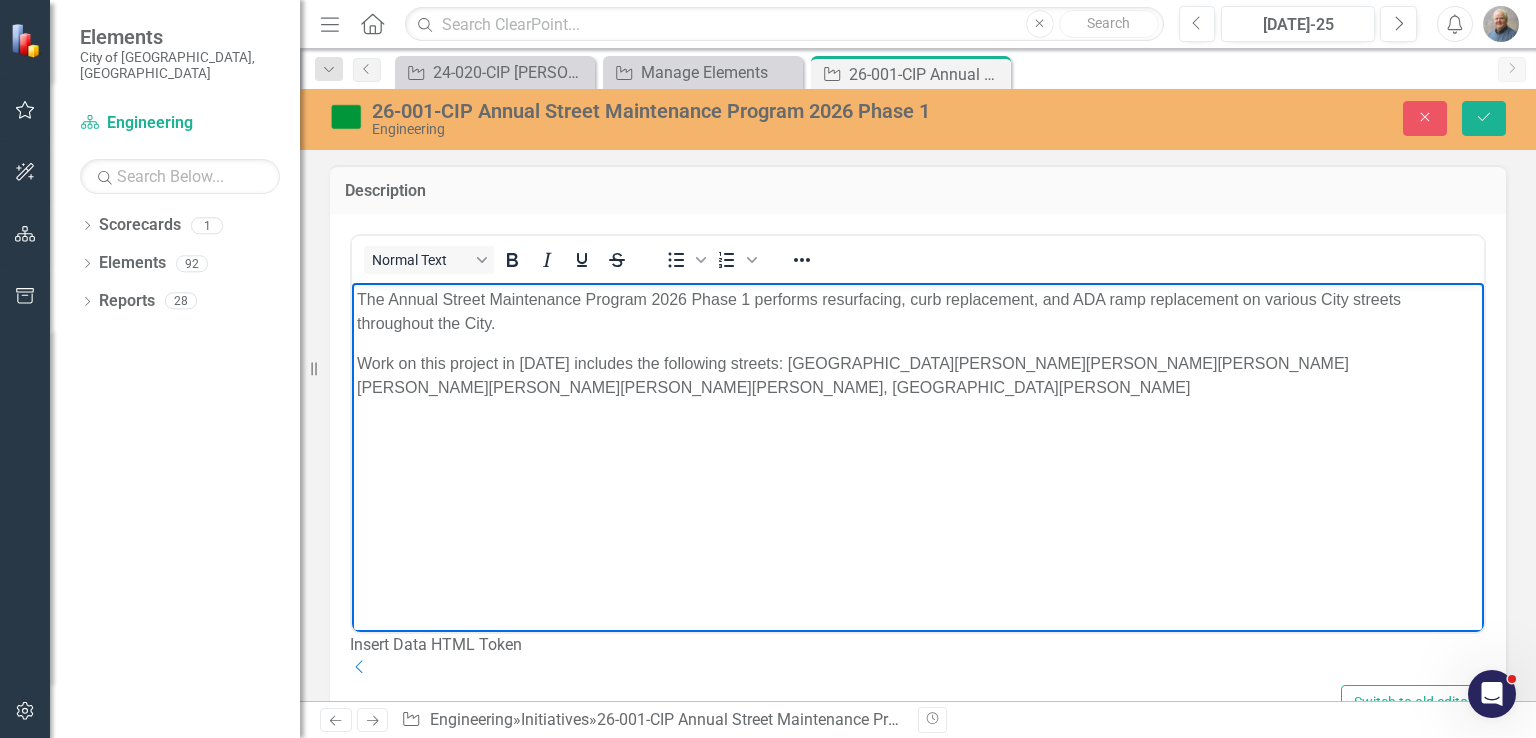 click on "Work on this project in 2026 includes the following streets: Perimeter Drive, Enterprise Court, Shier Rings Road, Frantz Road, Killilea Drive, McGreevy Drive, Nolon Court, Bryne Court, McGreevy Court, Bowles Court, KIllilea Court, Baronscourt Way, Baronscourt Loop, Norn Street, Blunden Road, Hathaway Court, Dale Drive, Sharp Lane, Shamrock Boulevard and Dublin Road" at bounding box center (918, 375) 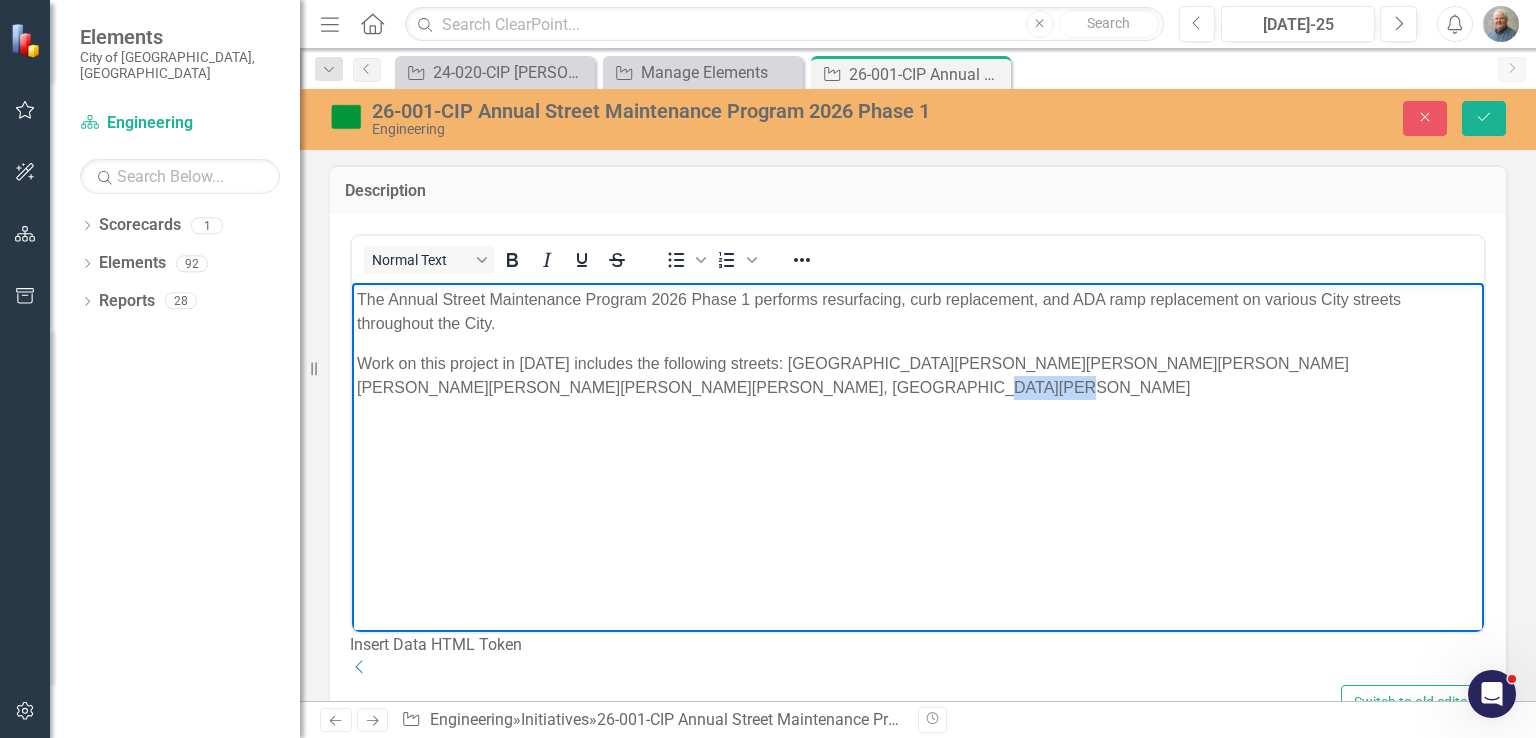 click on "Work on this project in 2026 includes the following streets: Perimeter Drive, Enterprise Court, Shier Rings Road, Frantz Road, Killilea Drive, McGreevy Drive, Nolon Court, Bryne Court, McGreevy Court, Bowles Court, KIllilea Court, Baronscourt Way, Baronscourt Loop, Norn Street, Blunden Road, Hathaway Court, Dale Drive, Sharp Lane, Shamrock Boulevard and Dublin Road" at bounding box center [918, 375] 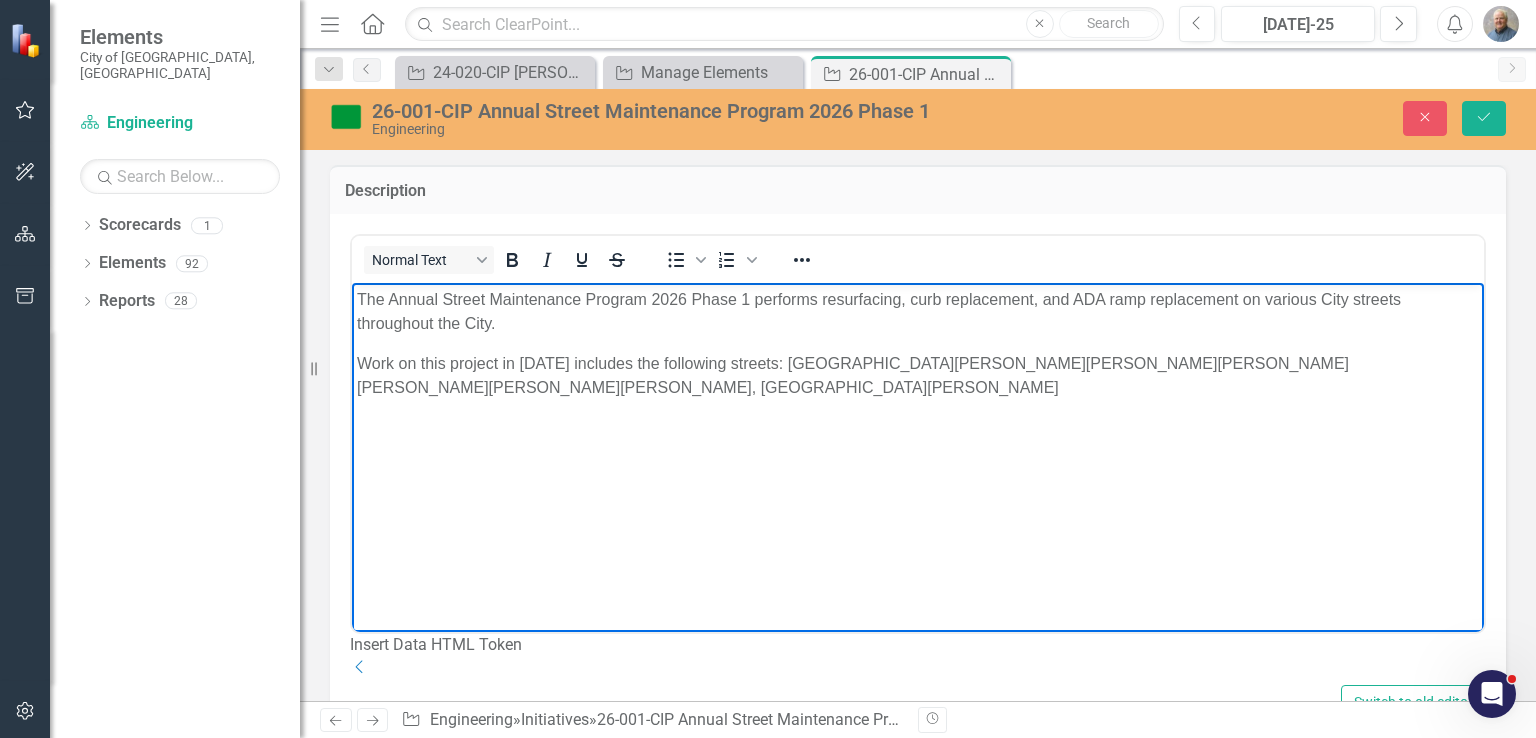 click on "Work on this project in 2026 includes the following streets: Perimeter Drive, Enterprise Court, Shier Rings Road, Frantz Road, Killilea Drive, McGreevy Drive, Nolon Court, Bryne Court, Court, Bowles Court, KIllilea Court, Baronscourt Way, Baronscourt Loop, Norn Street, Blunden Road, Hathaway Court, Dale Drive, Sharp Lane, Shamrock Boulevard and Dublin Road" at bounding box center [918, 375] 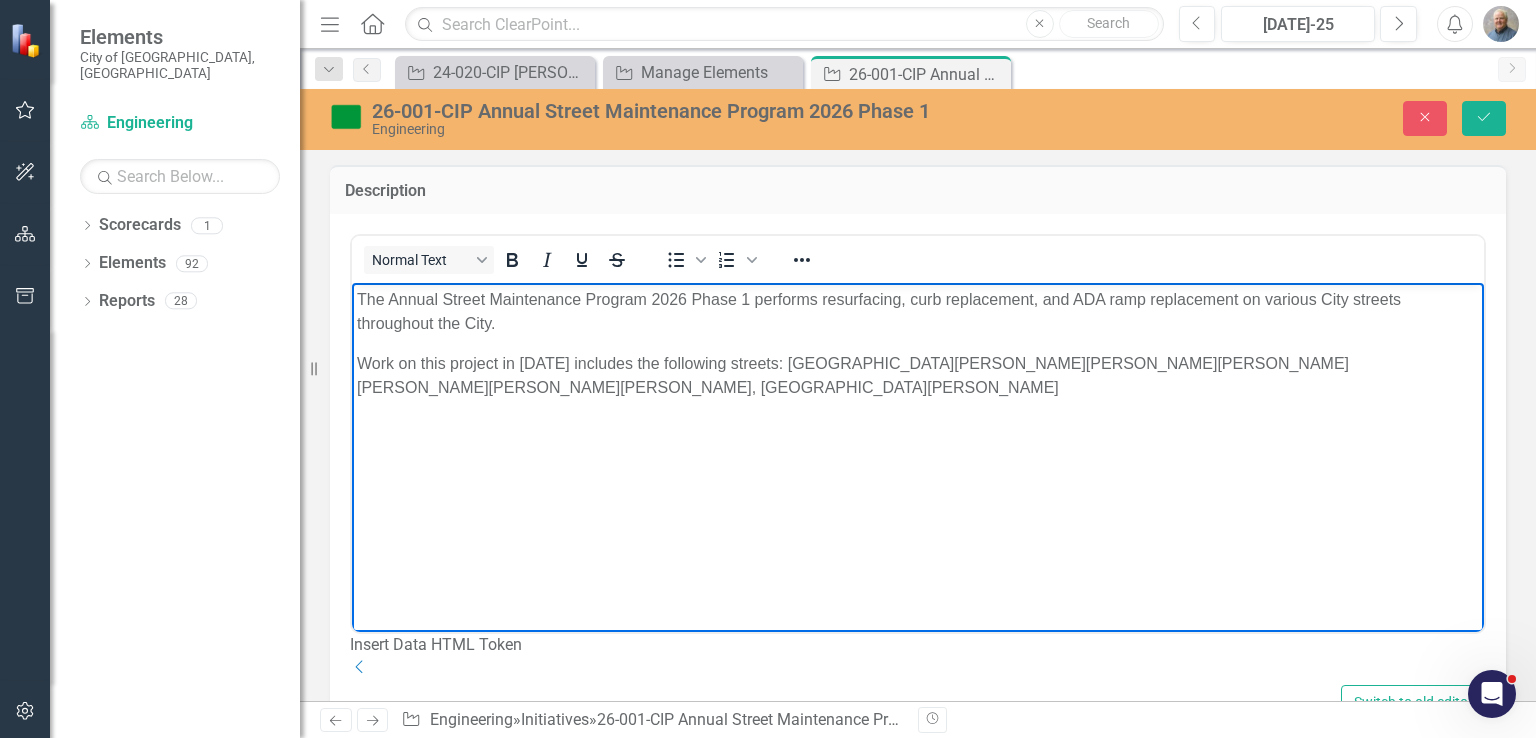 click on "Work on this project in 2026 includes the following streets: Perimeter Drive, Enterprise Court, Shier Rings Road, Frantz Road, Killilea Drive, McGreevy Drive, Nolon Court, Bryne Court, Court, Bowles Court, KIllilea Court, Baronscourt Way, Baronscourt Loop, Norn Street, Blunden Road, Hathaway Court, Dale Drive, Sharp Lane, Shamrock Boulevard and Dublin Road" at bounding box center [918, 375] 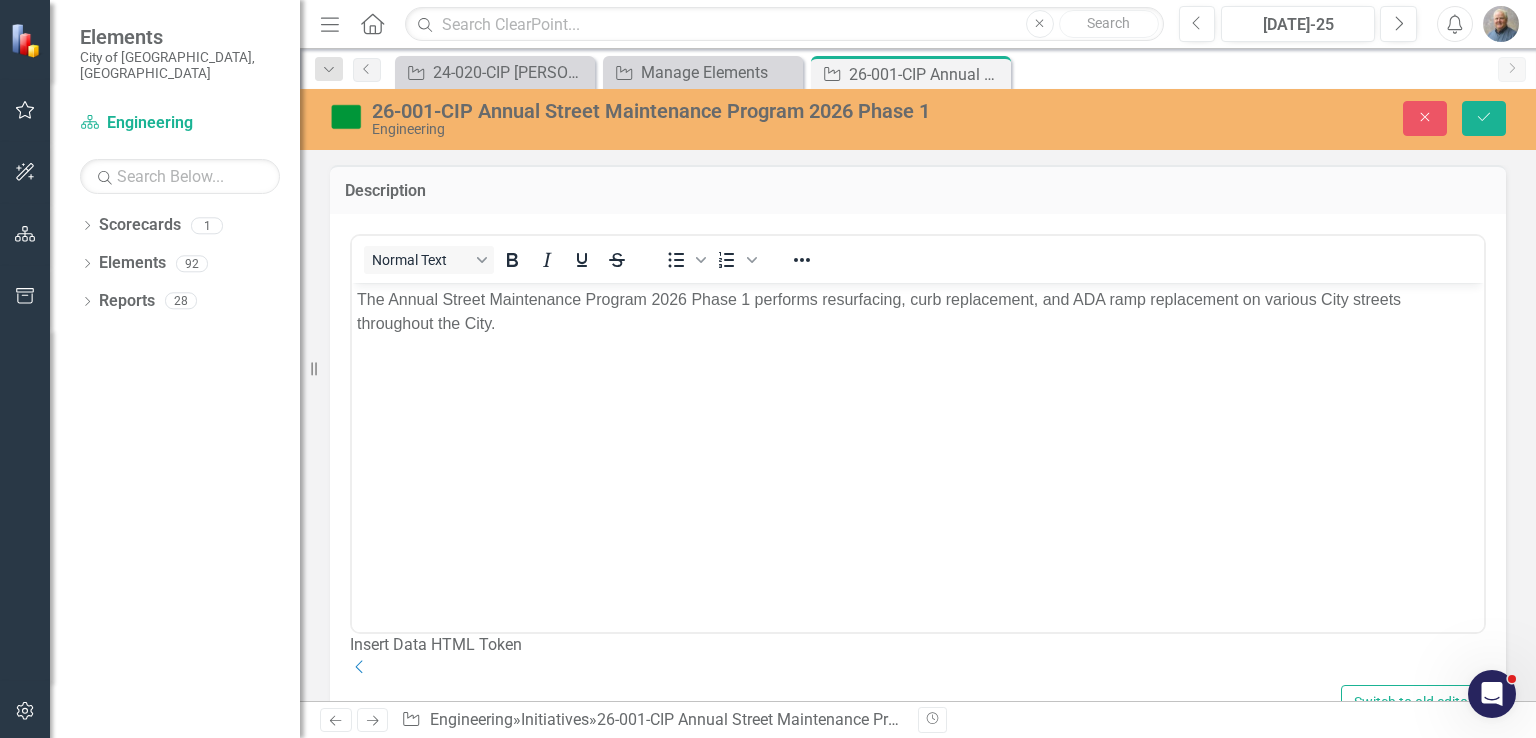 click on "Close Save" at bounding box center [1278, 118] 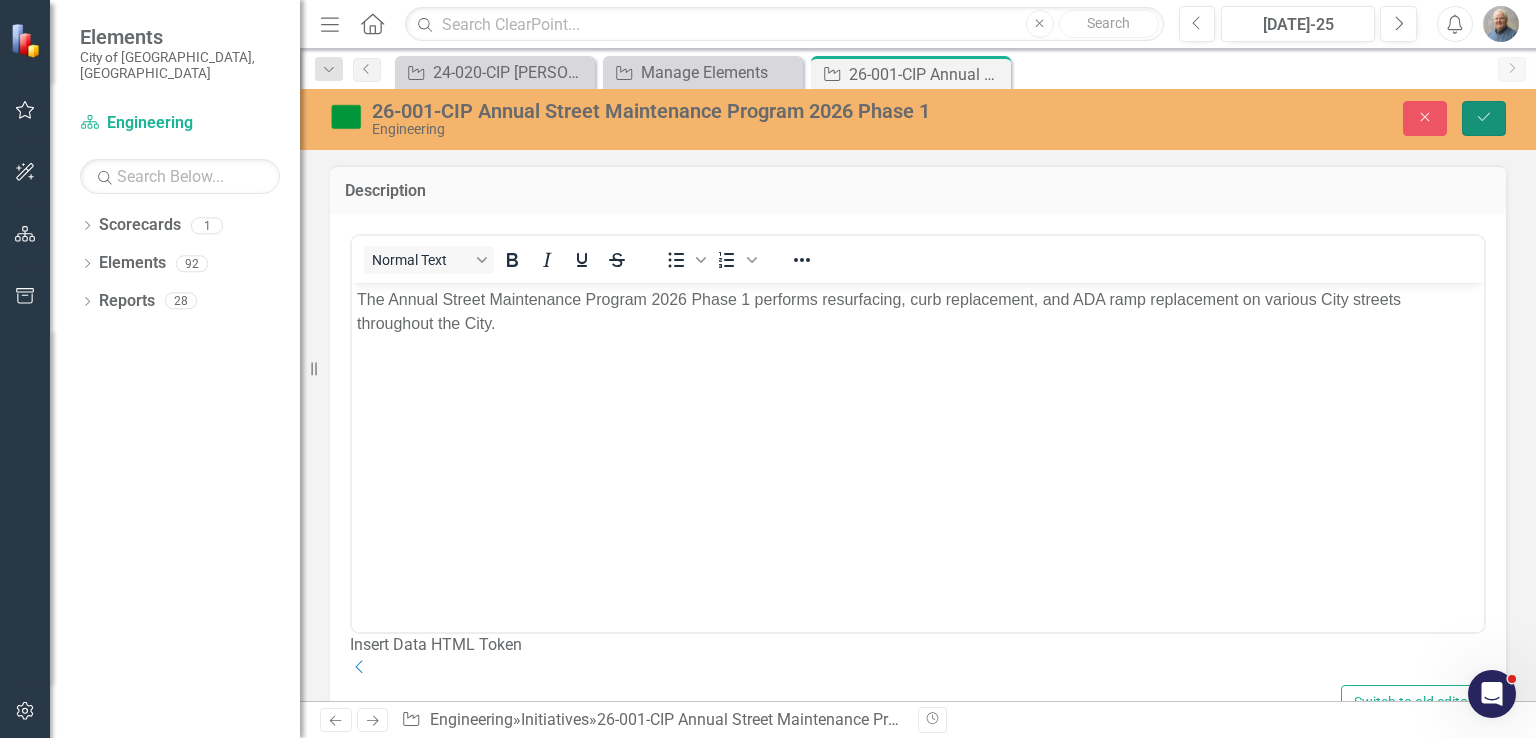 click on "Save" at bounding box center (1484, 118) 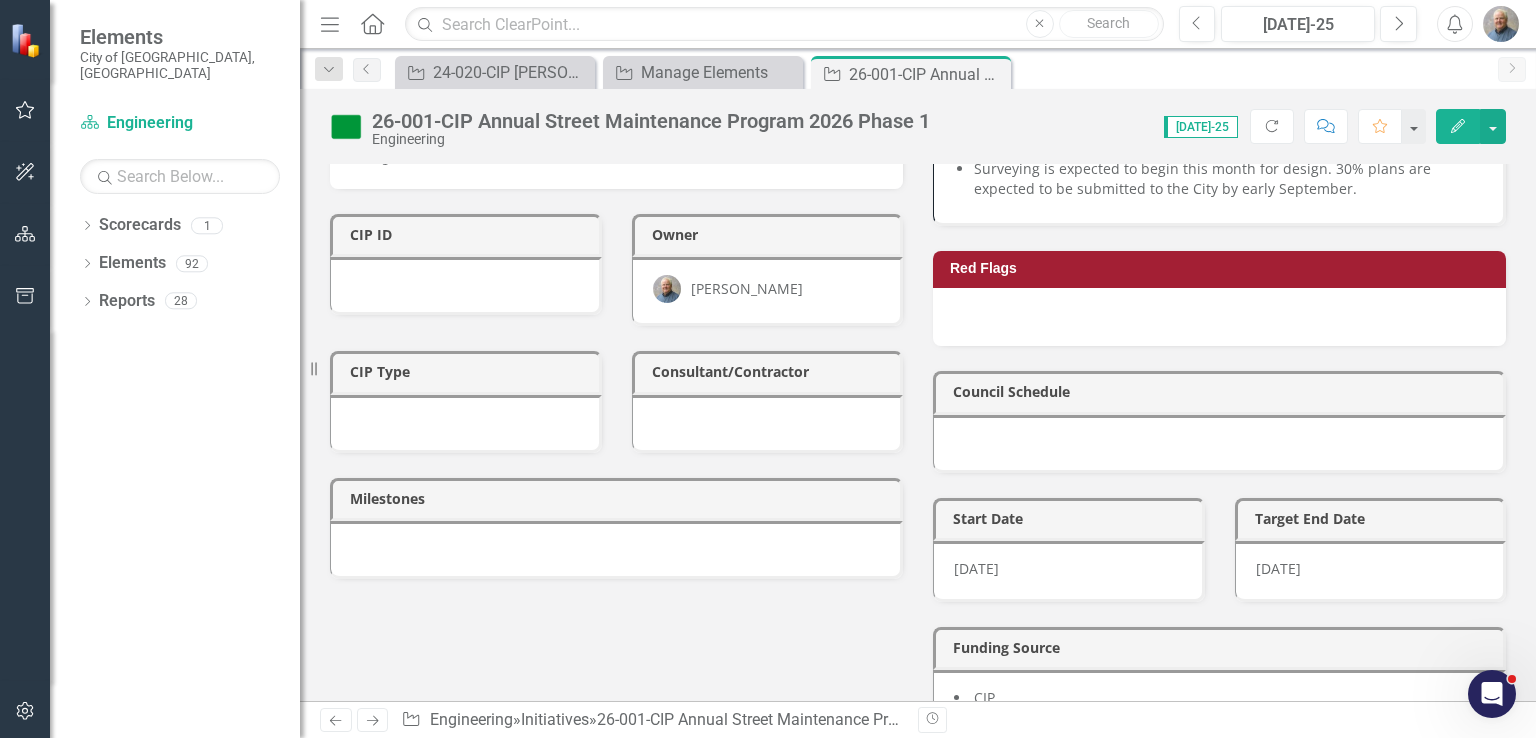scroll, scrollTop: 202, scrollLeft: 0, axis: vertical 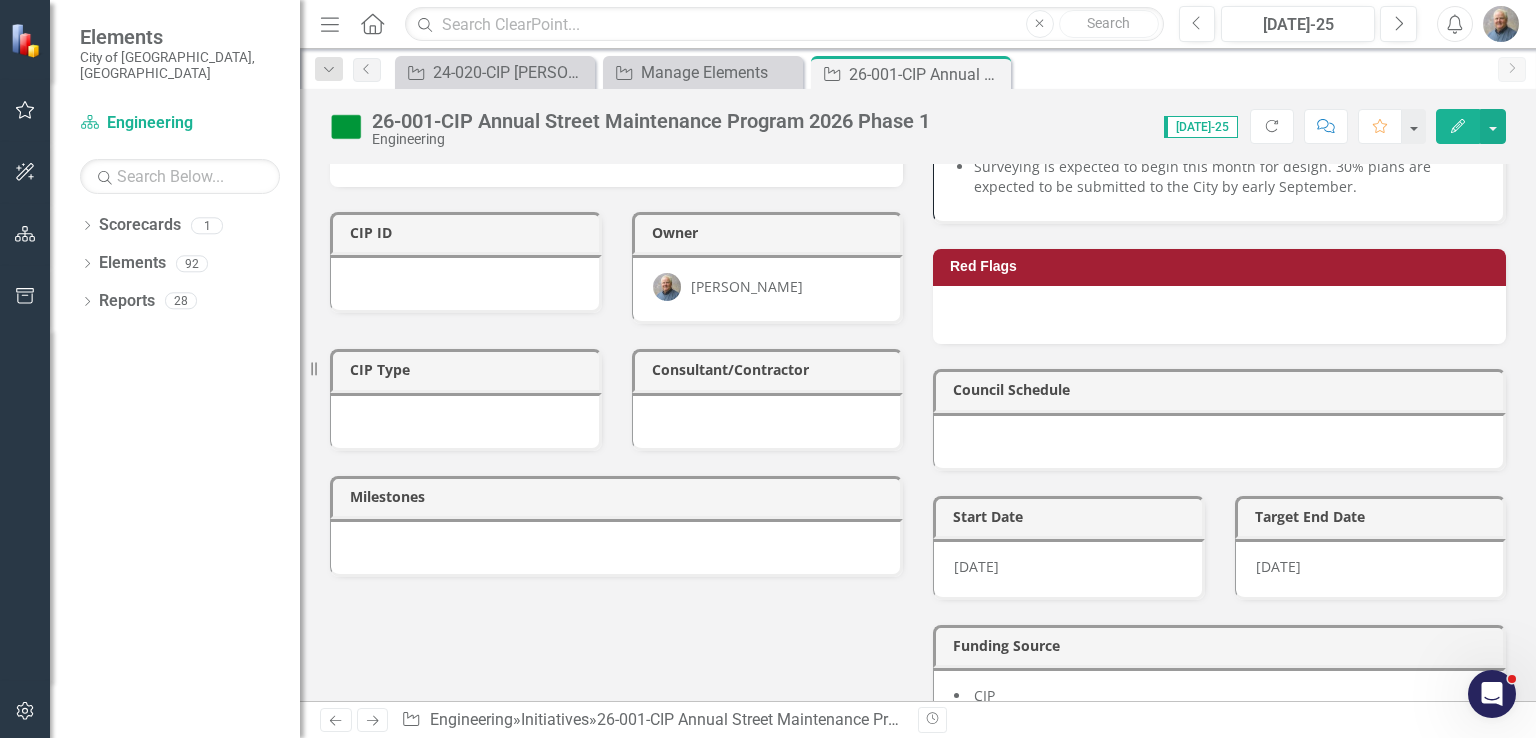 click at bounding box center [466, 284] 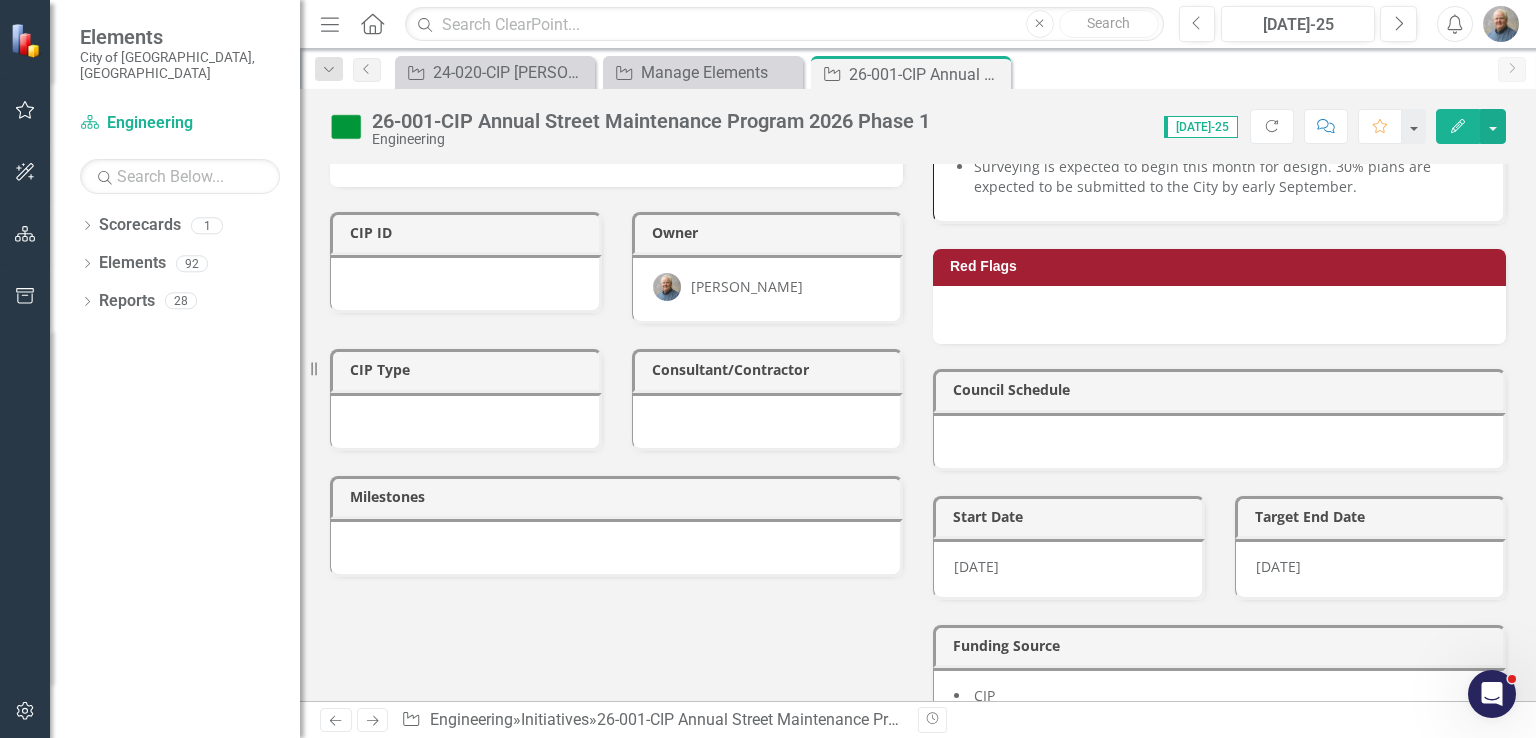 click at bounding box center [466, 284] 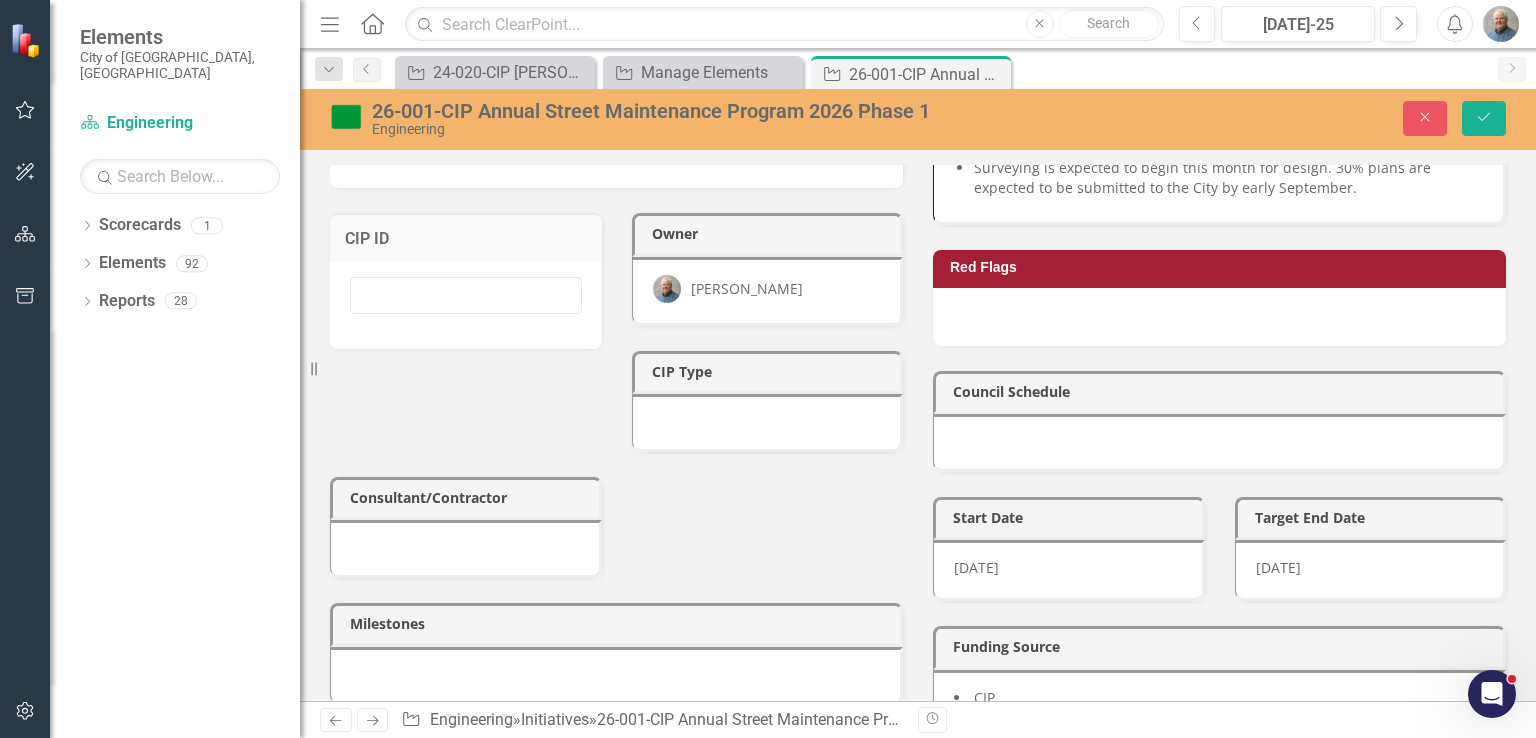 click at bounding box center (466, 305) 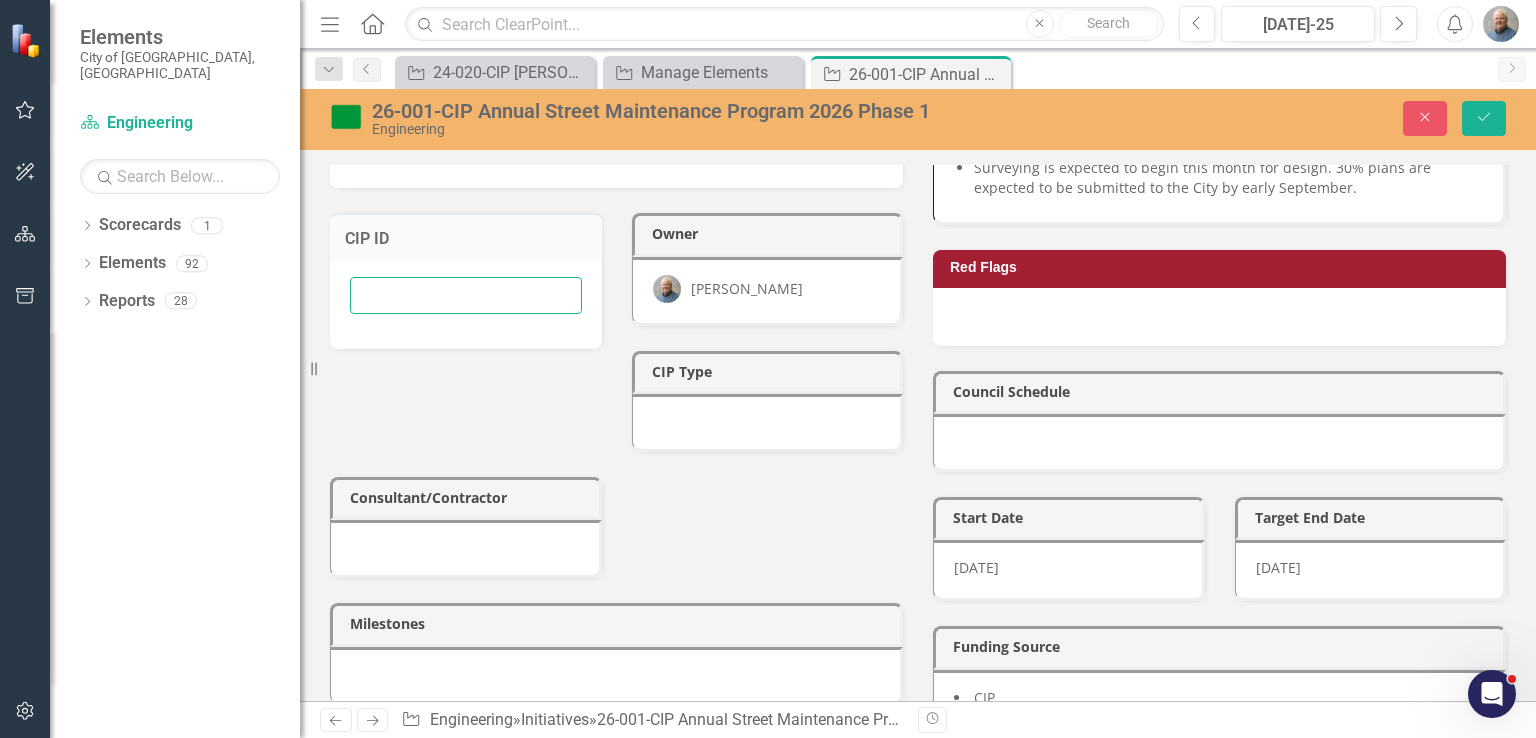 click at bounding box center [466, 295] 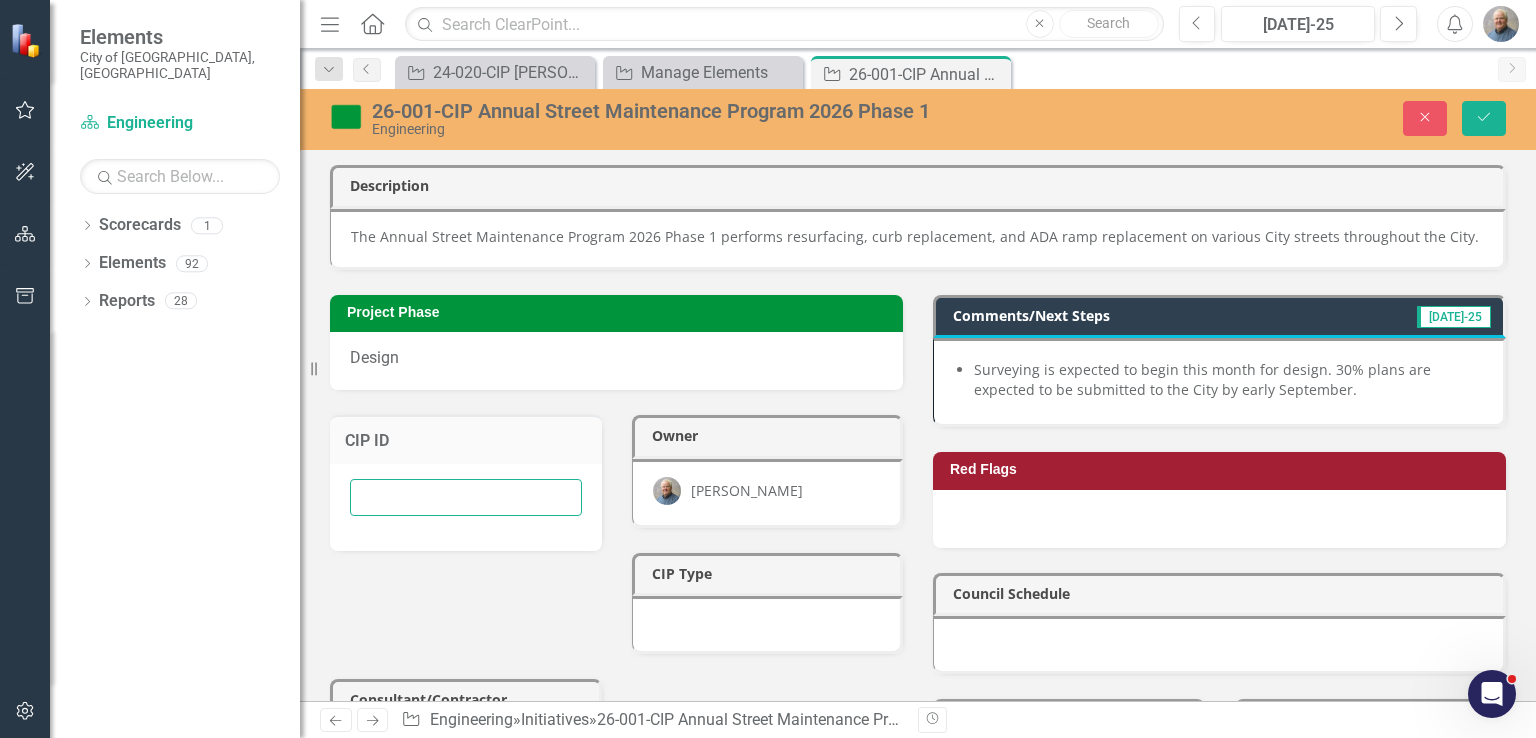 scroll, scrollTop: 0, scrollLeft: 0, axis: both 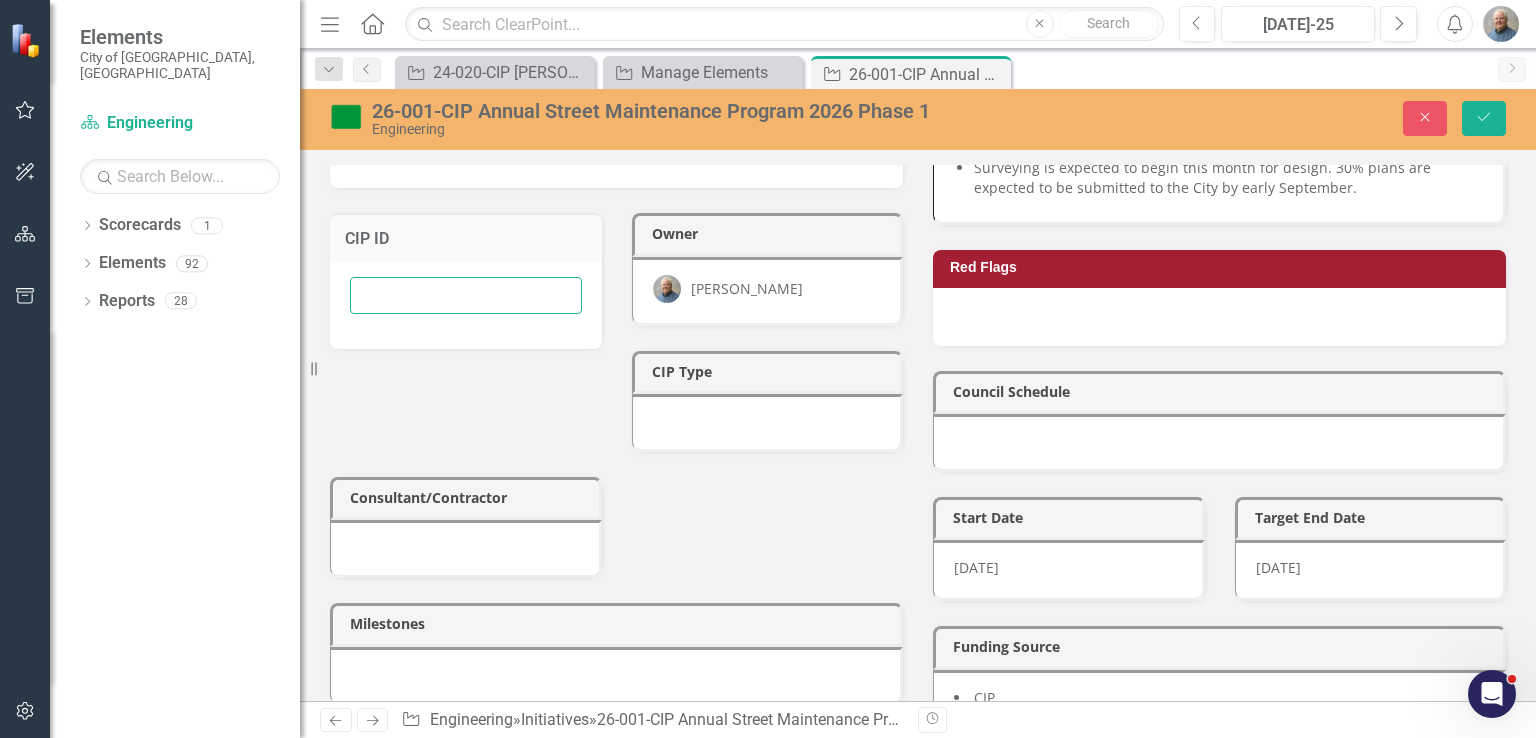 click at bounding box center (466, 295) 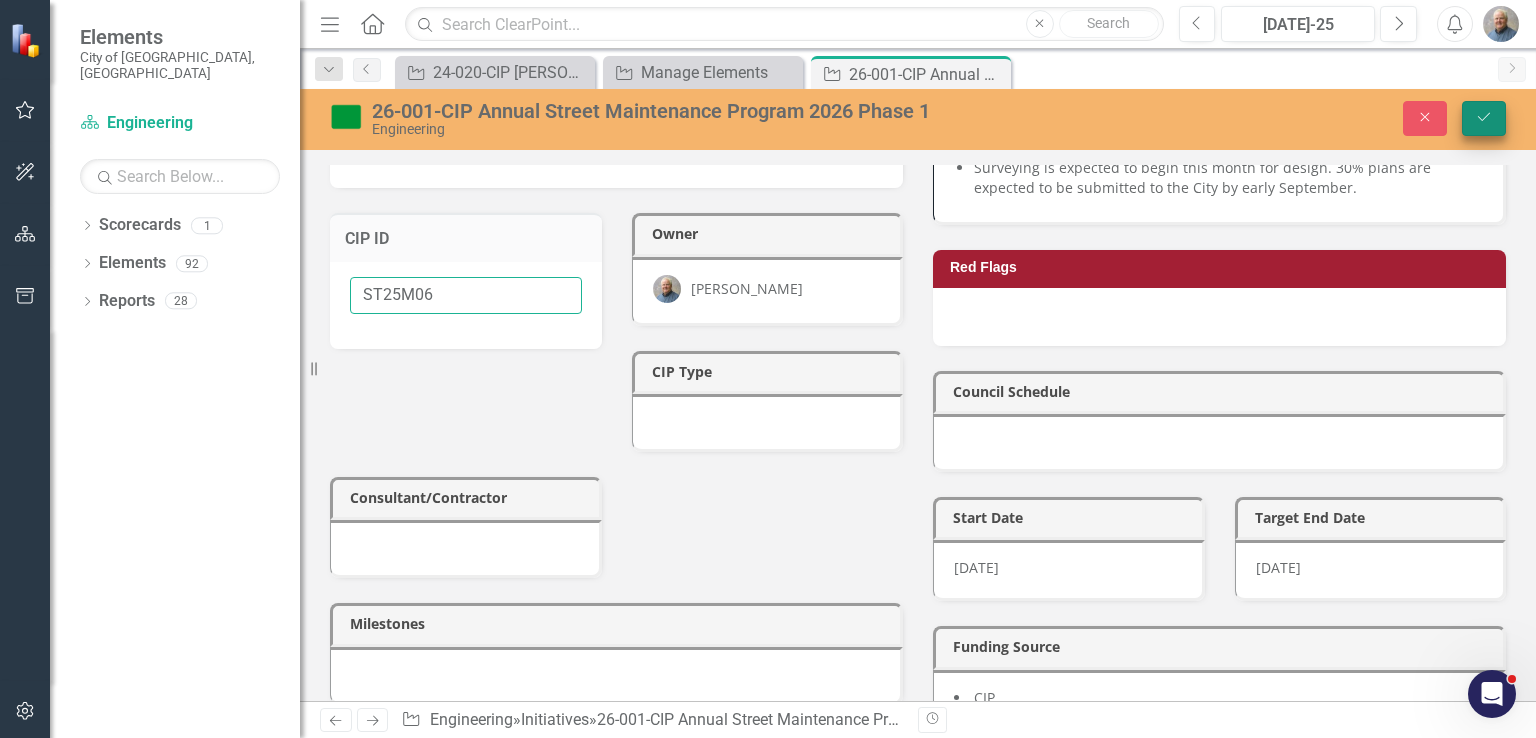 type on "ST25M06" 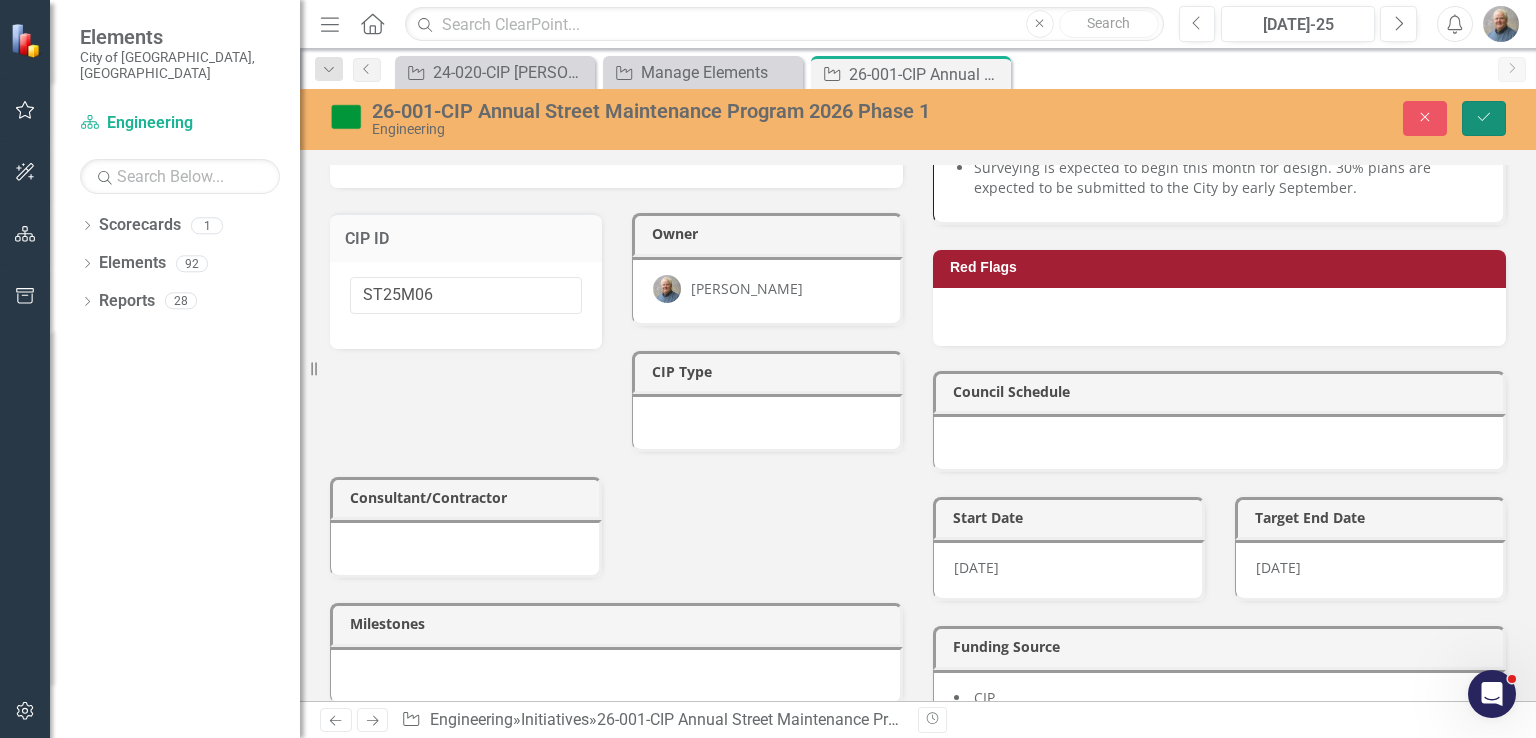click on "Save" 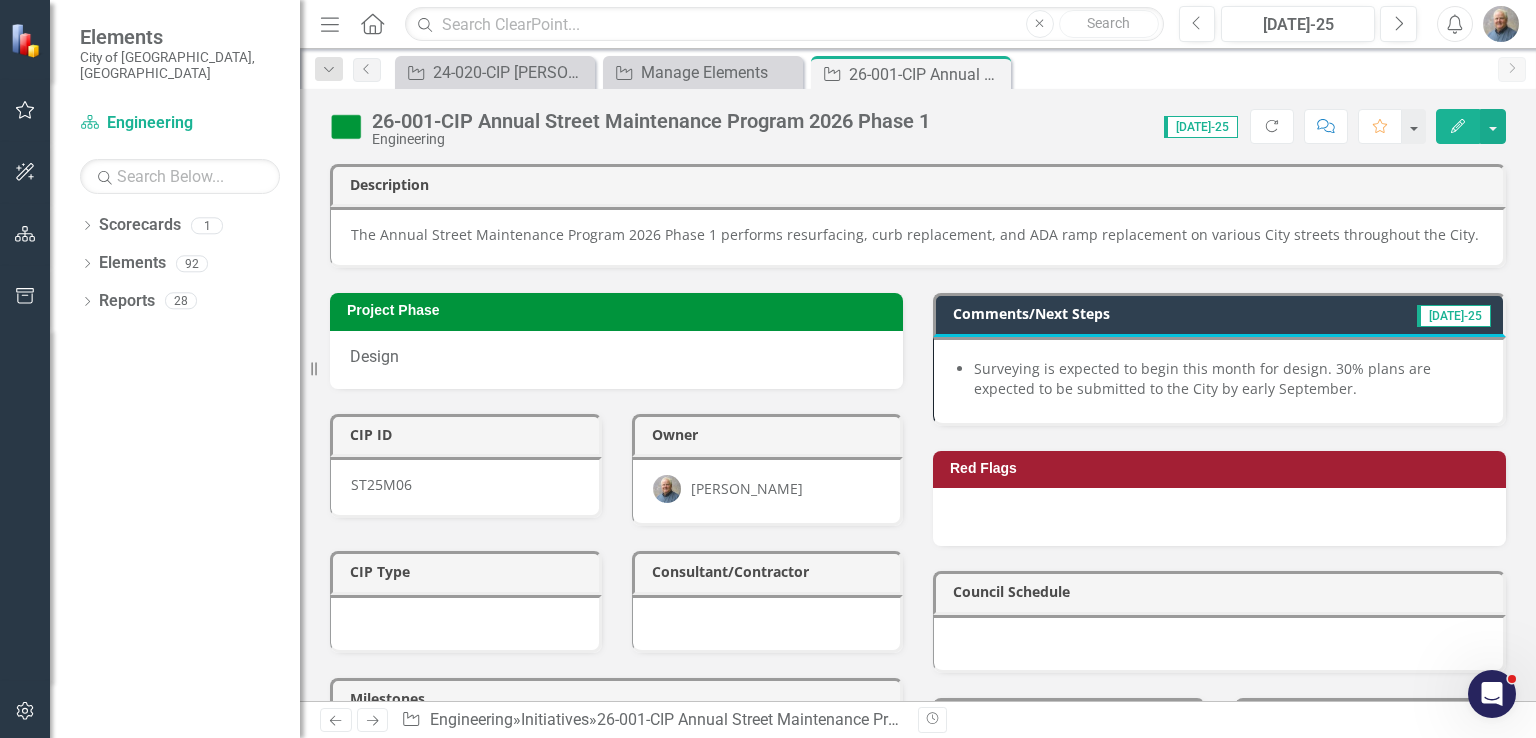 scroll, scrollTop: 200, scrollLeft: 0, axis: vertical 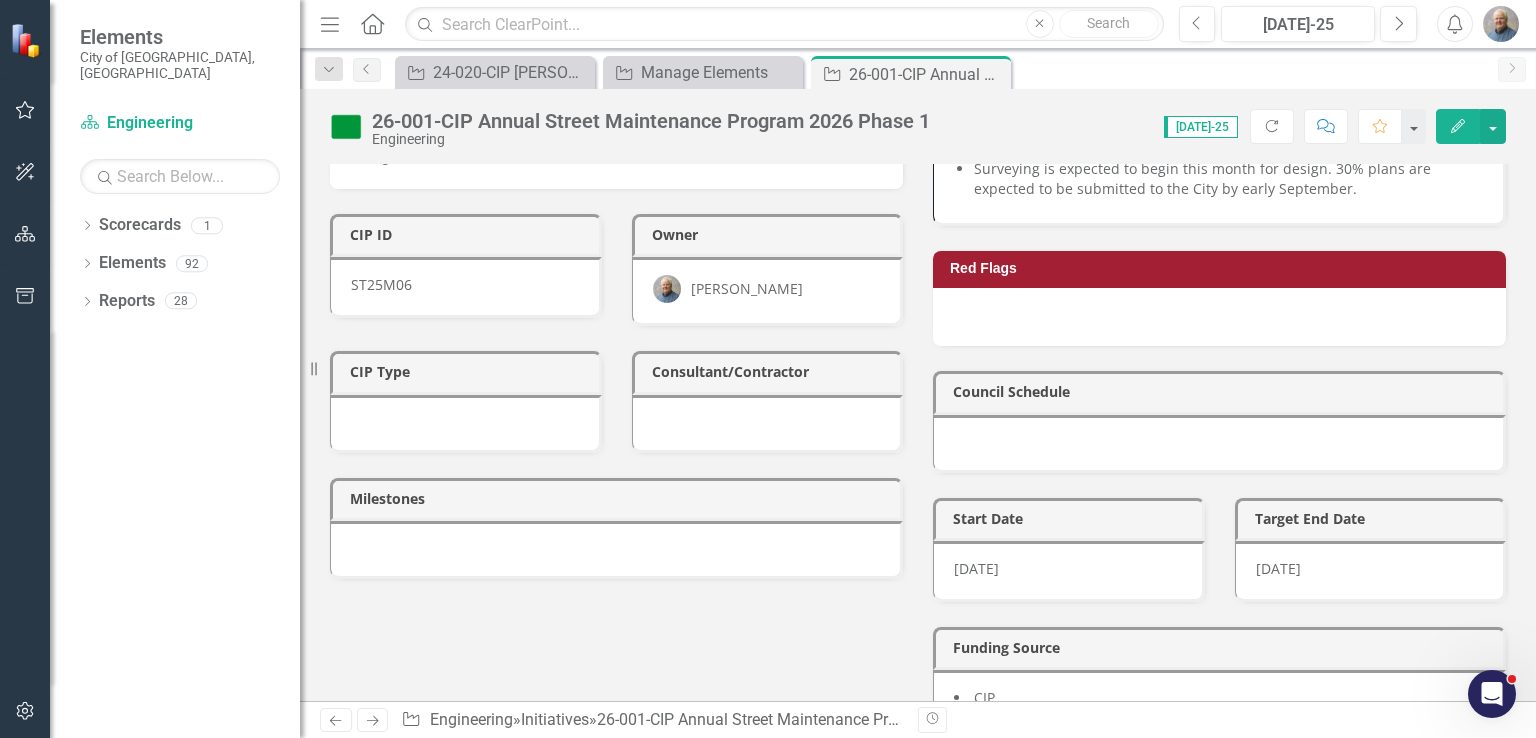 click at bounding box center [466, 424] 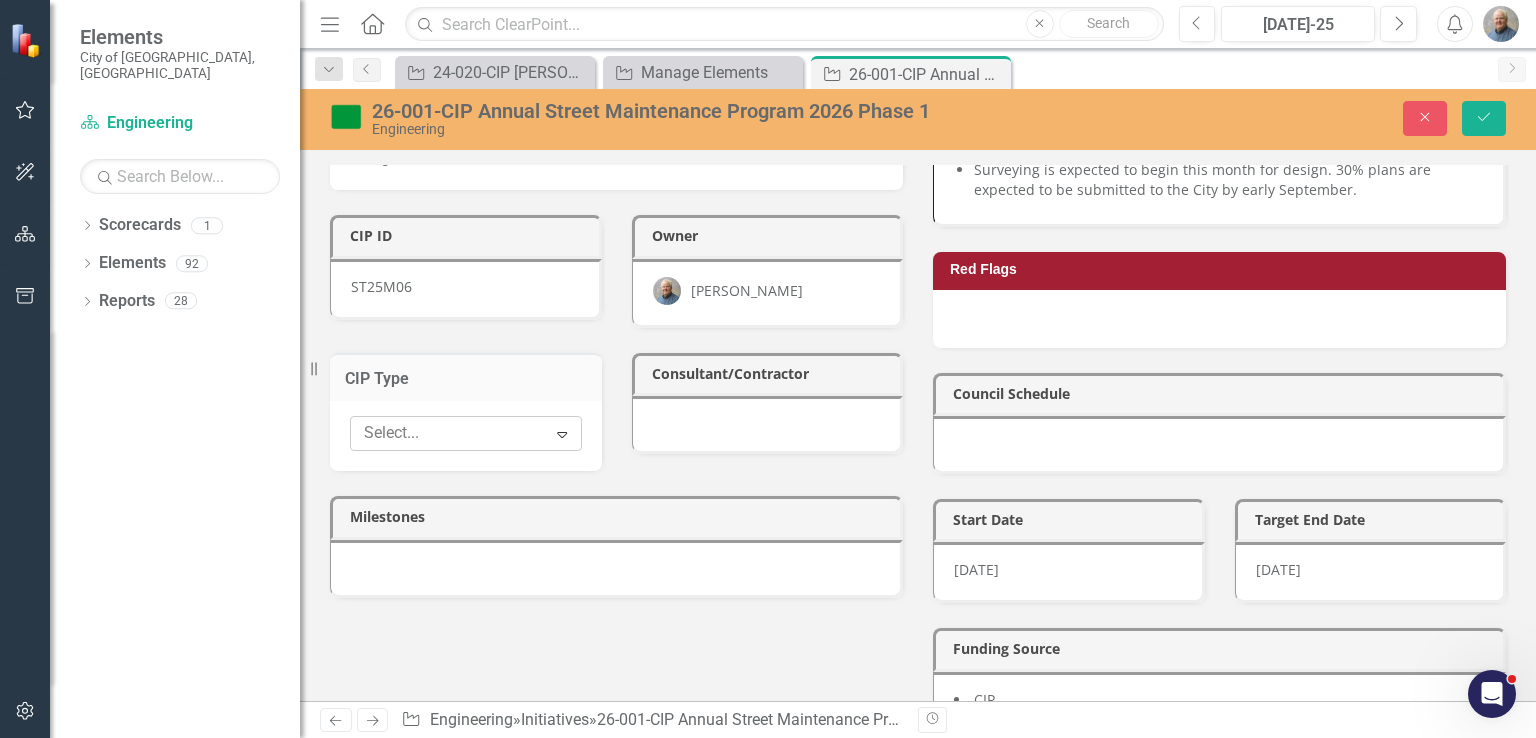 click at bounding box center (451, 433) 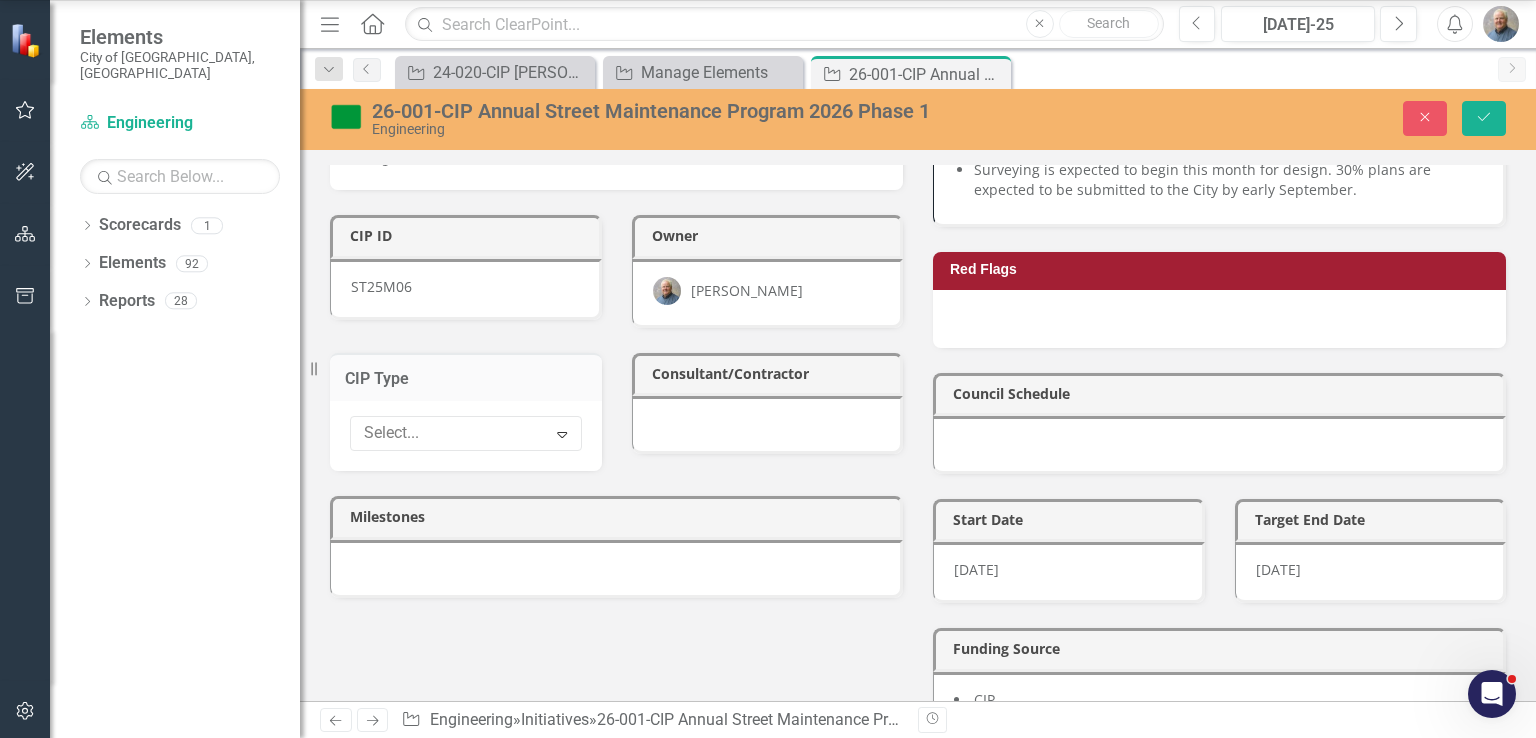 scroll, scrollTop: 7, scrollLeft: 0, axis: vertical 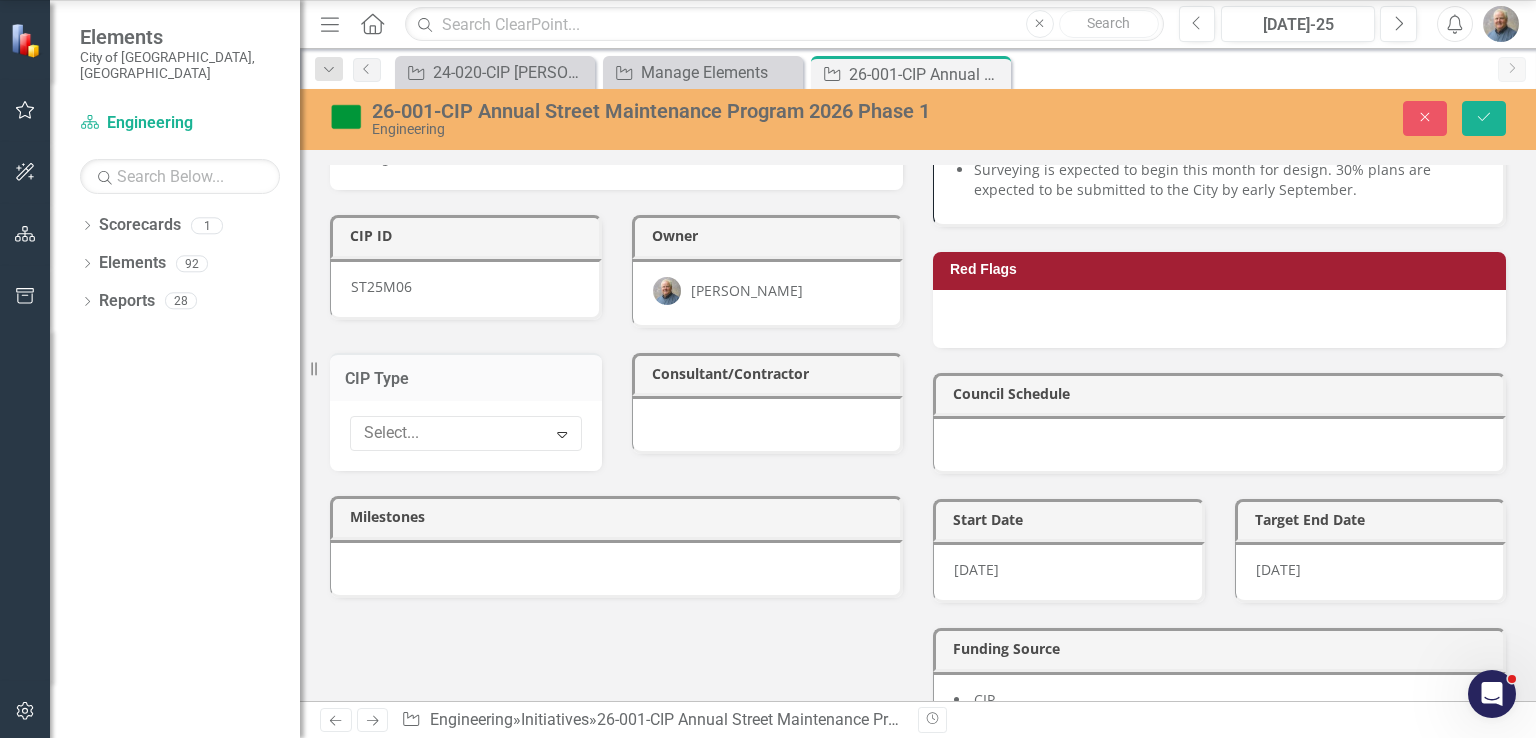 click on "Streets & Parking" at bounding box center (768, -61) 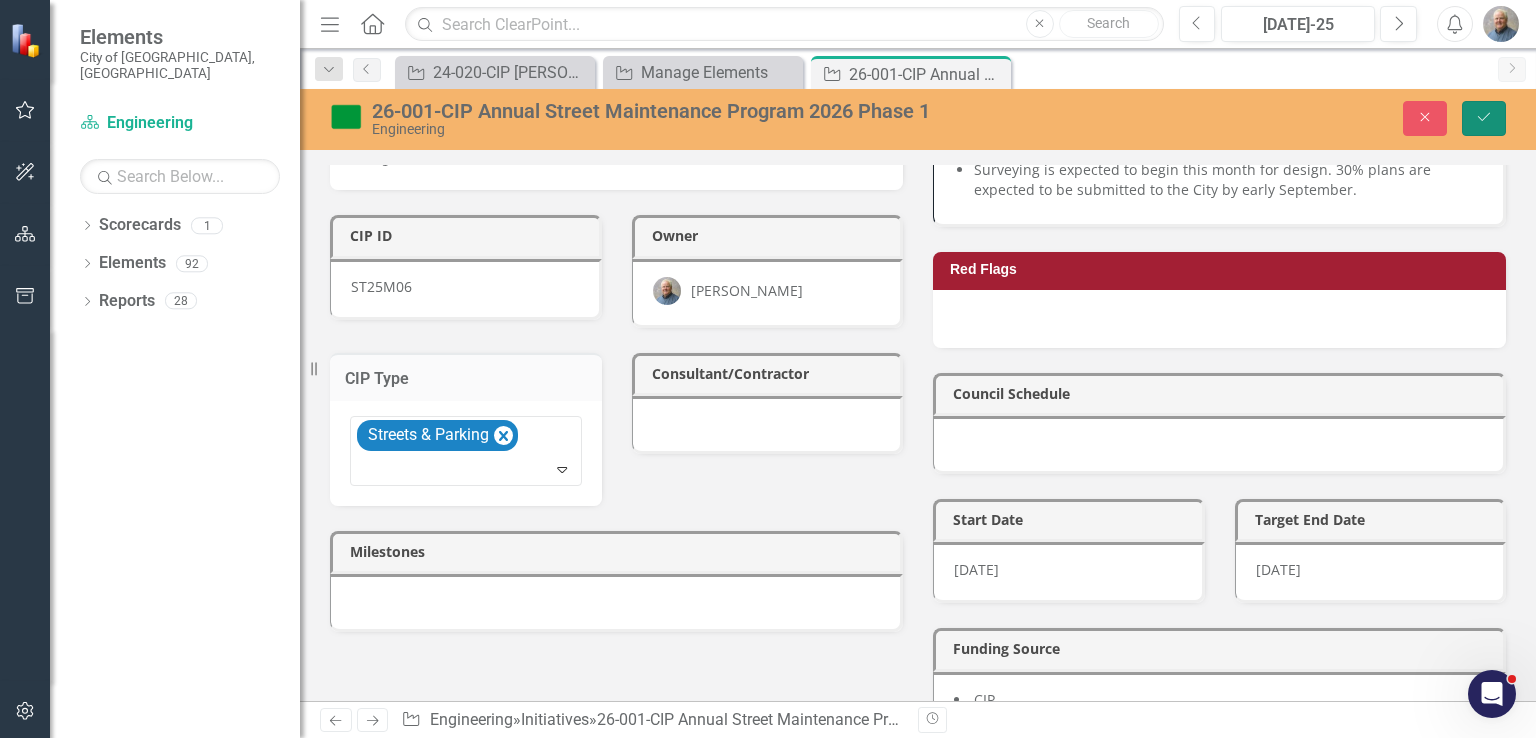 click on "Save" 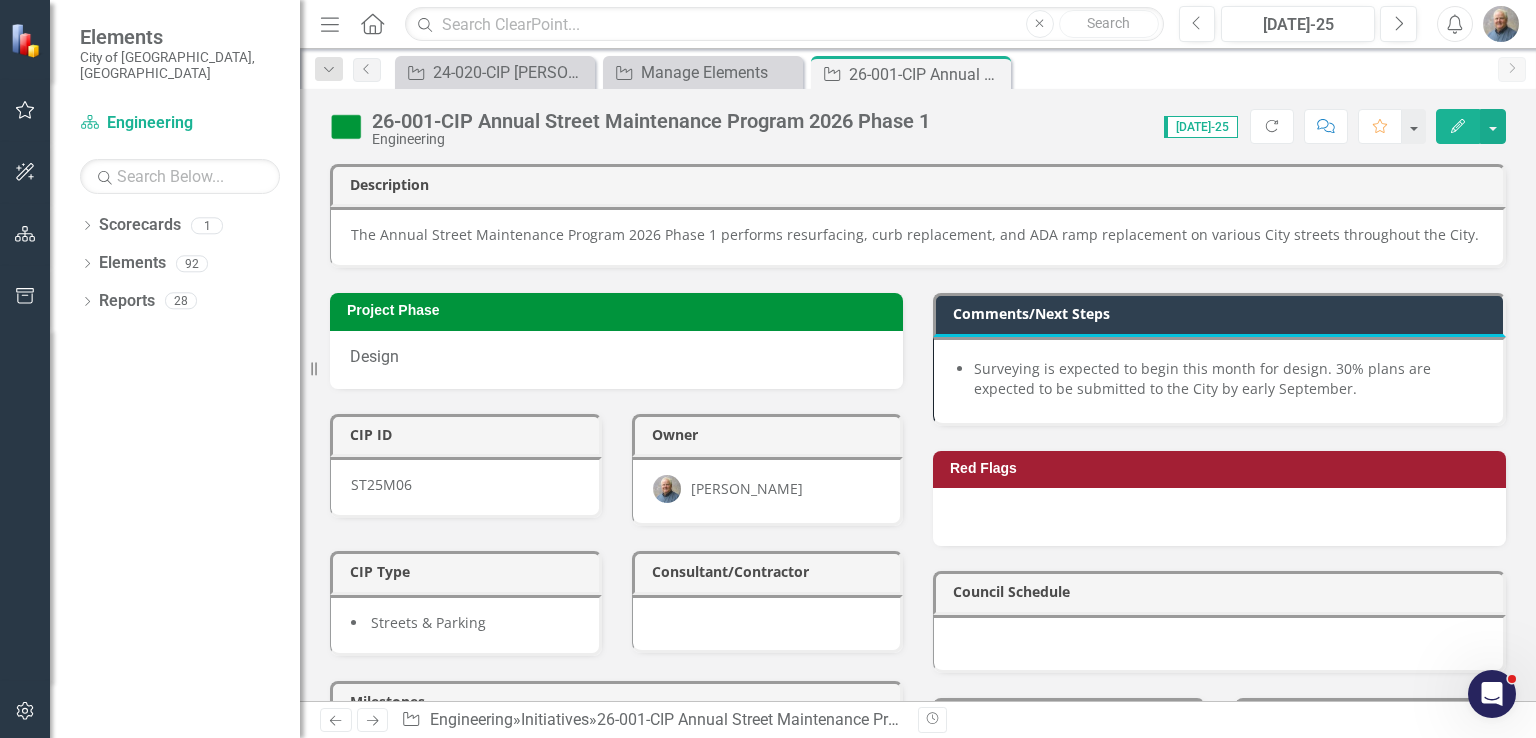 click at bounding box center (768, 624) 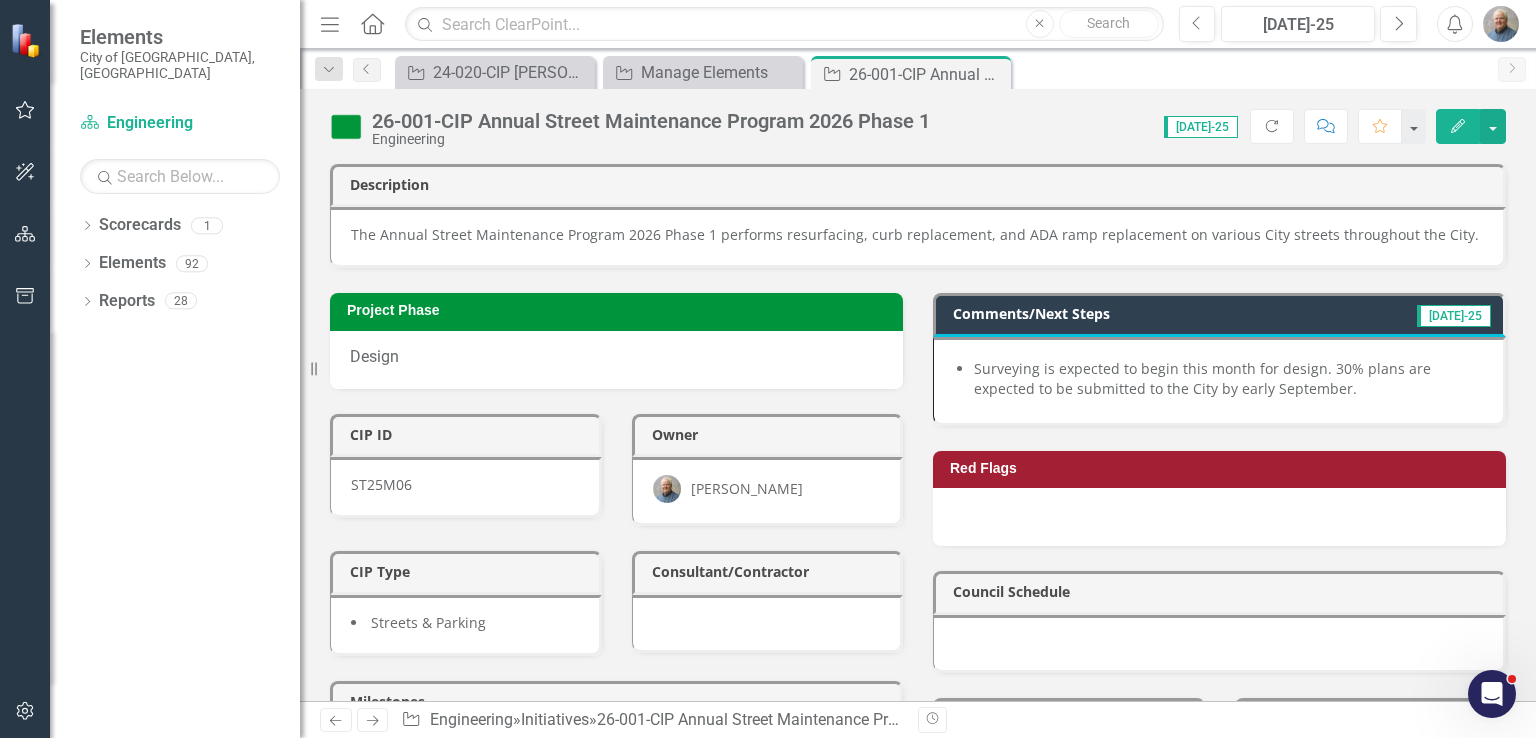 click at bounding box center (768, 624) 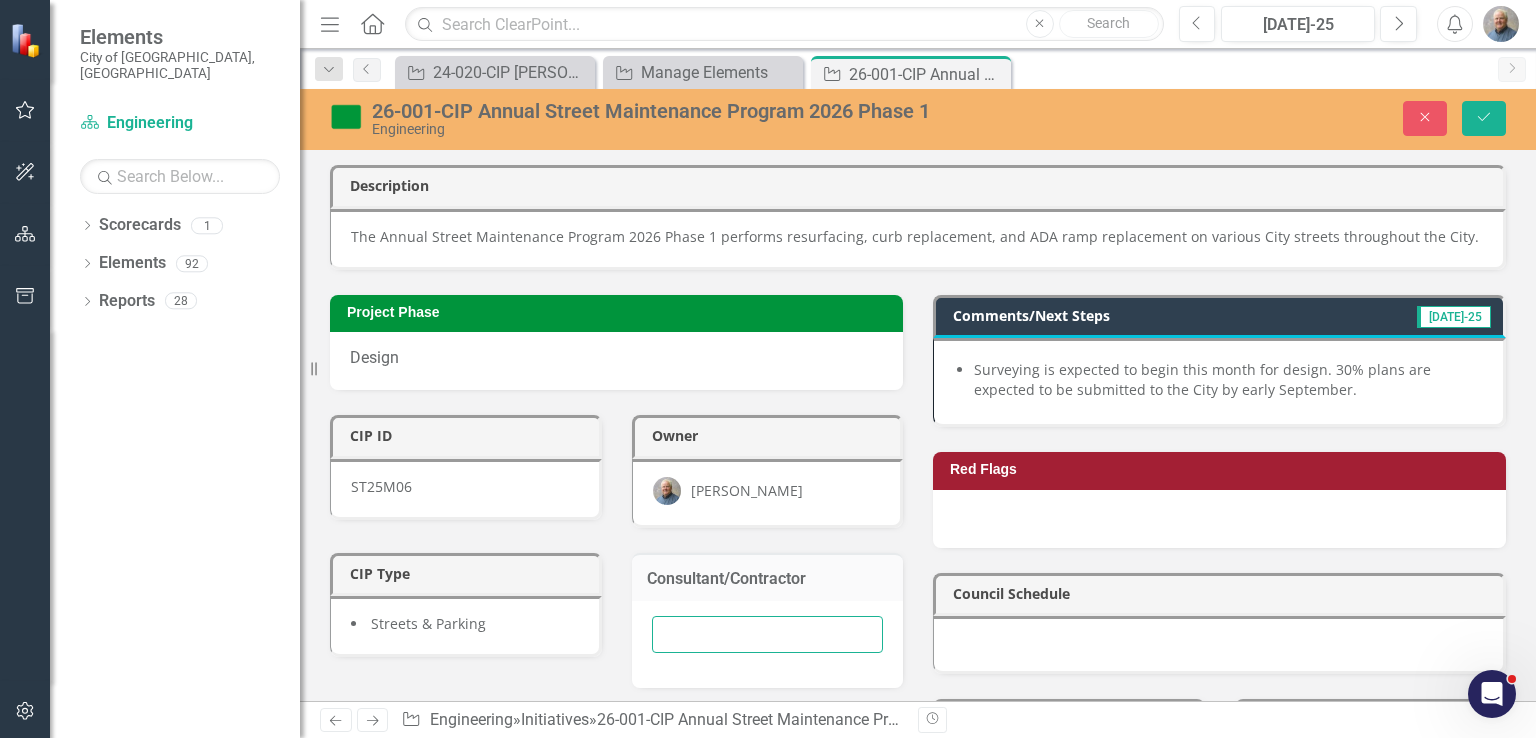 click at bounding box center [768, 634] 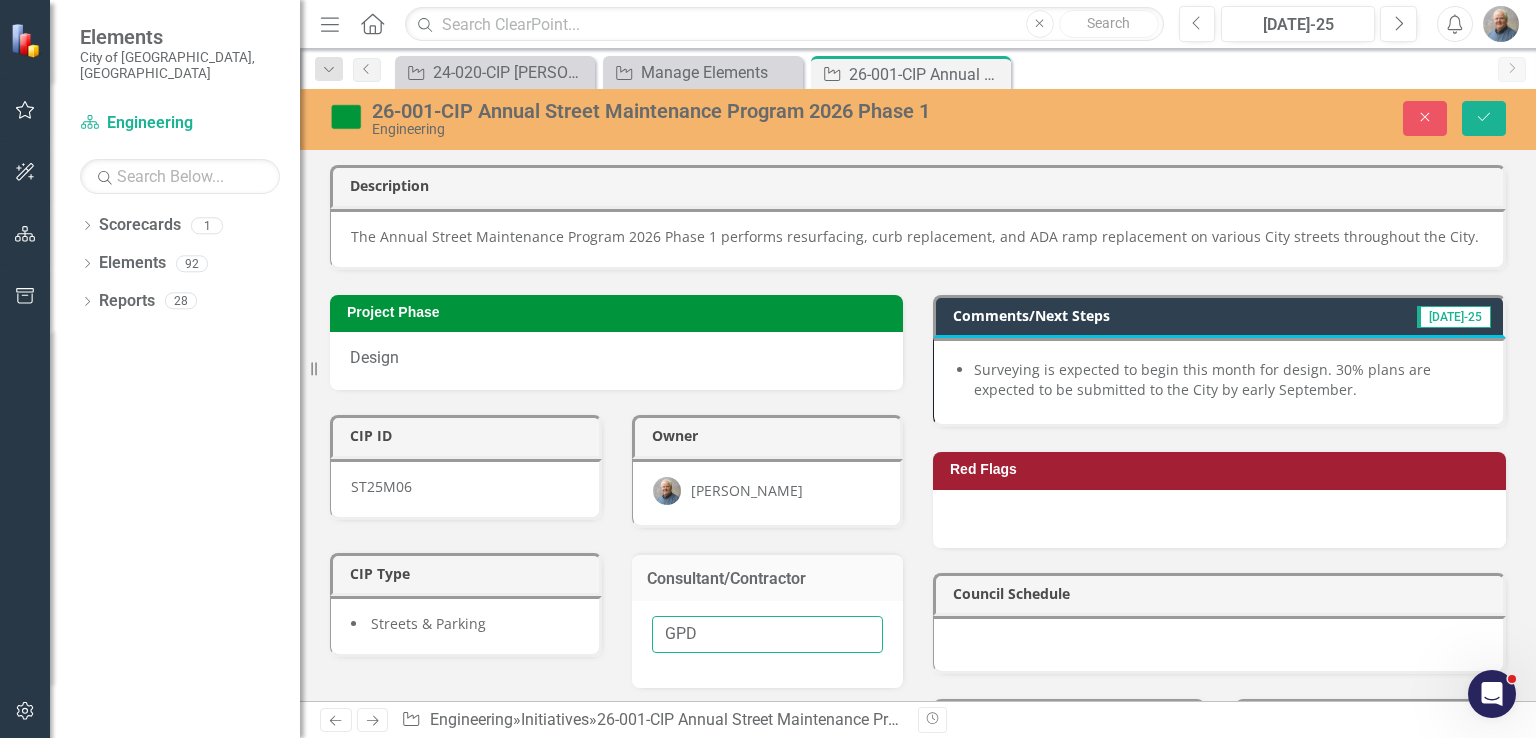 type on "GPD" 